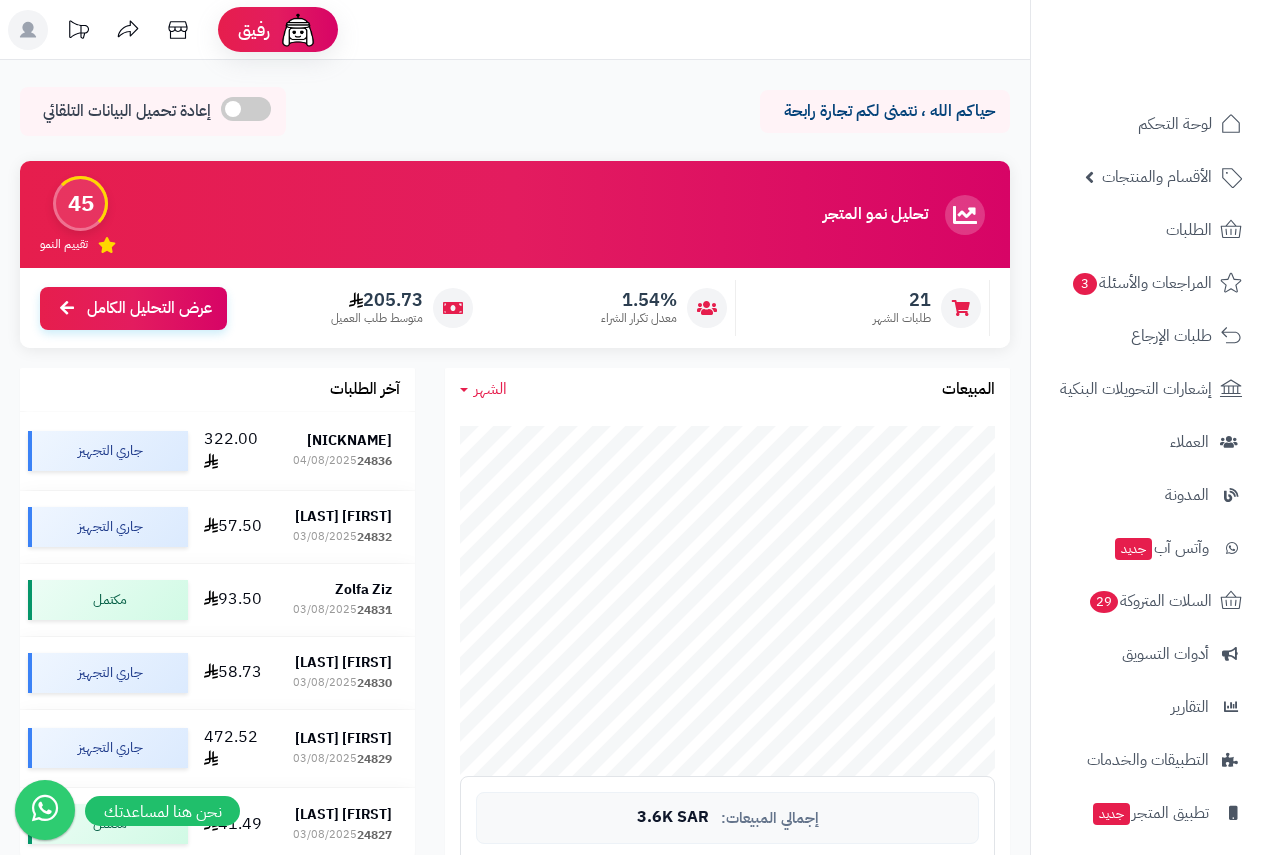 scroll, scrollTop: 0, scrollLeft: 0, axis: both 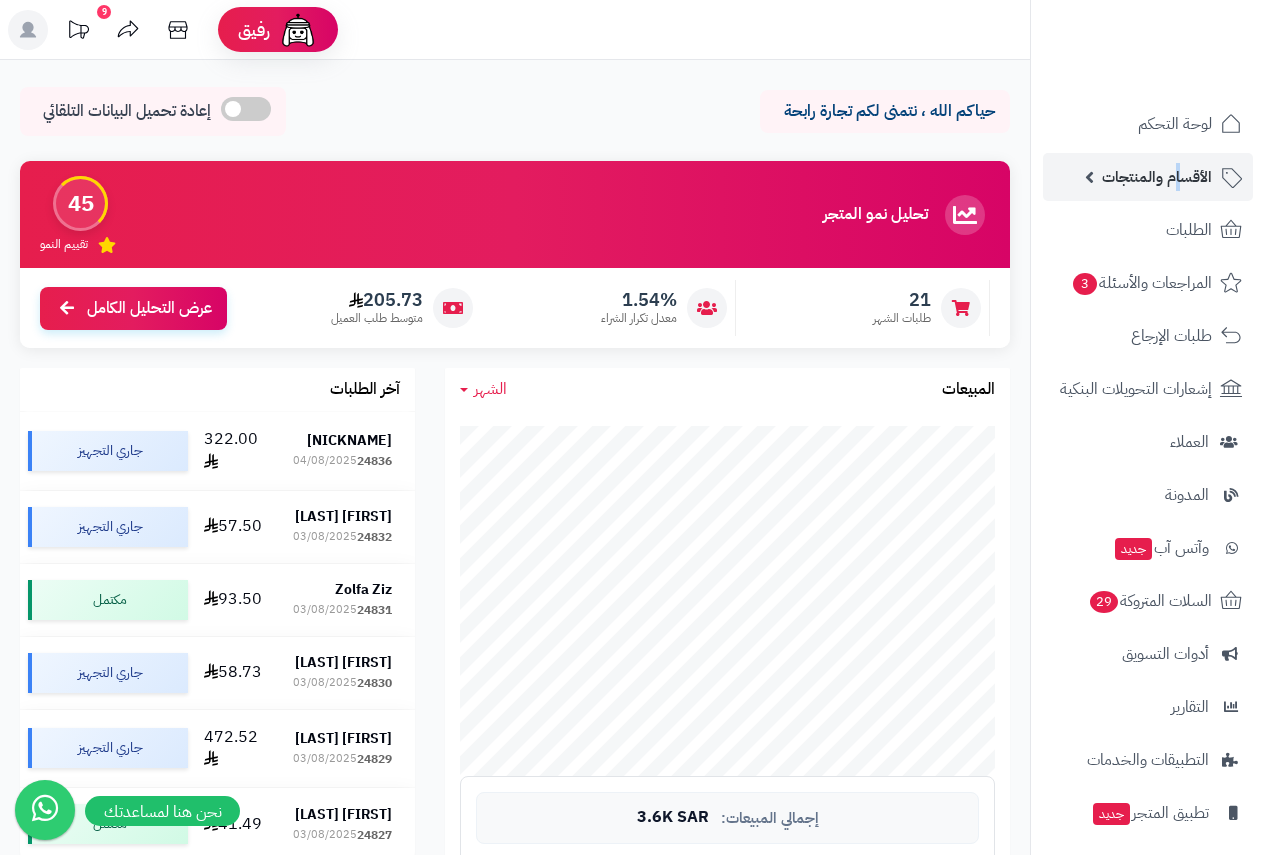 click on "الأقسام والمنتجات" at bounding box center [1157, 177] 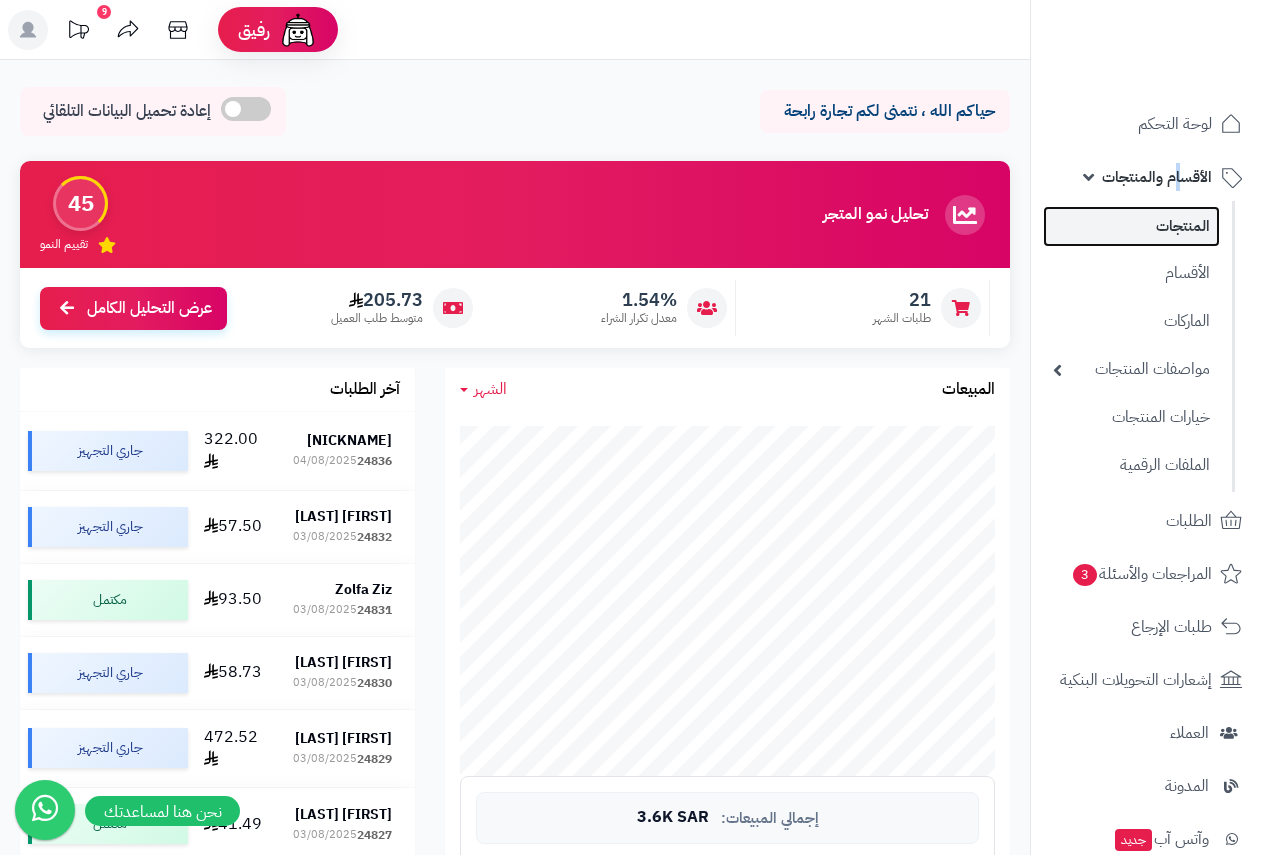 click on "المنتجات" at bounding box center (1131, 226) 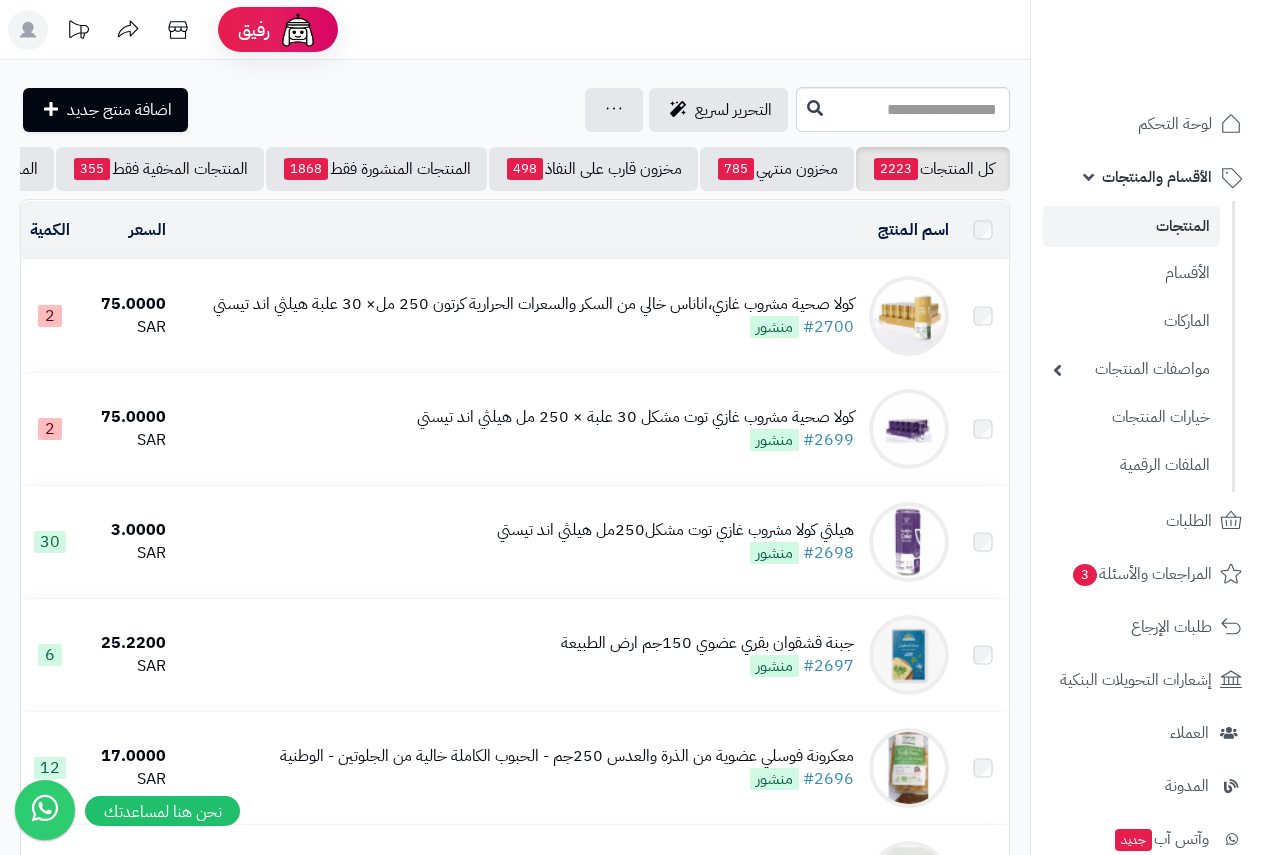 scroll, scrollTop: 0, scrollLeft: 0, axis: both 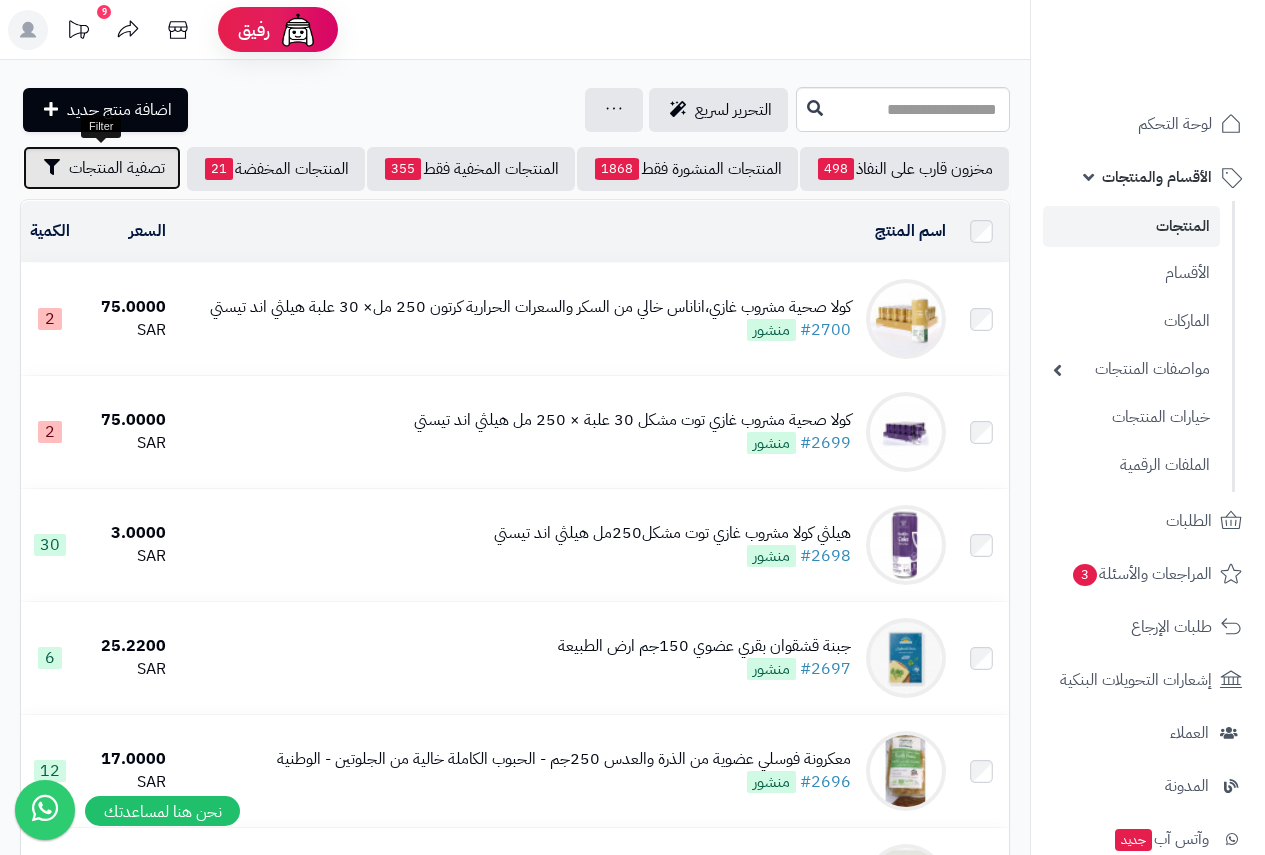 click on "تصفية المنتجات" at bounding box center (117, 168) 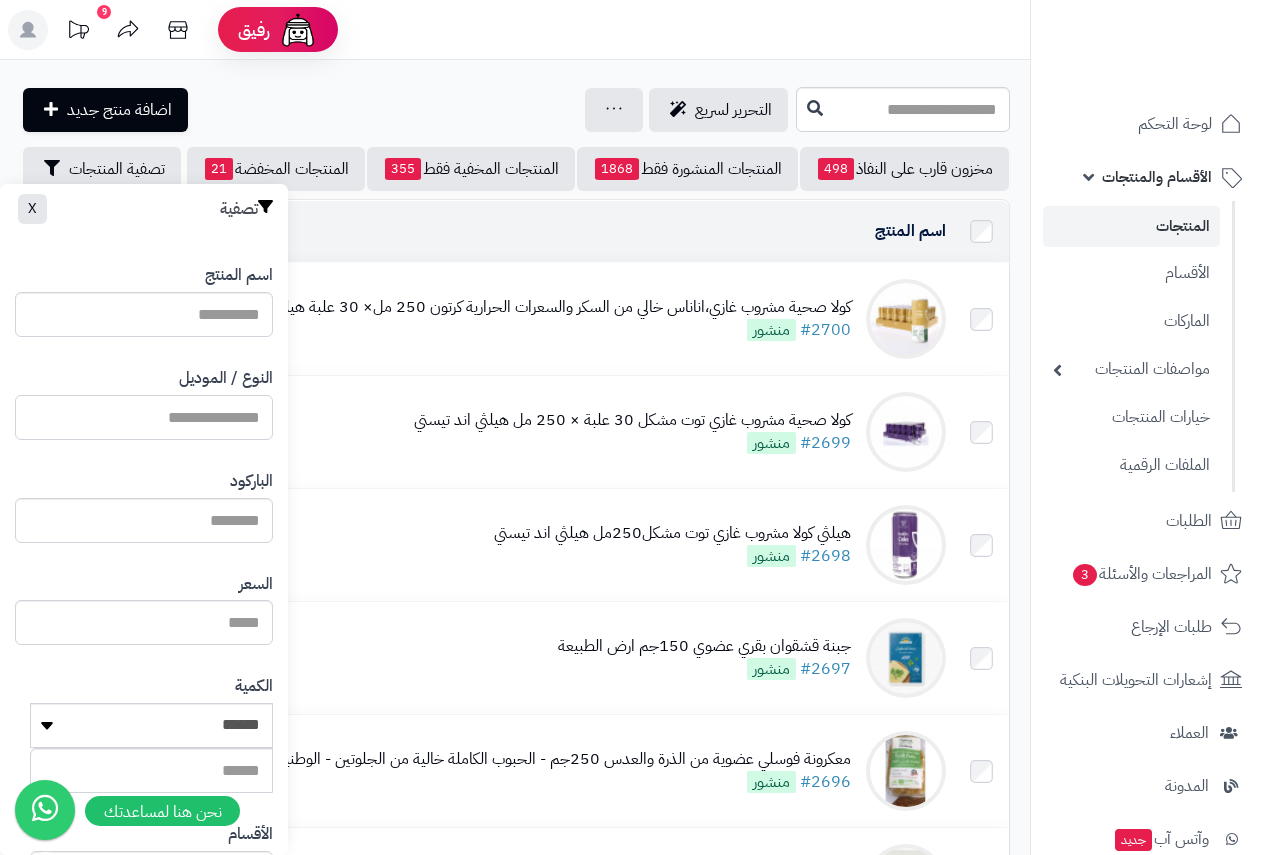 click on "النوع / الموديل" at bounding box center [144, 417] 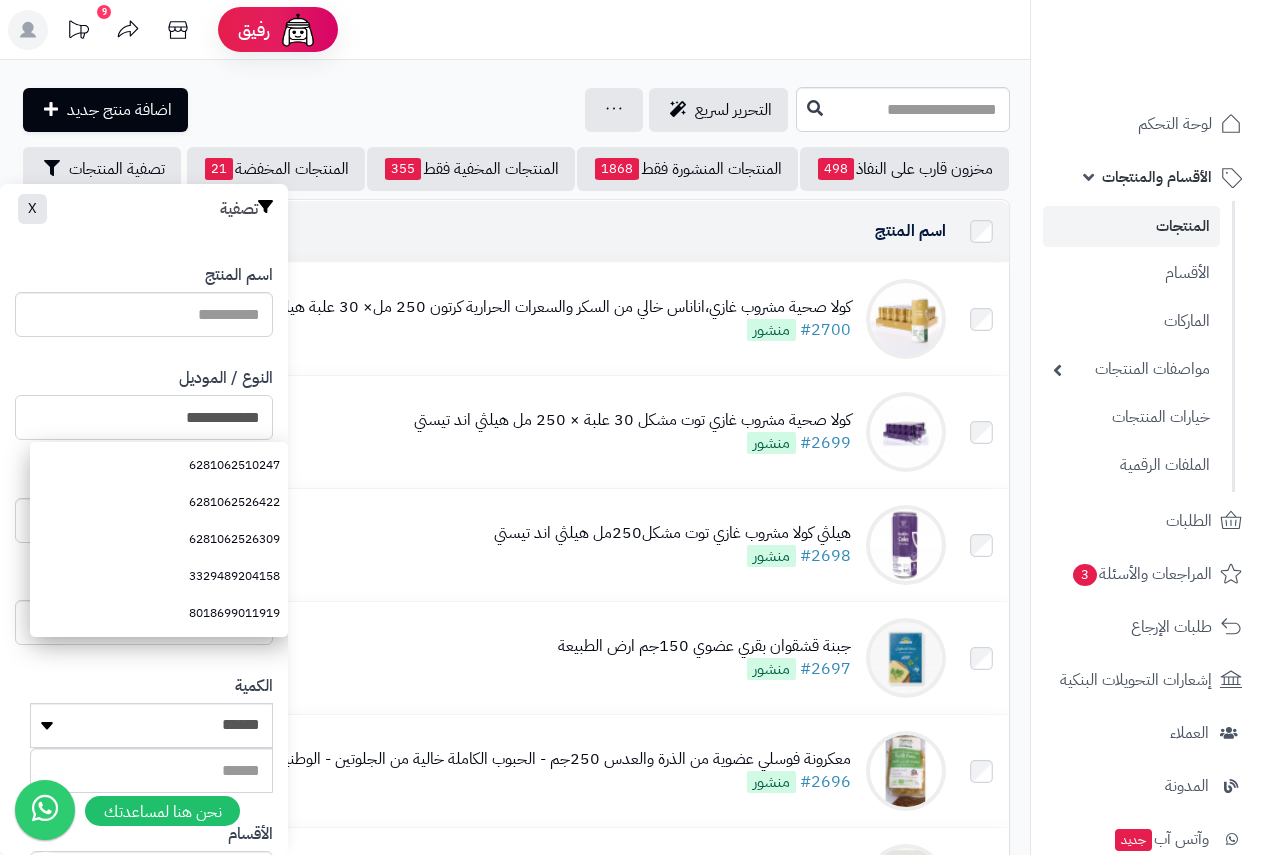 type on "**********" 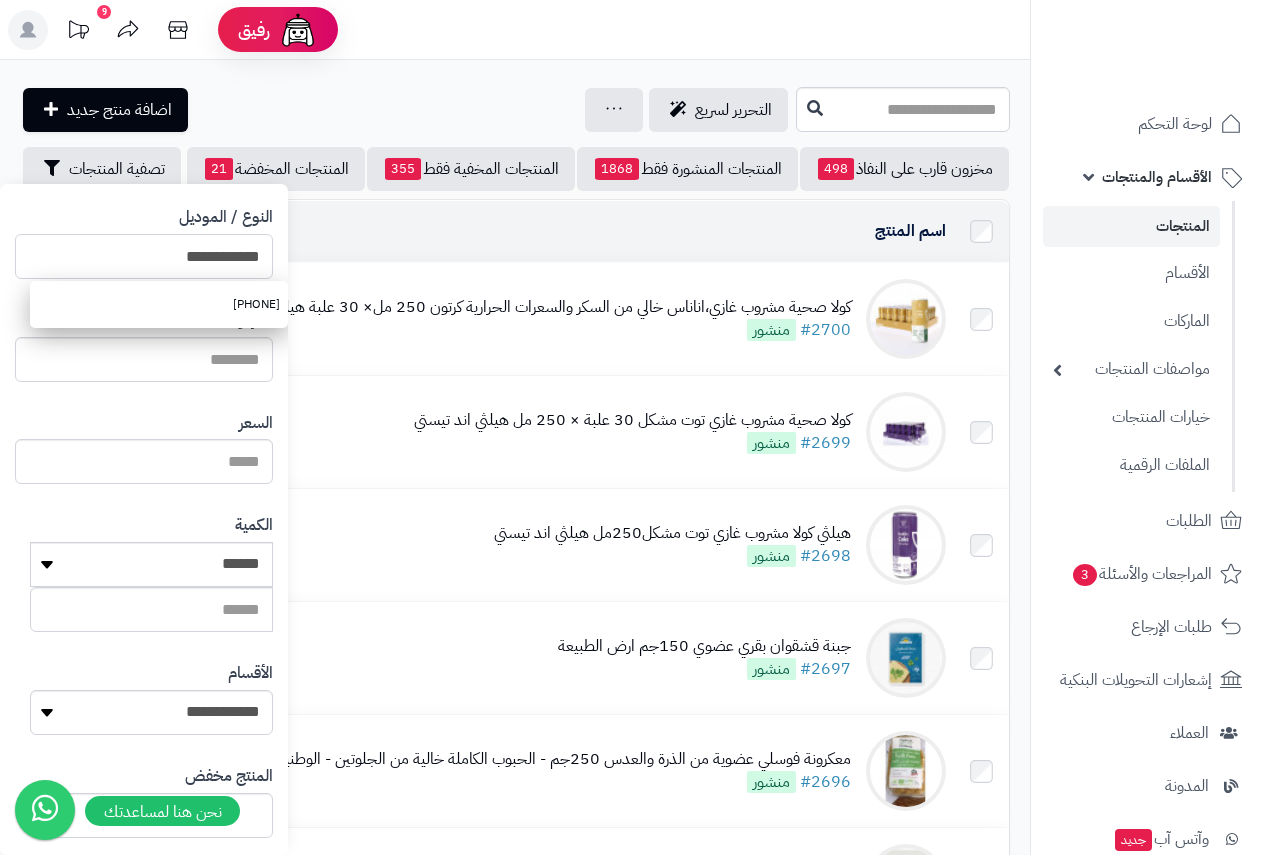 scroll, scrollTop: 368, scrollLeft: 0, axis: vertical 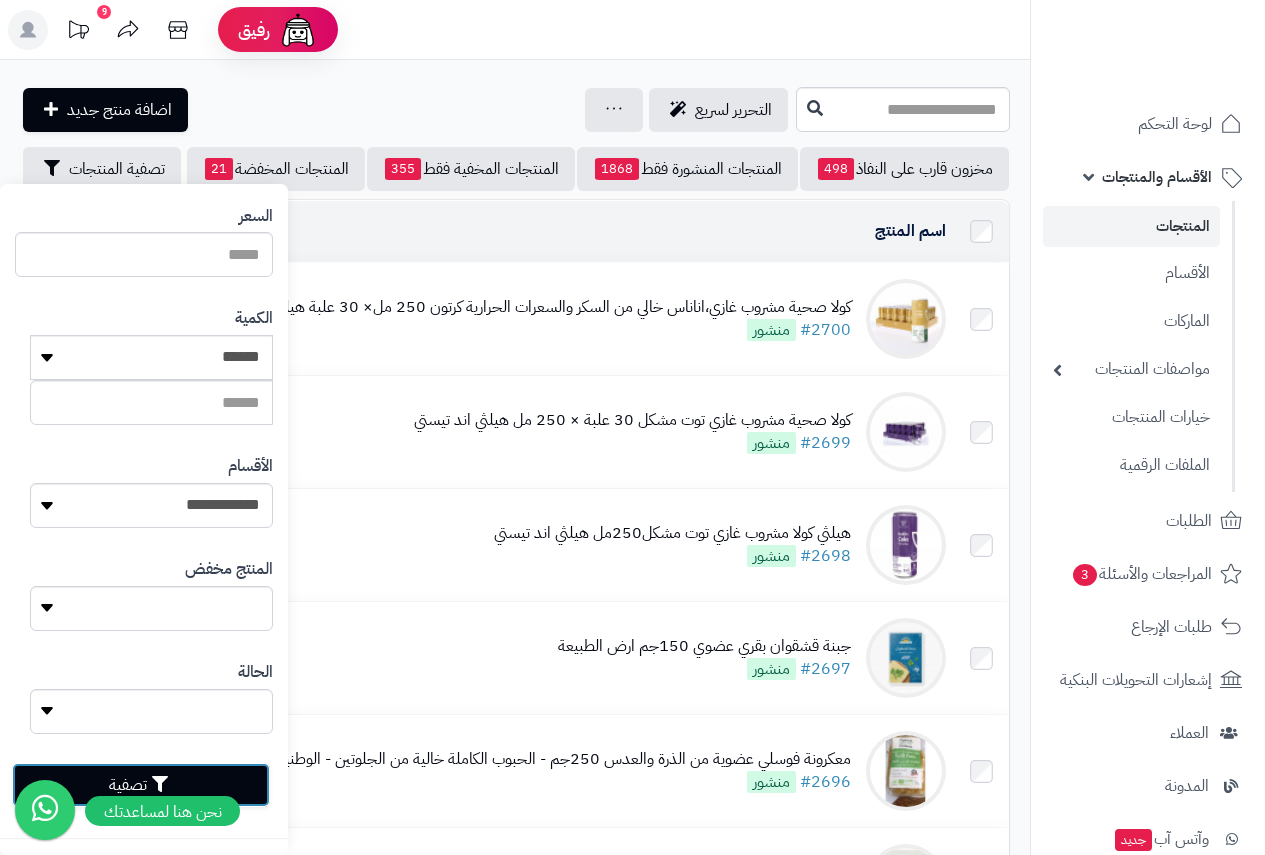 click on "تصفية" at bounding box center (141, 785) 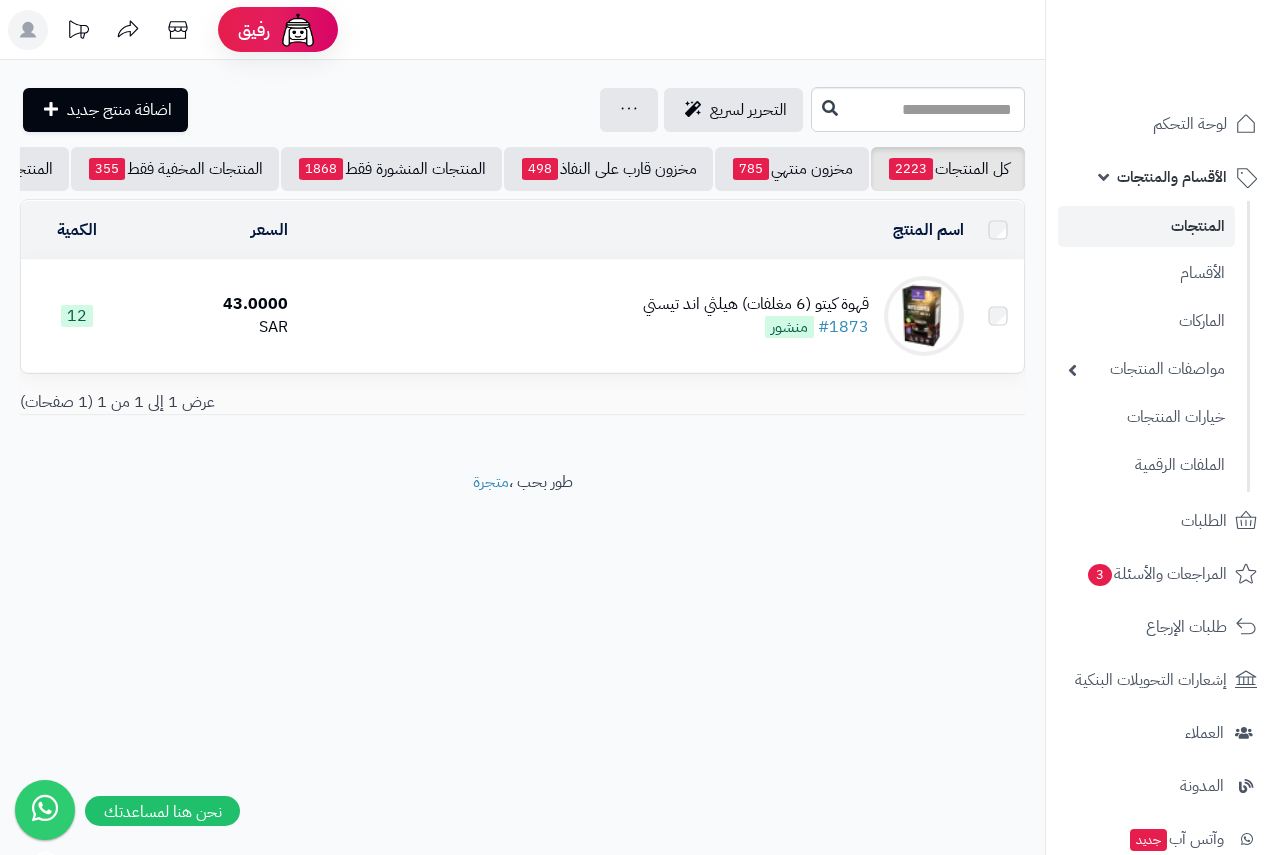 scroll, scrollTop: 0, scrollLeft: 0, axis: both 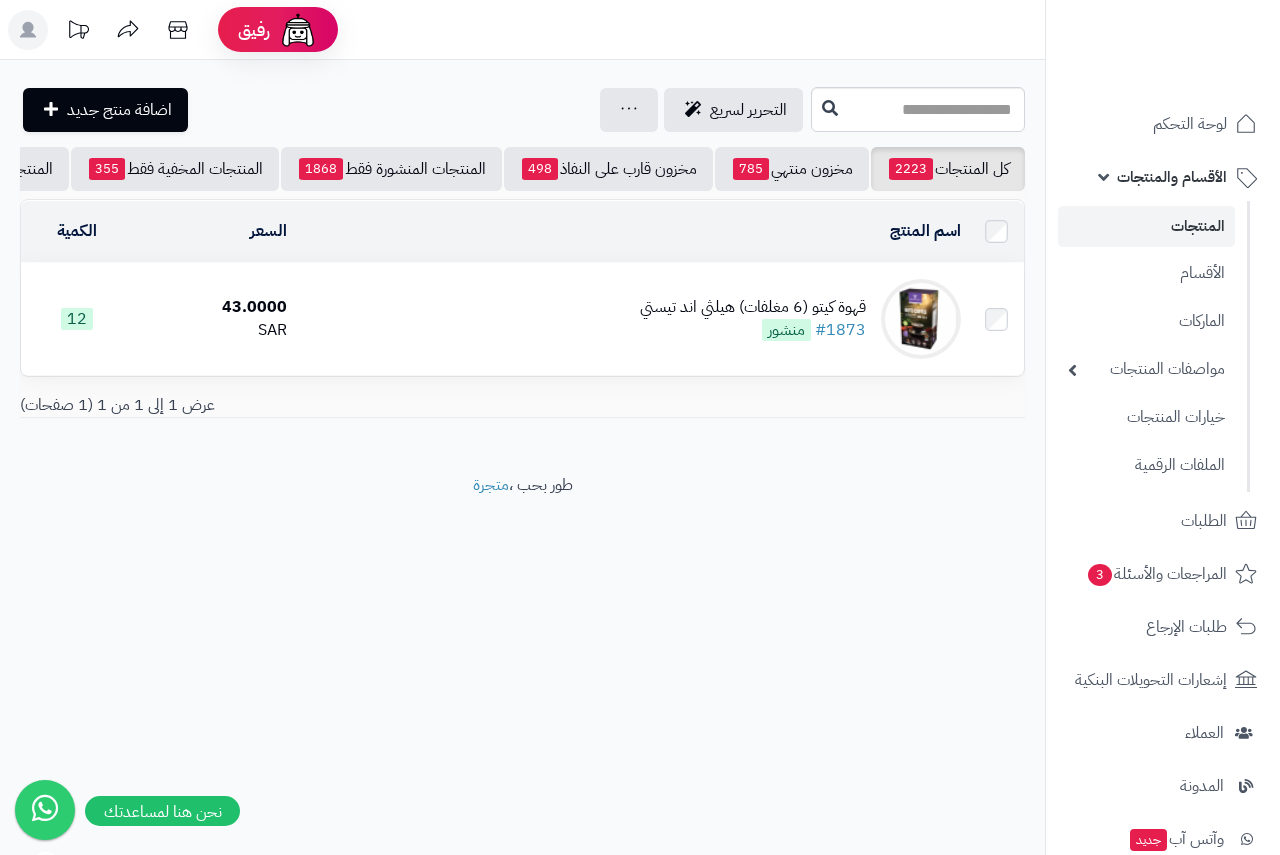 click on "قهوة كيتو (6 مغلفات) هيلثي اند تيستي" at bounding box center [753, 307] 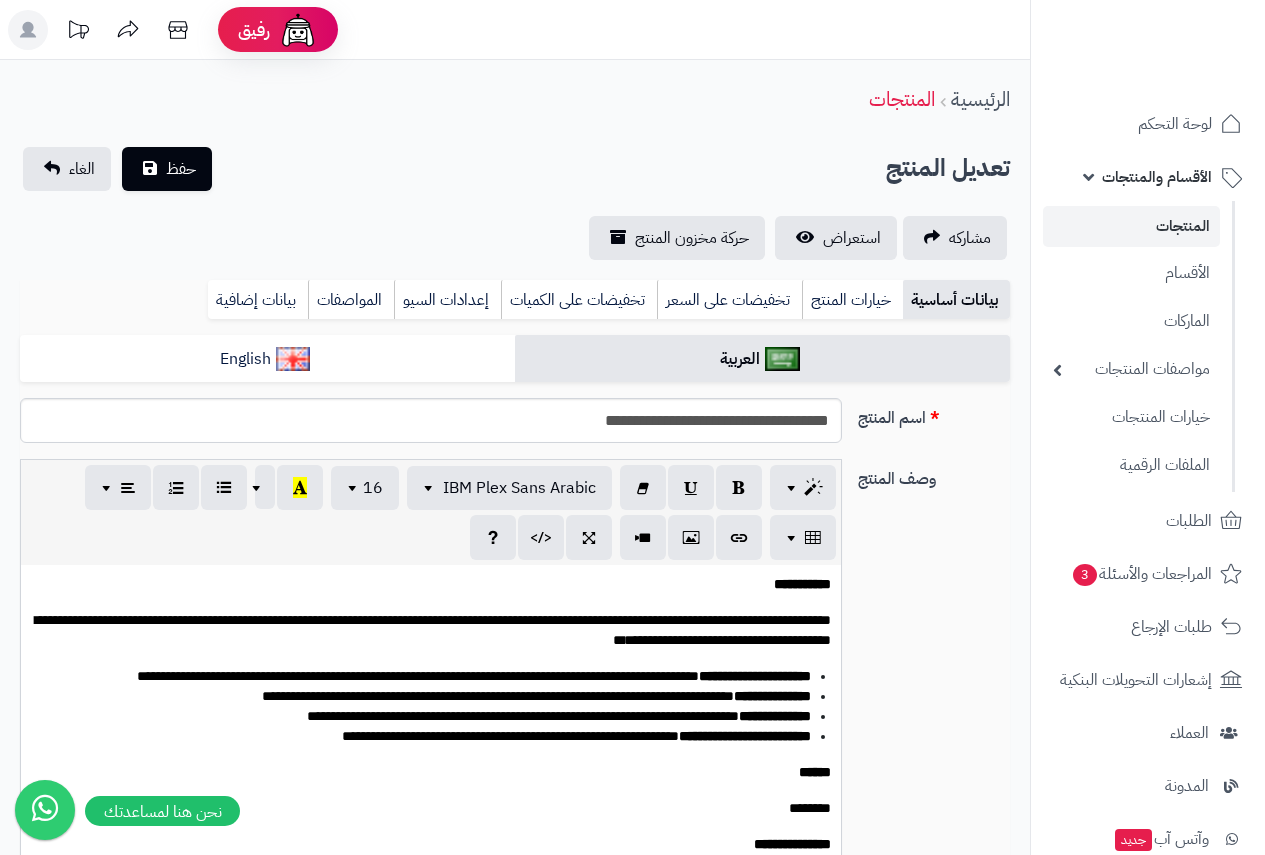 scroll, scrollTop: 0, scrollLeft: 0, axis: both 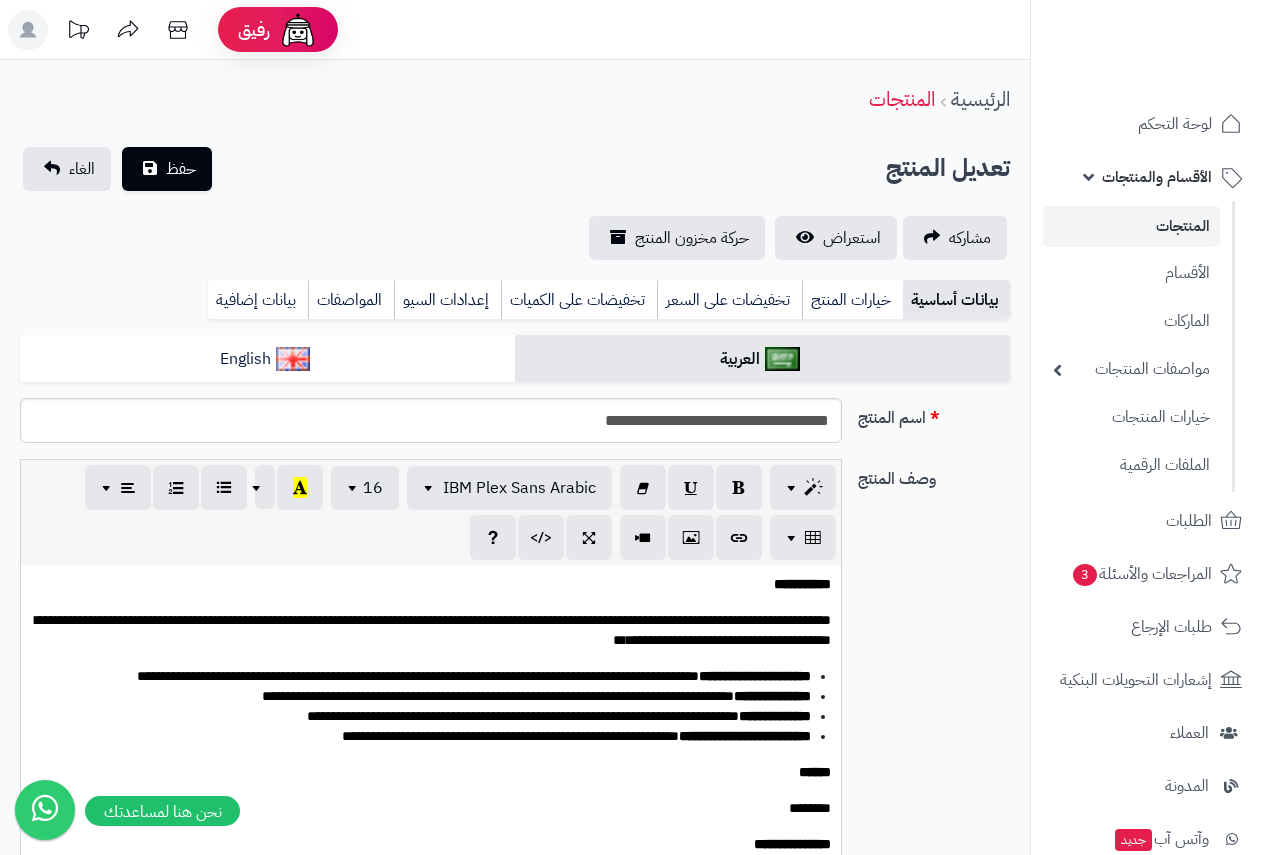 type on "*****" 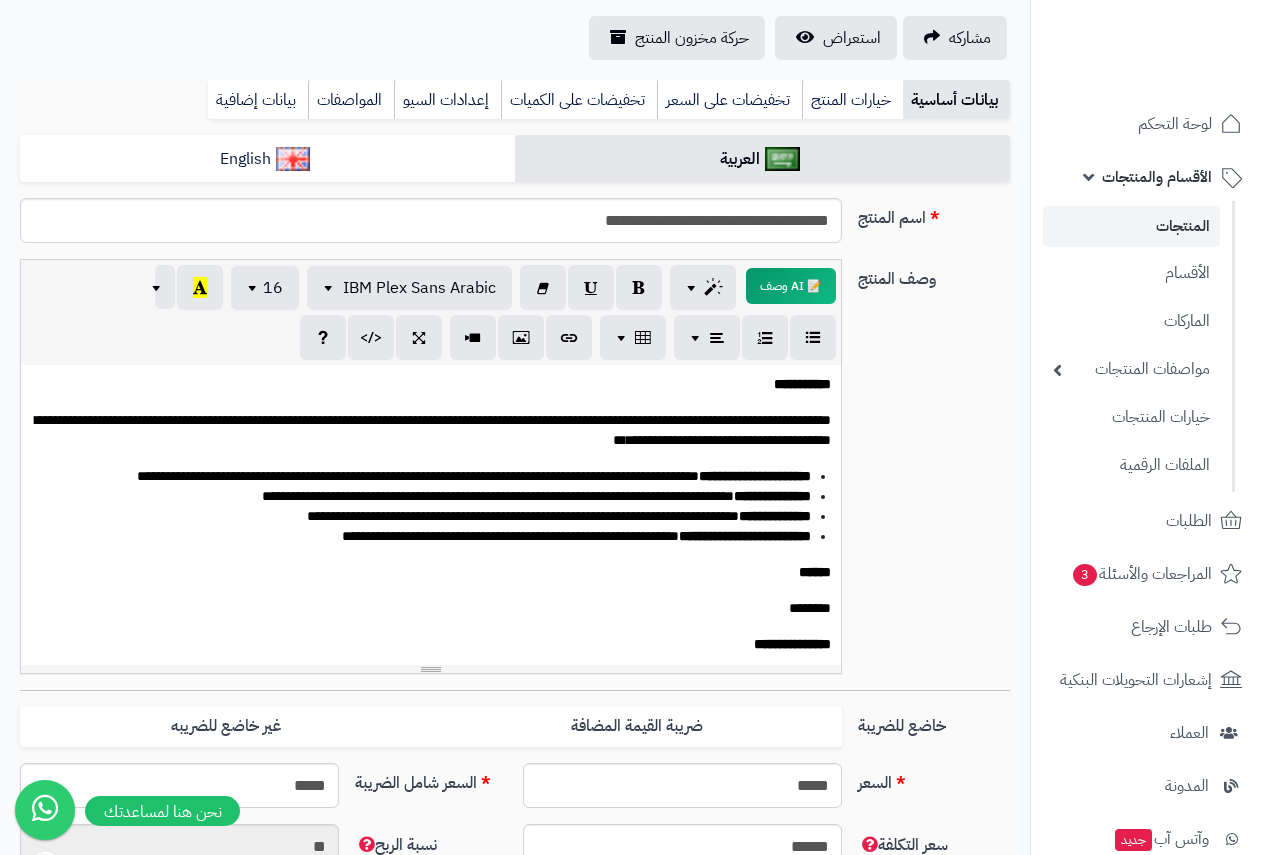 scroll, scrollTop: 0, scrollLeft: 0, axis: both 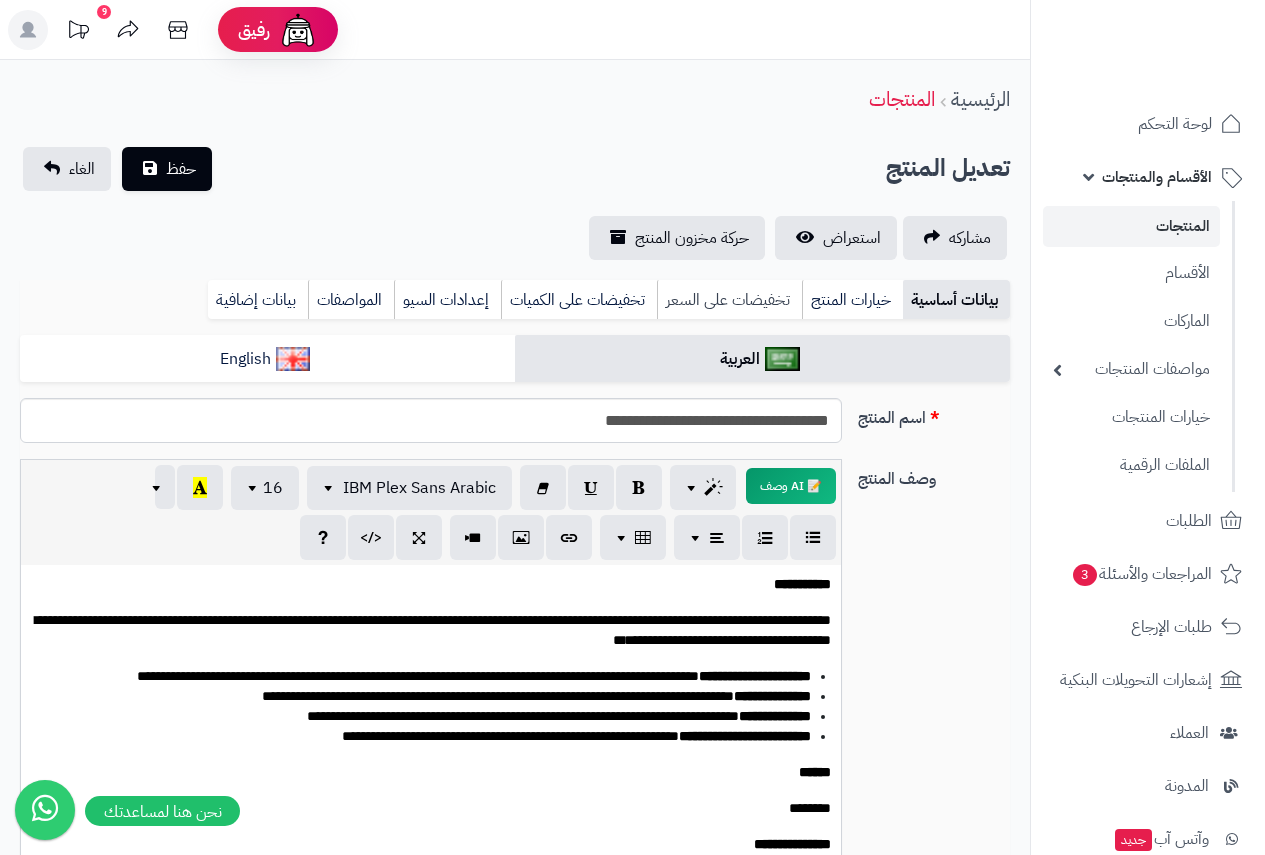 click on "تخفيضات على السعر" at bounding box center (729, 300) 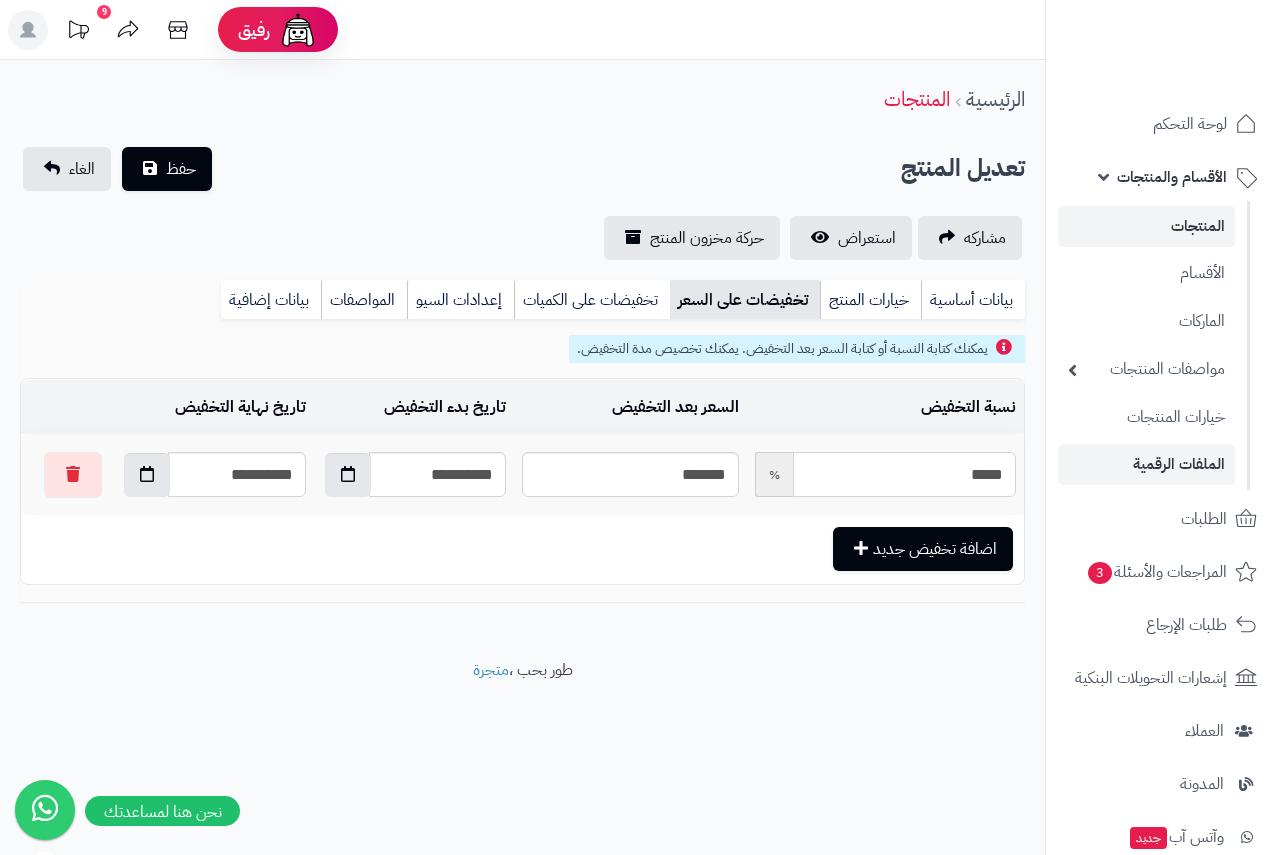 drag, startPoint x: 921, startPoint y: 482, endPoint x: 1100, endPoint y: 483, distance: 179.00279 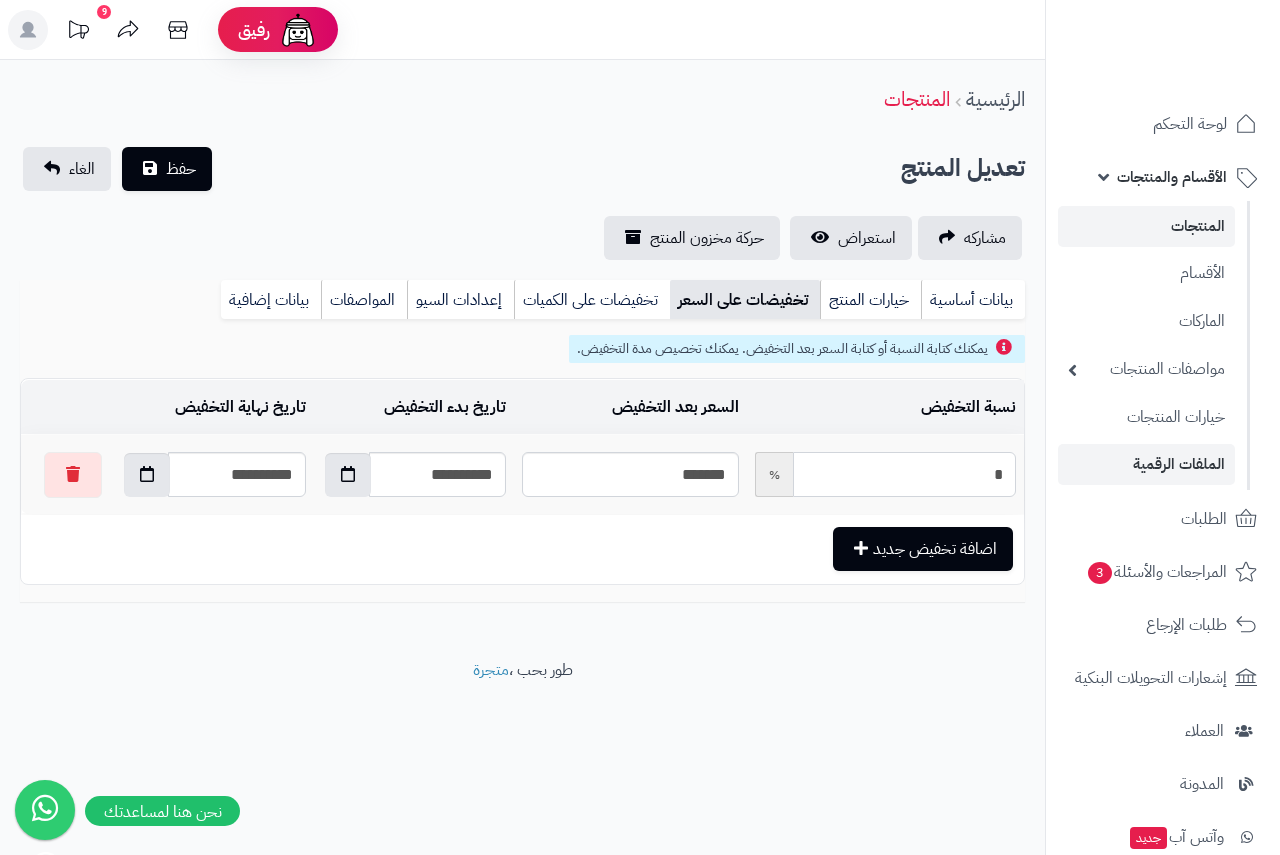 type on "*****" 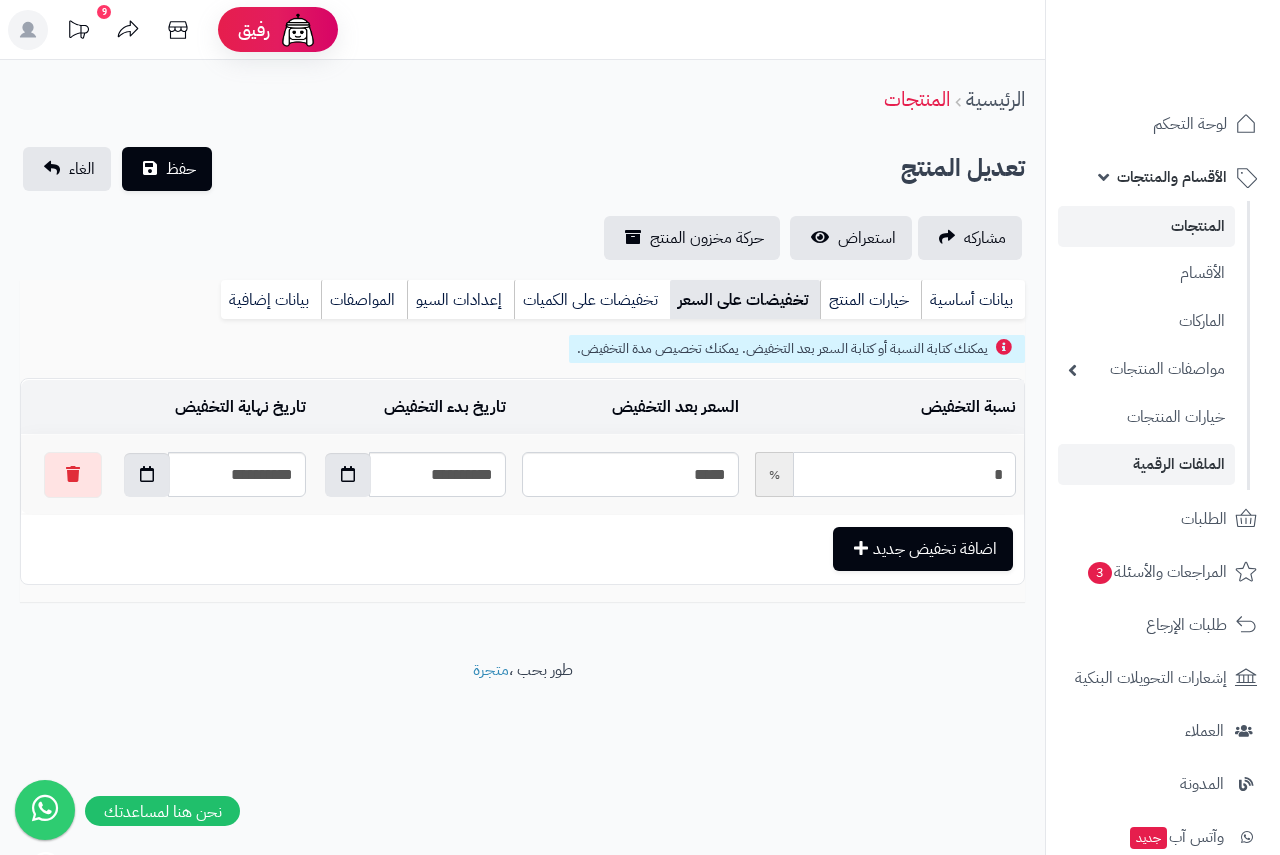 type on "**" 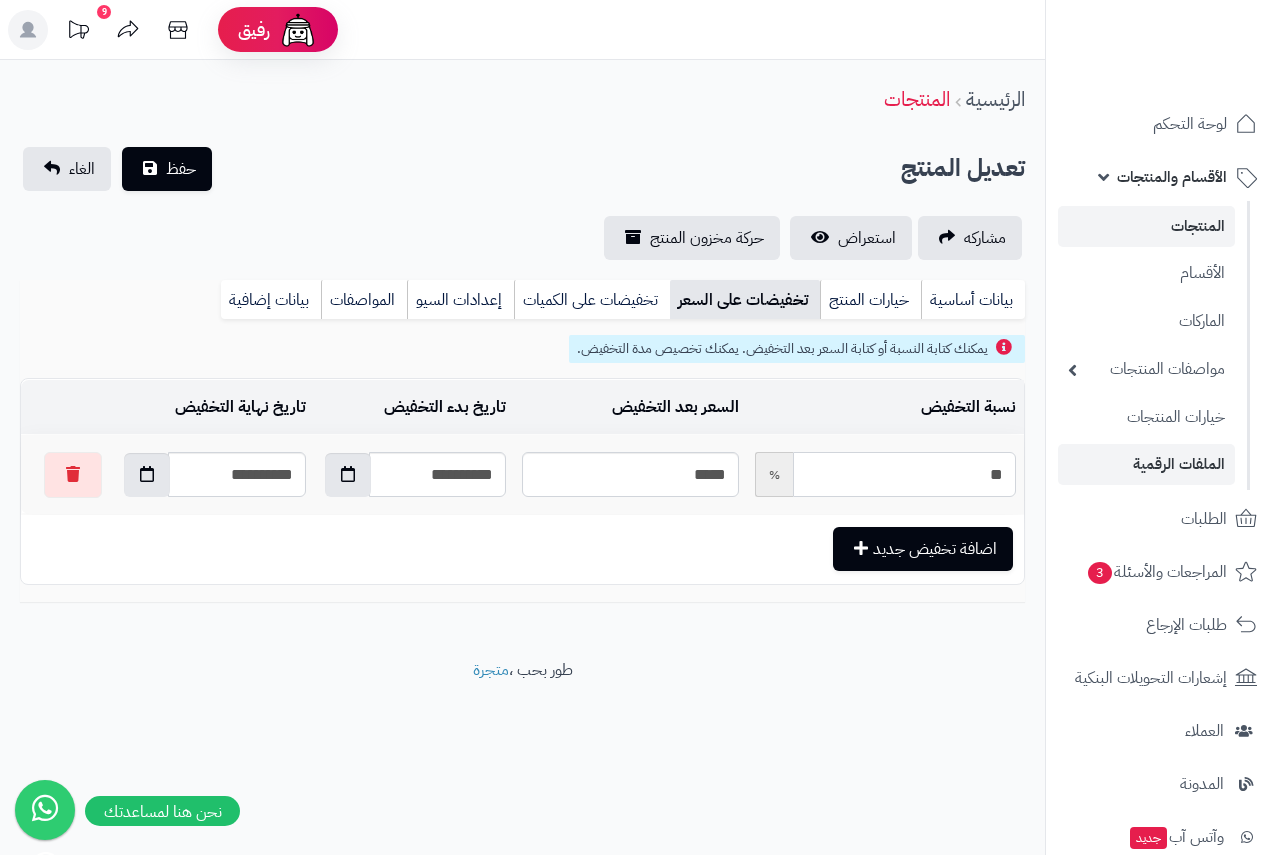 type on "*****" 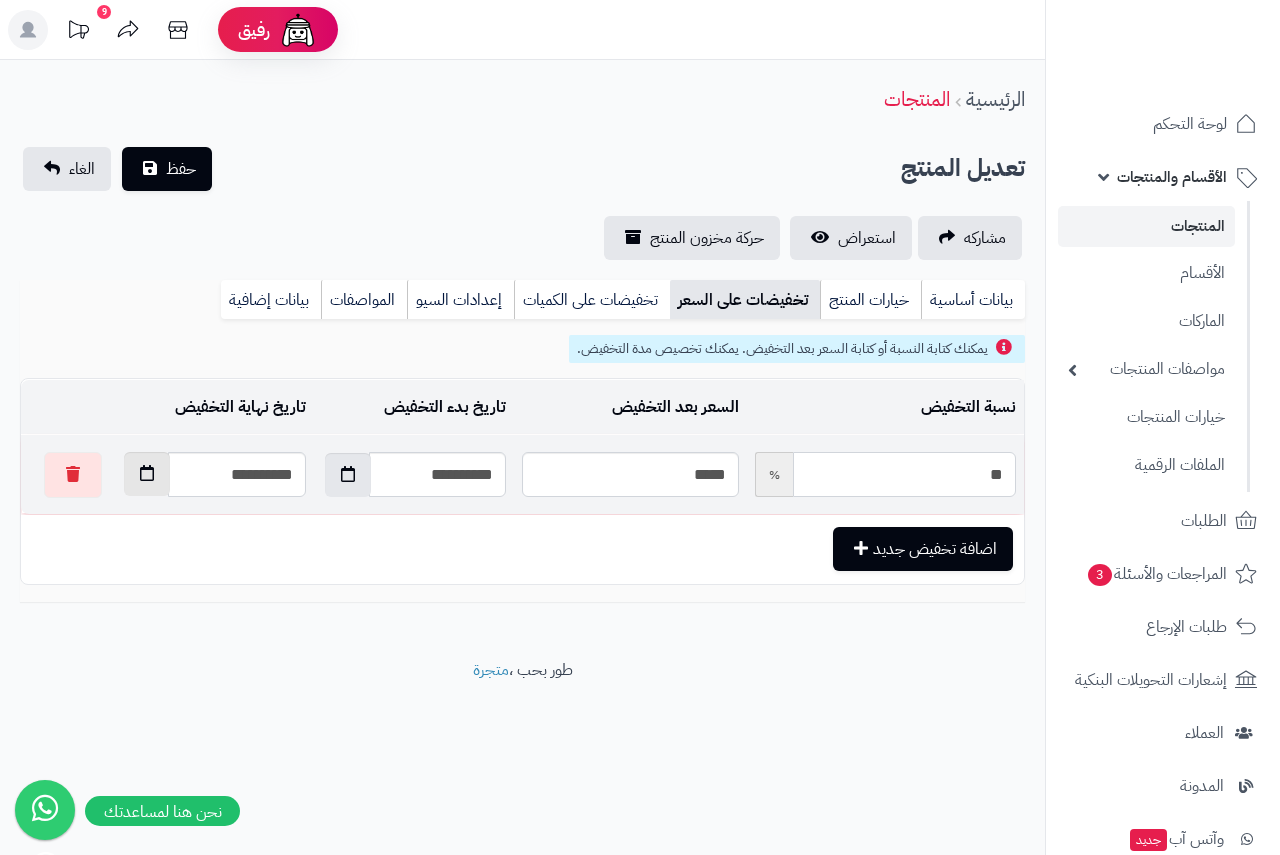 click at bounding box center (147, 473) 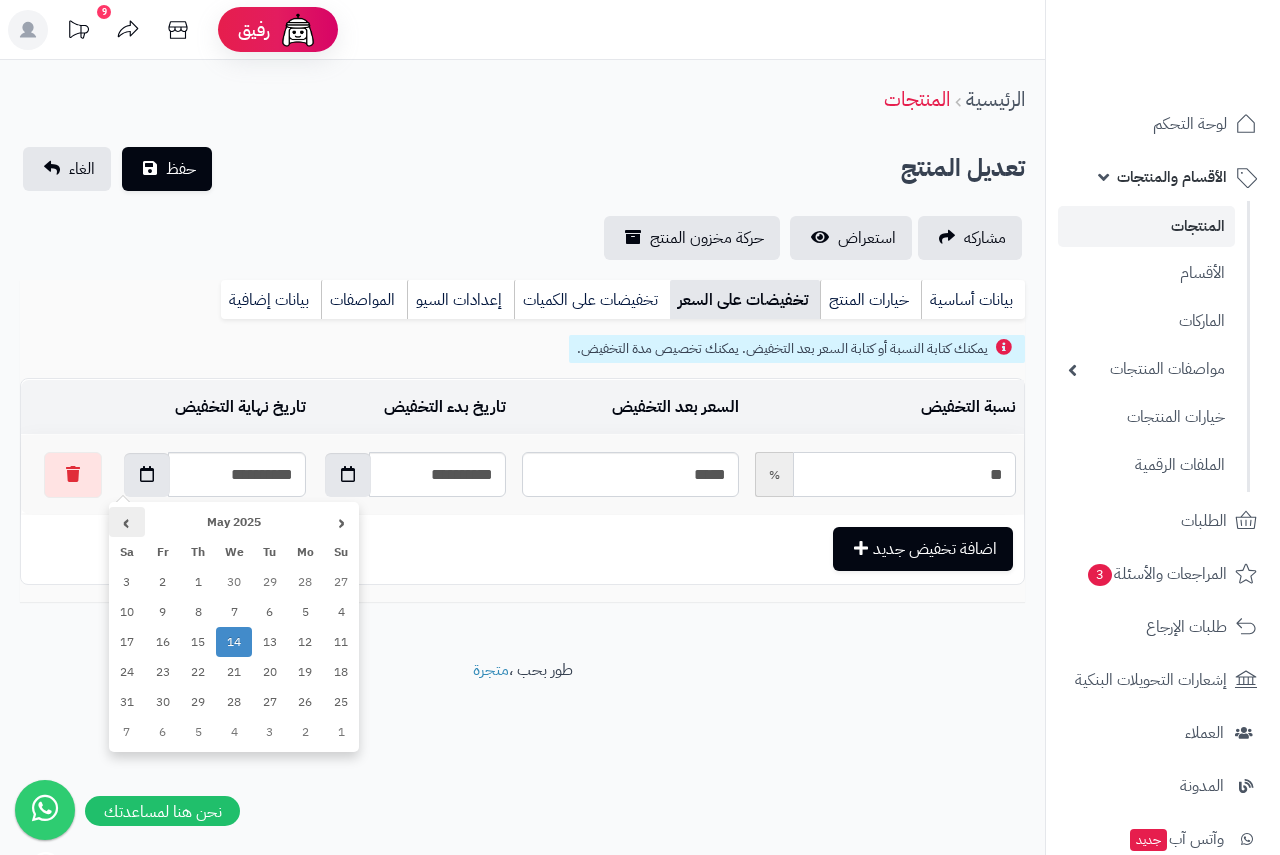 click on "›" at bounding box center [127, 522] 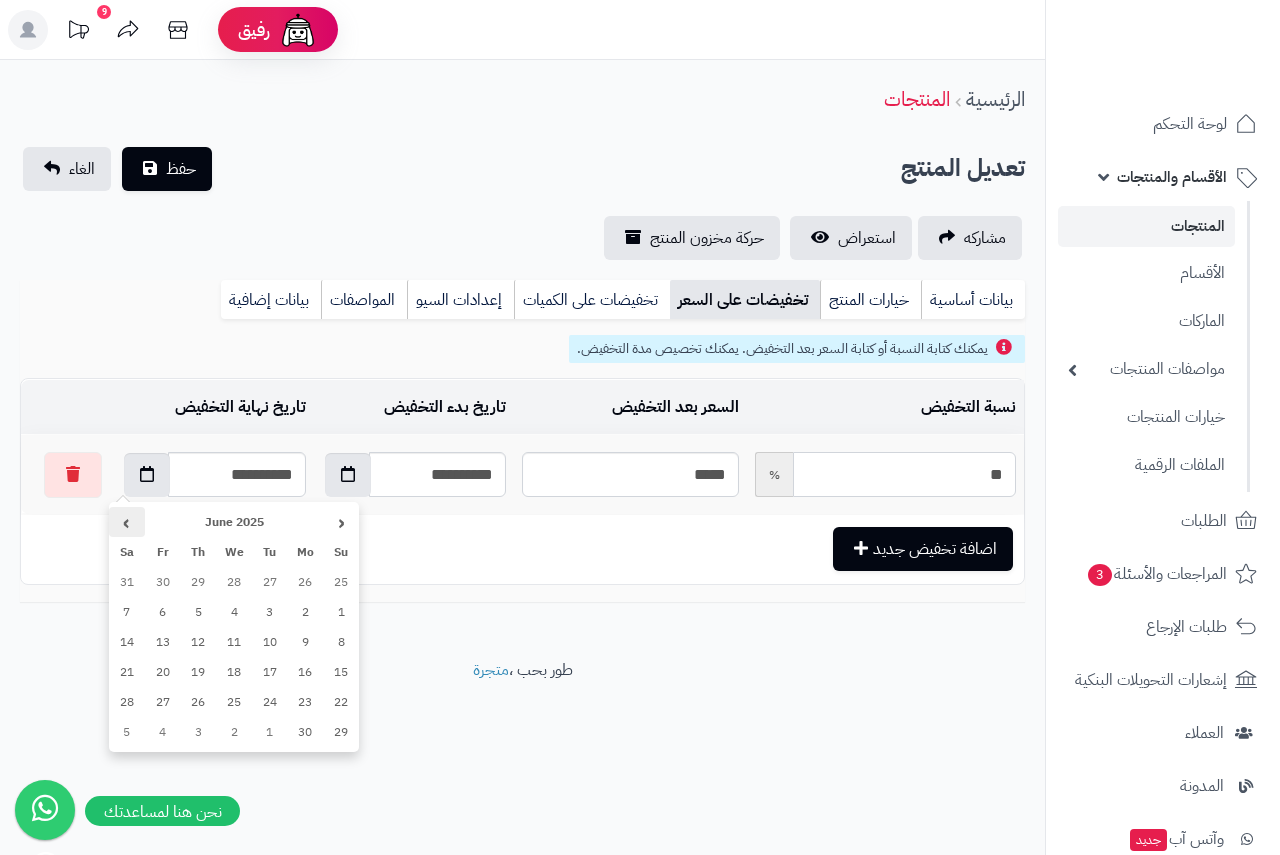 click on "›" at bounding box center (127, 522) 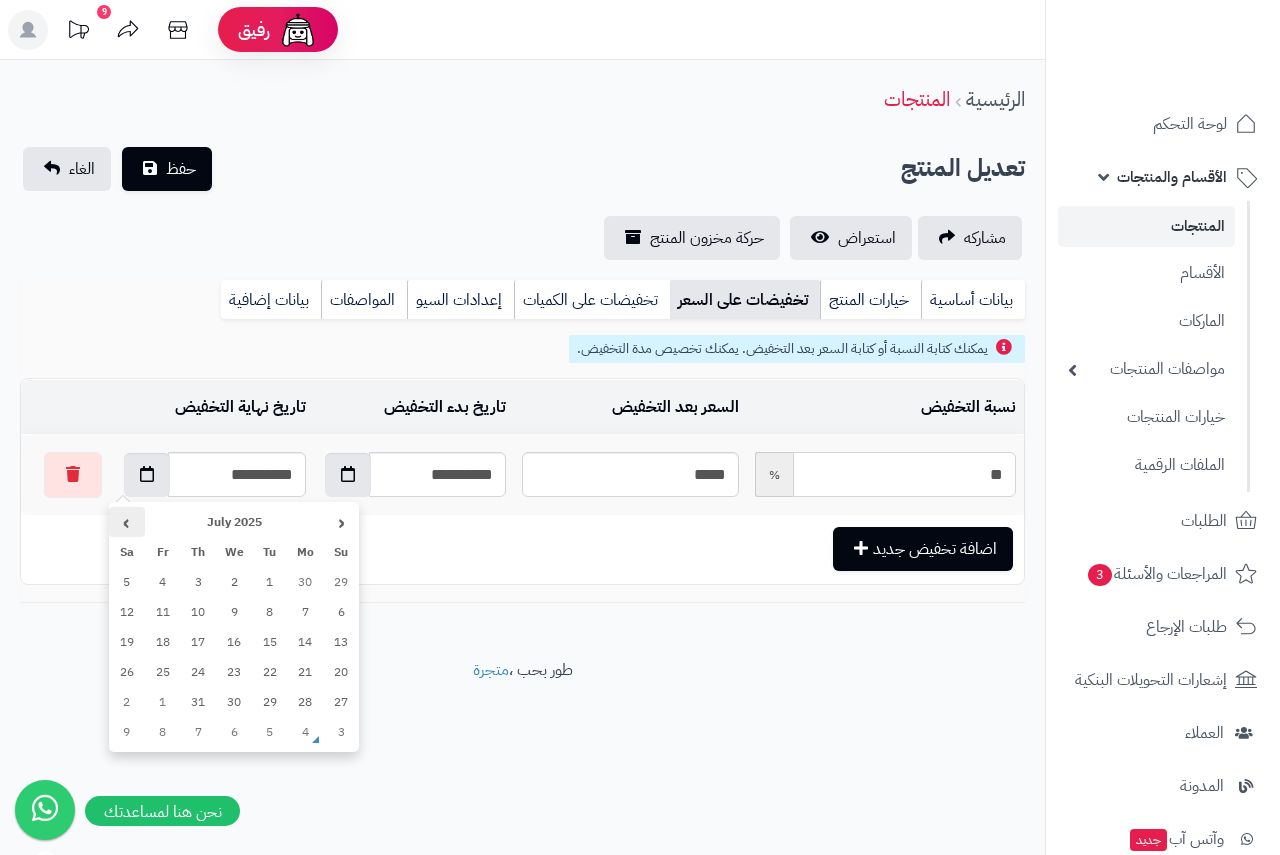 click on "›" at bounding box center [127, 522] 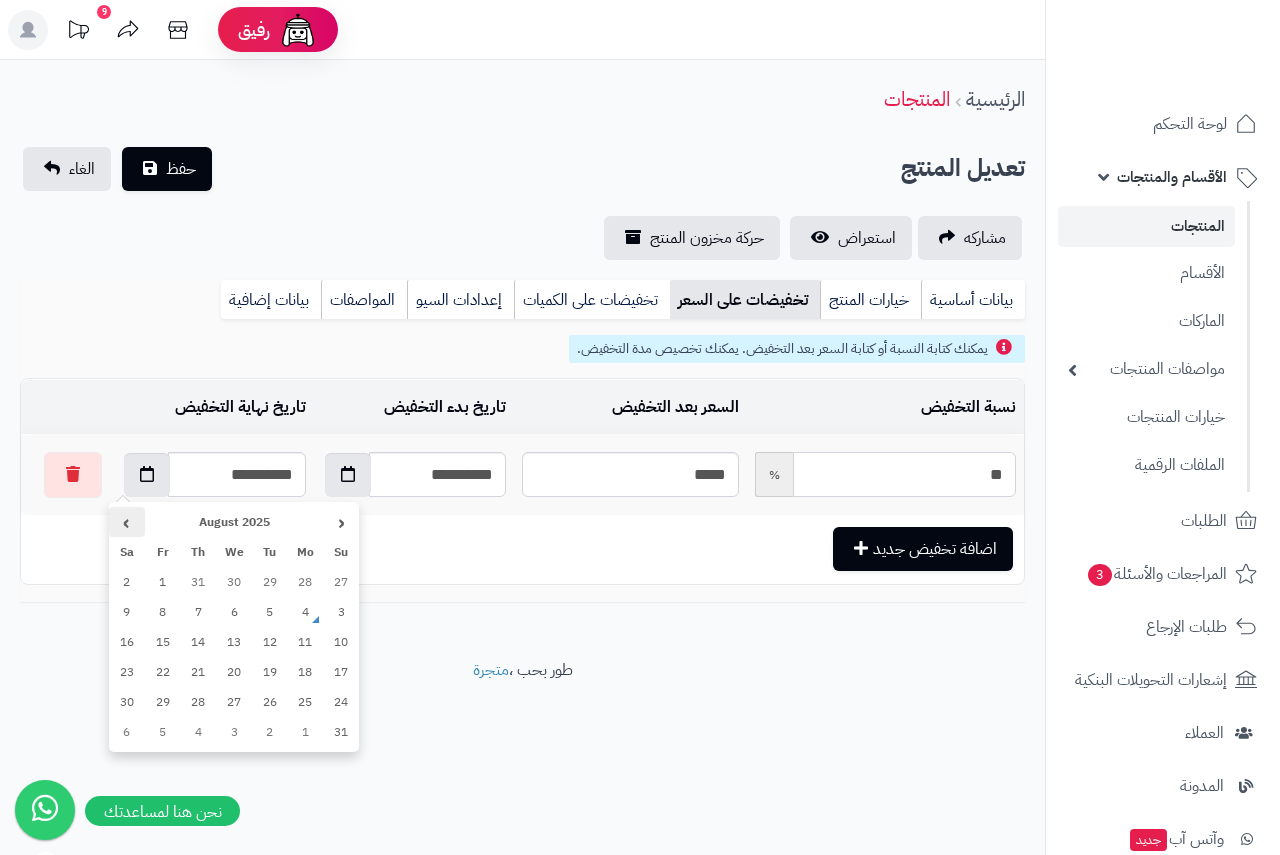 click on "›" at bounding box center [127, 522] 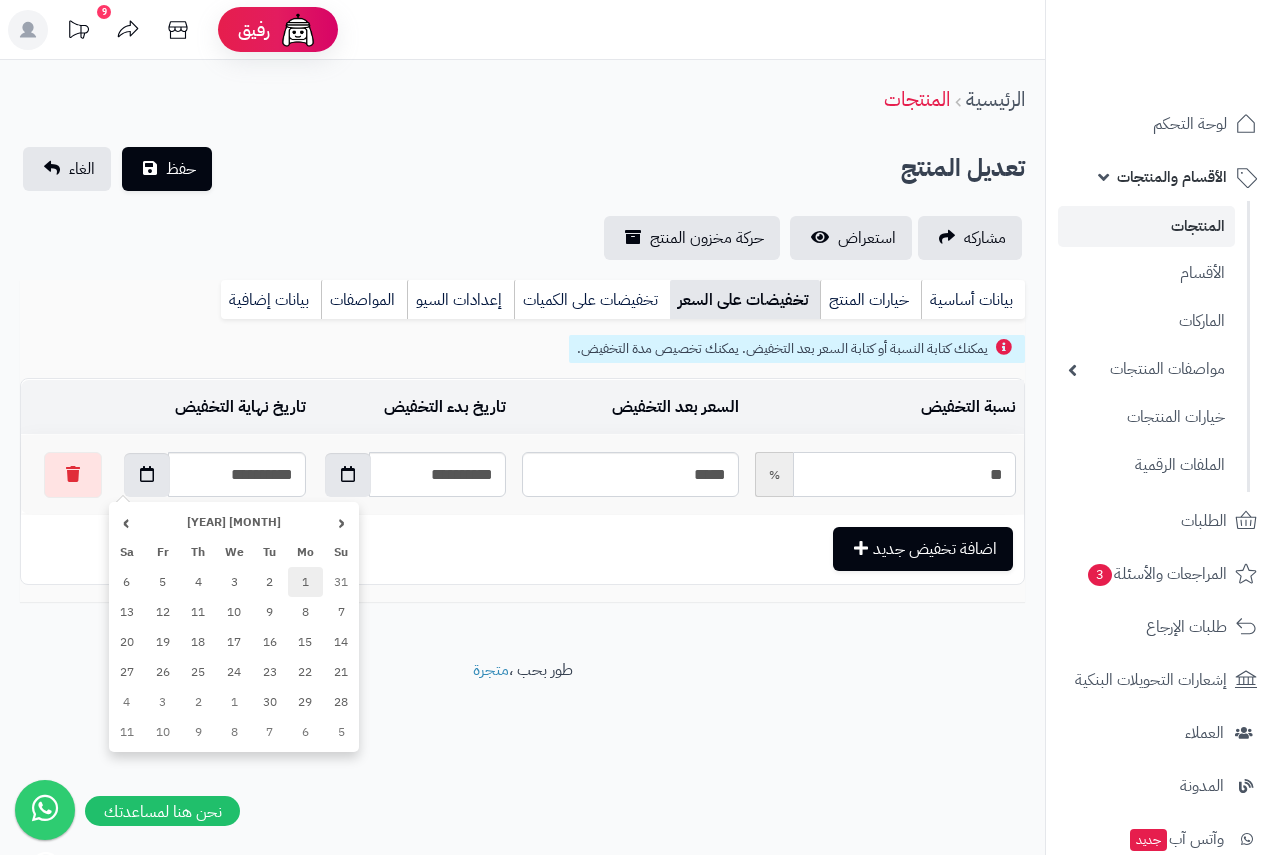 click on "1" at bounding box center [306, 582] 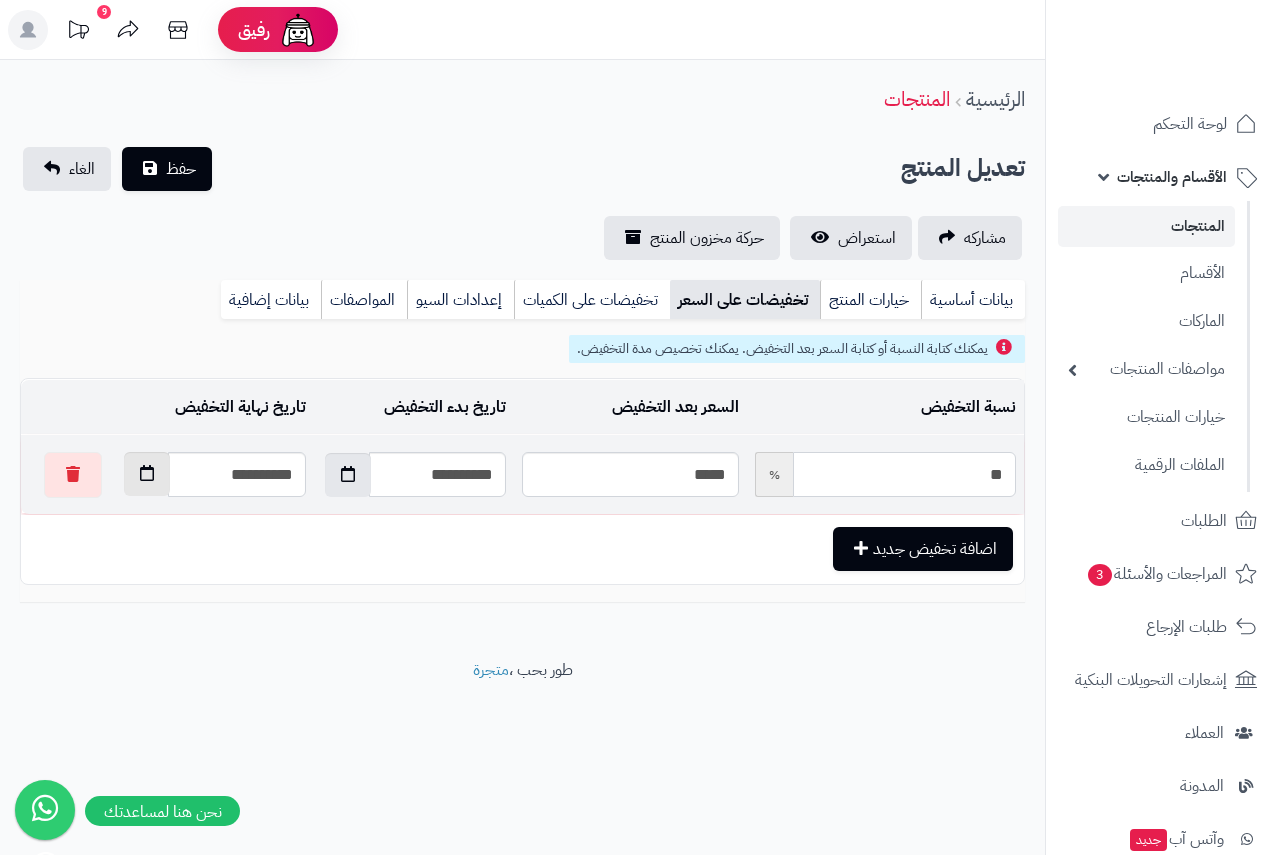 click at bounding box center [147, 474] 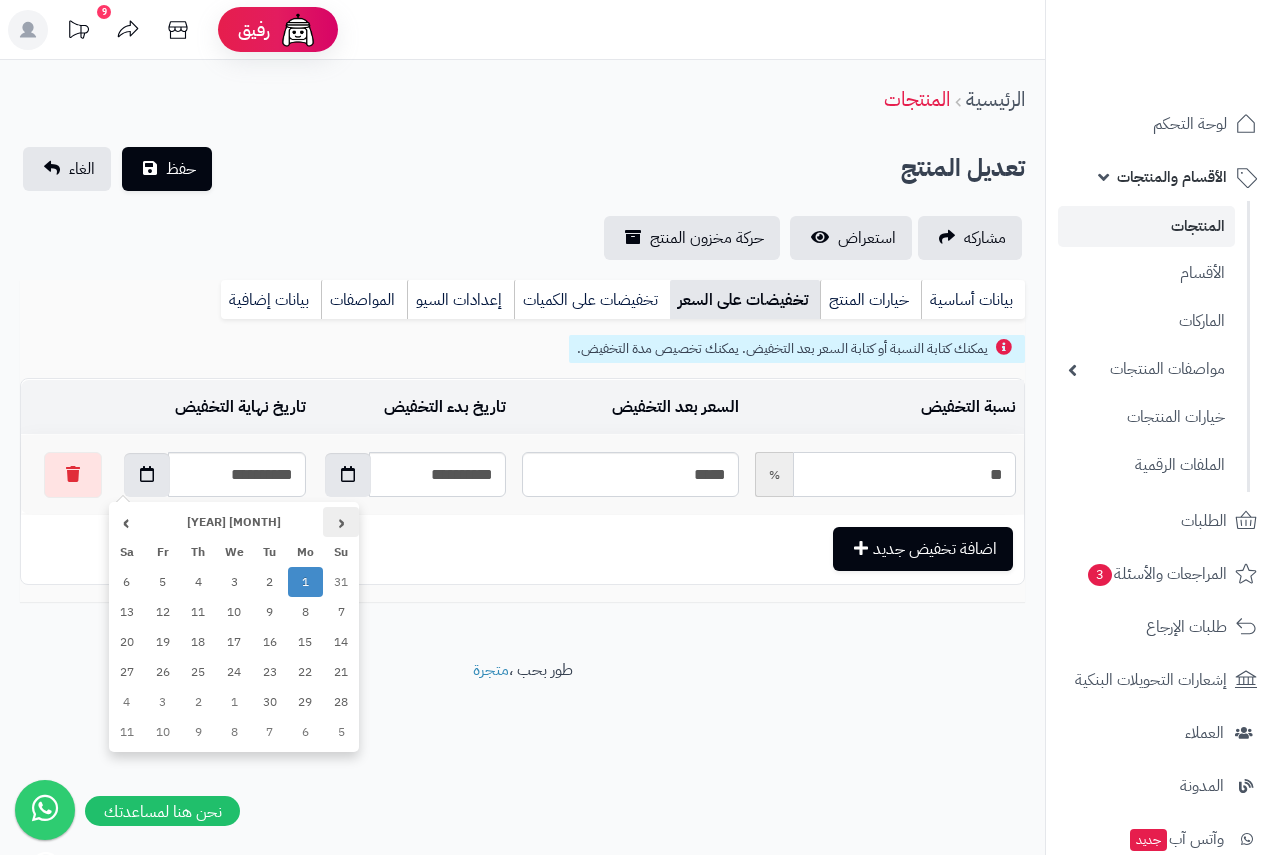 click on "‹" at bounding box center (341, 522) 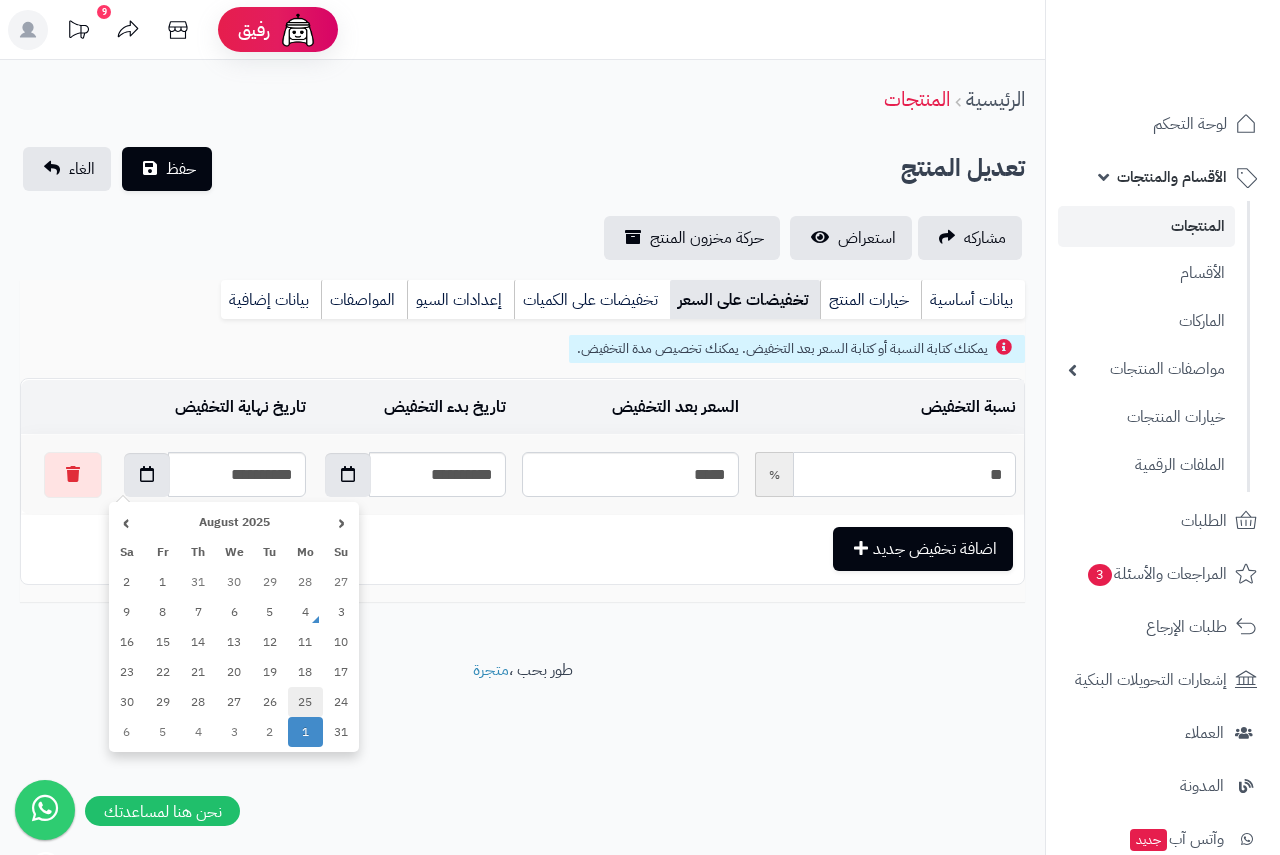 click on "25" at bounding box center [306, 702] 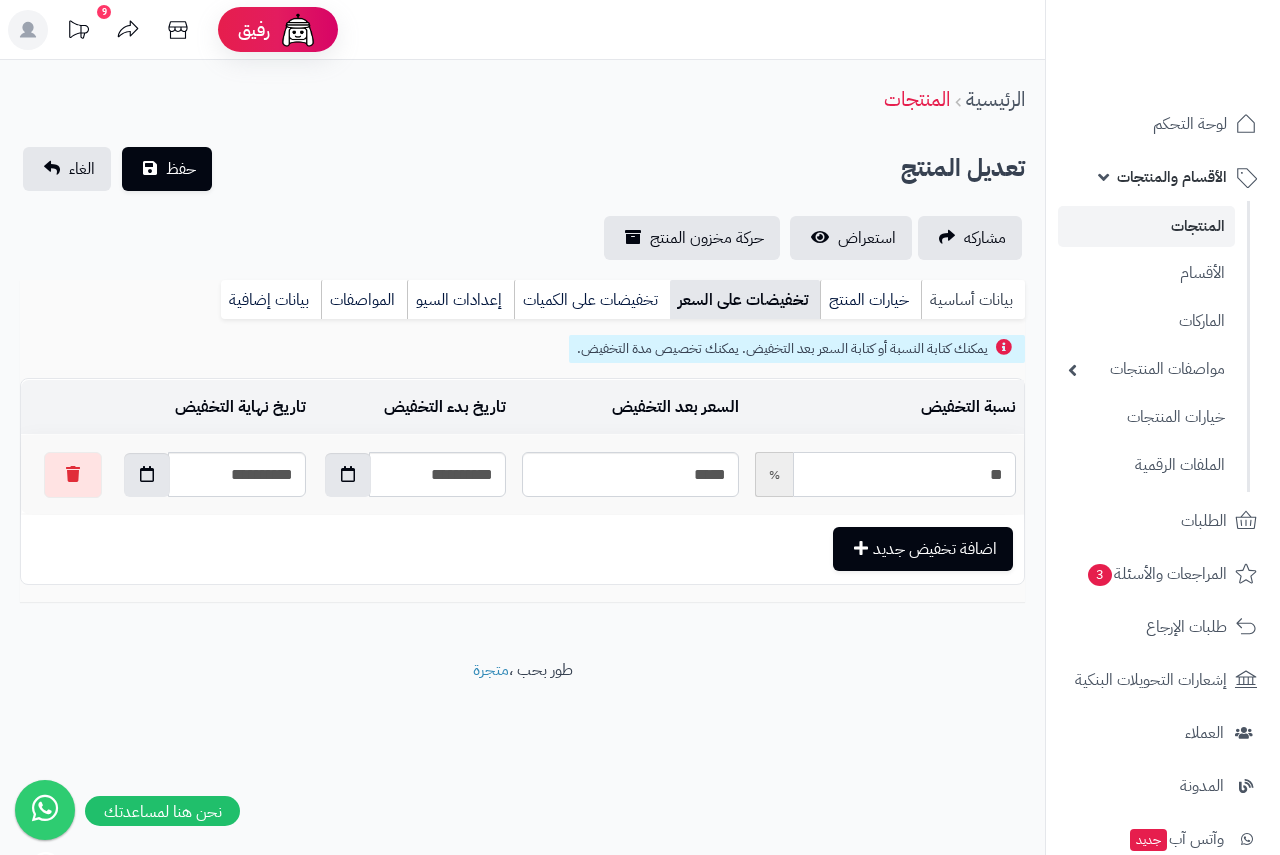 type on "**" 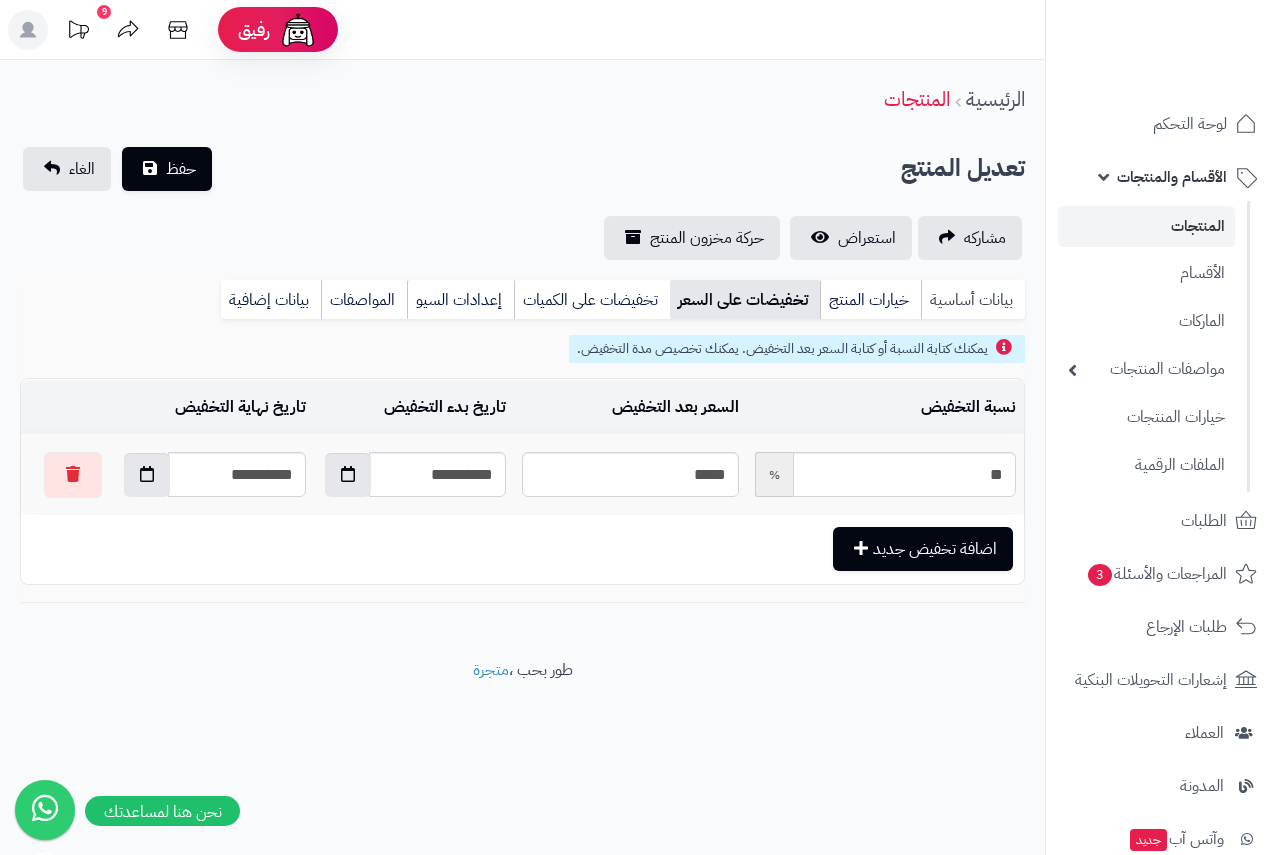 click on "بيانات أساسية" at bounding box center (973, 300) 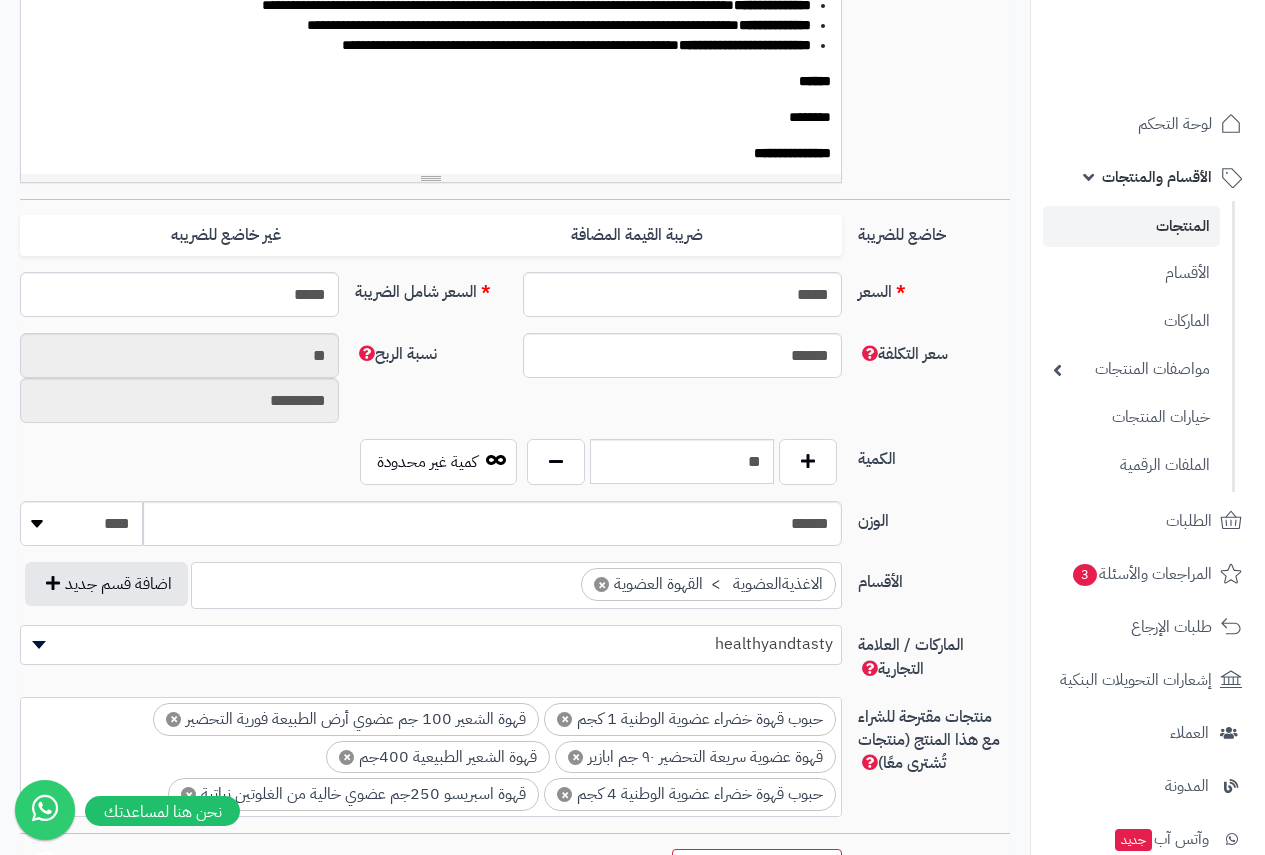 scroll, scrollTop: 700, scrollLeft: 0, axis: vertical 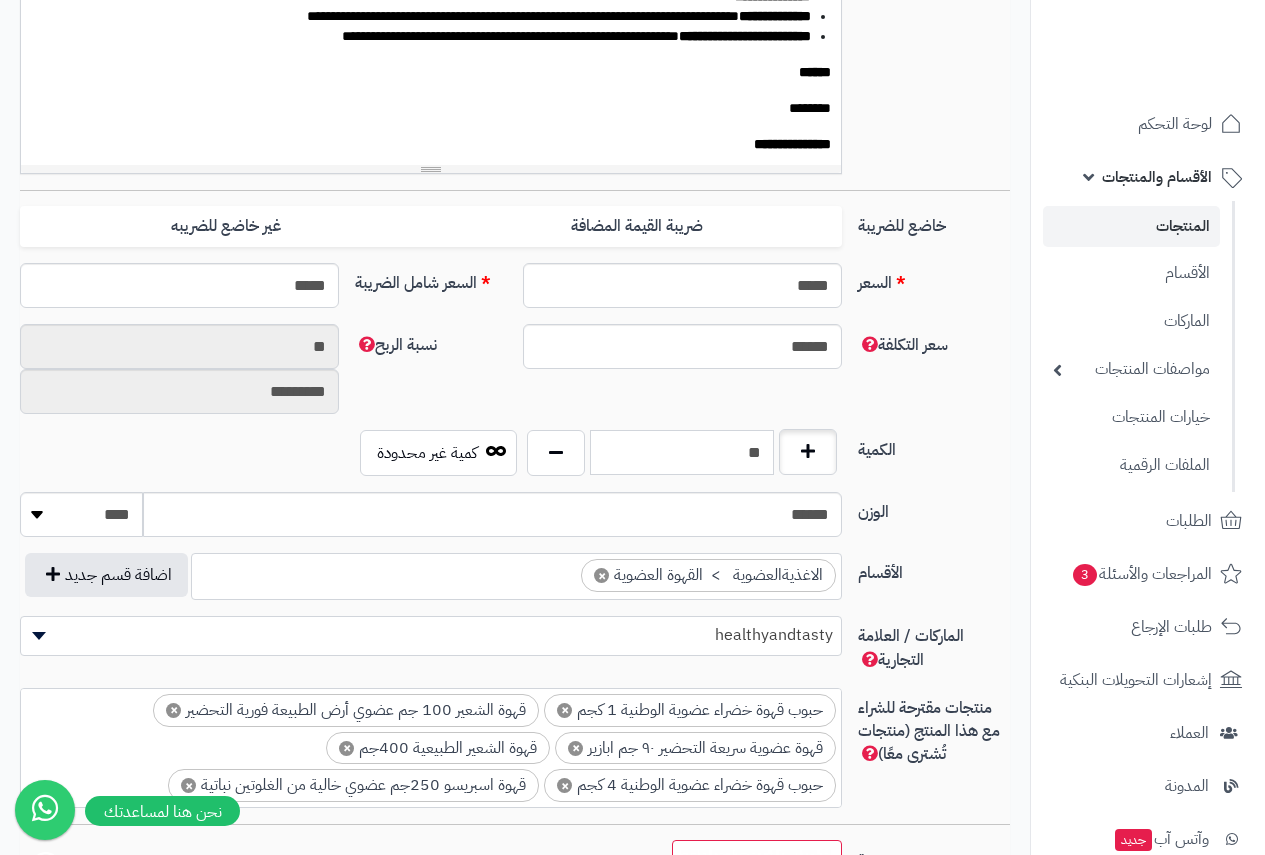 drag, startPoint x: 721, startPoint y: 466, endPoint x: 783, endPoint y: 457, distance: 62.649822 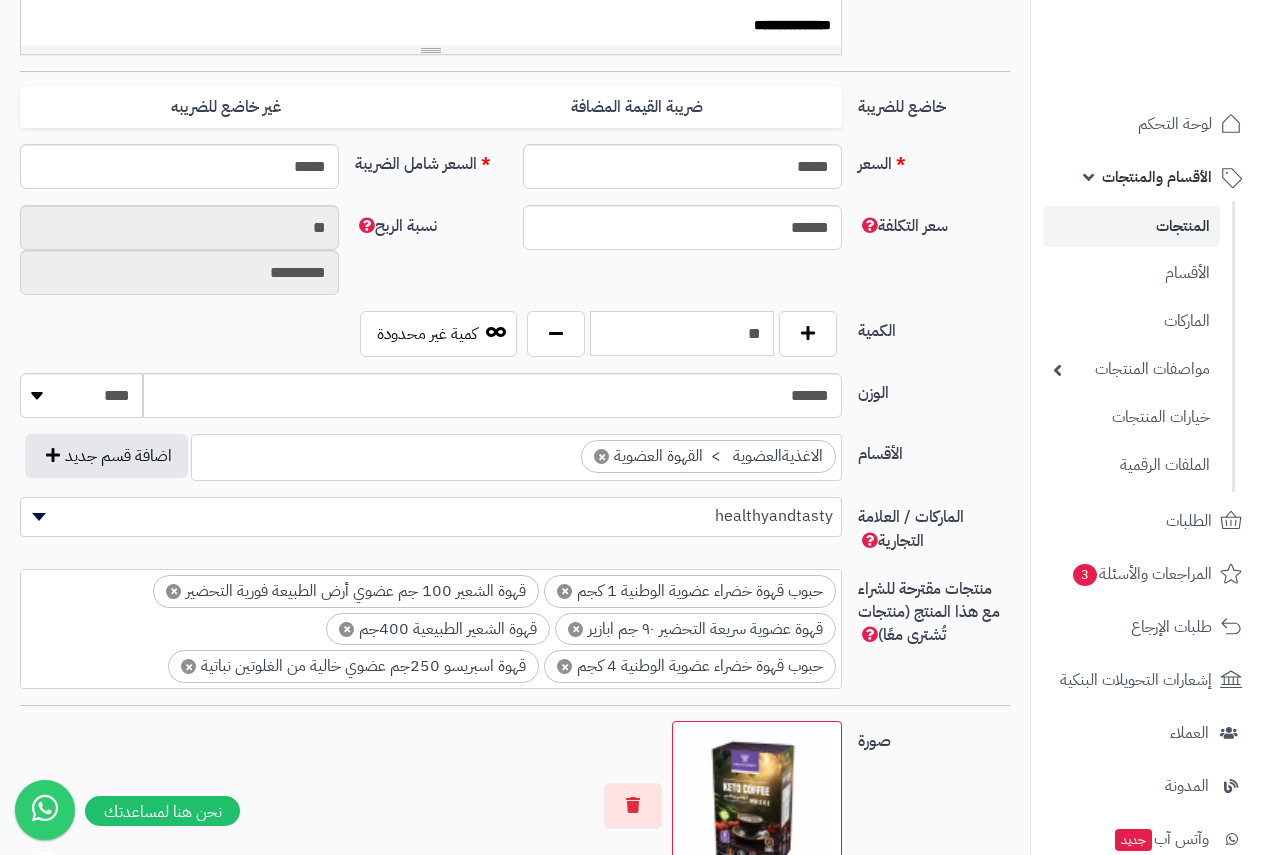 scroll, scrollTop: 1000, scrollLeft: 0, axis: vertical 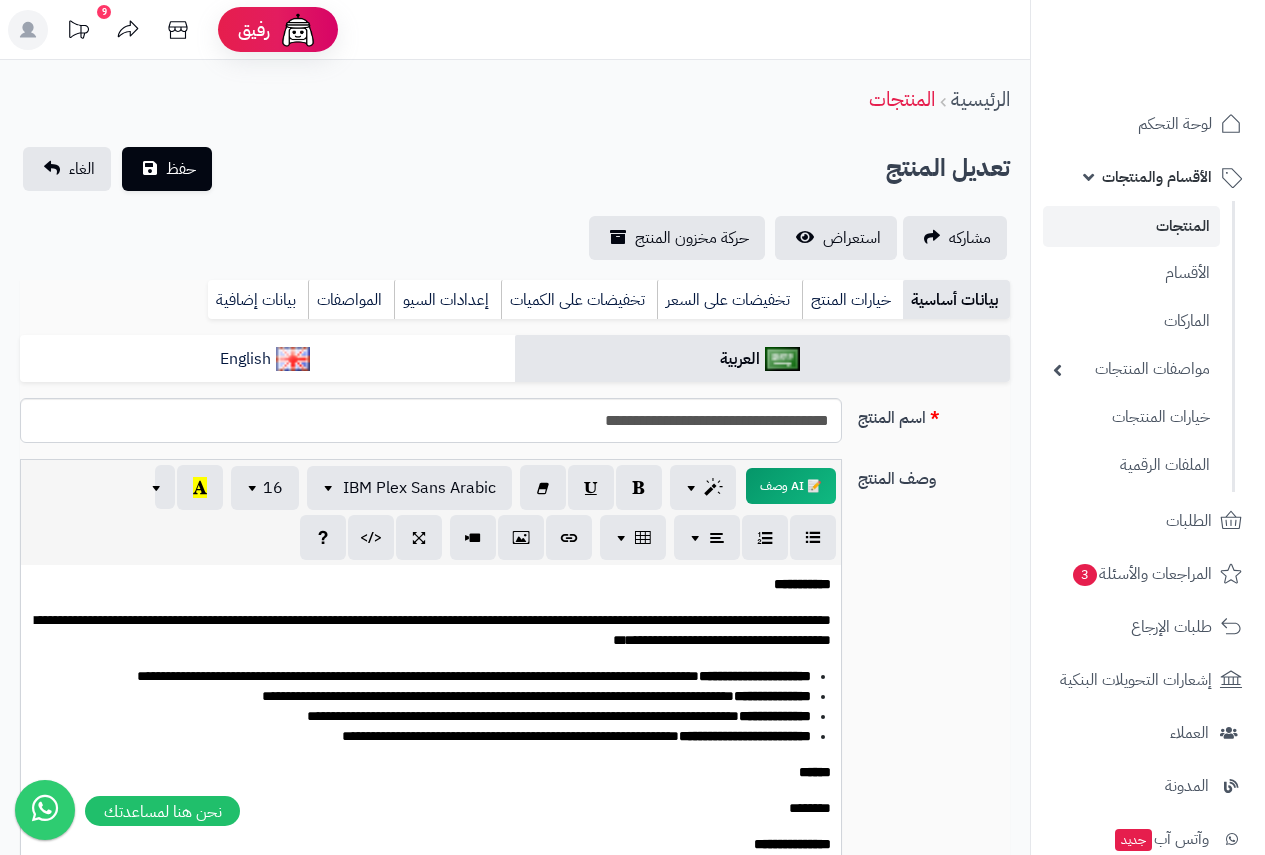 click on "**********" at bounding box center (431, 715) 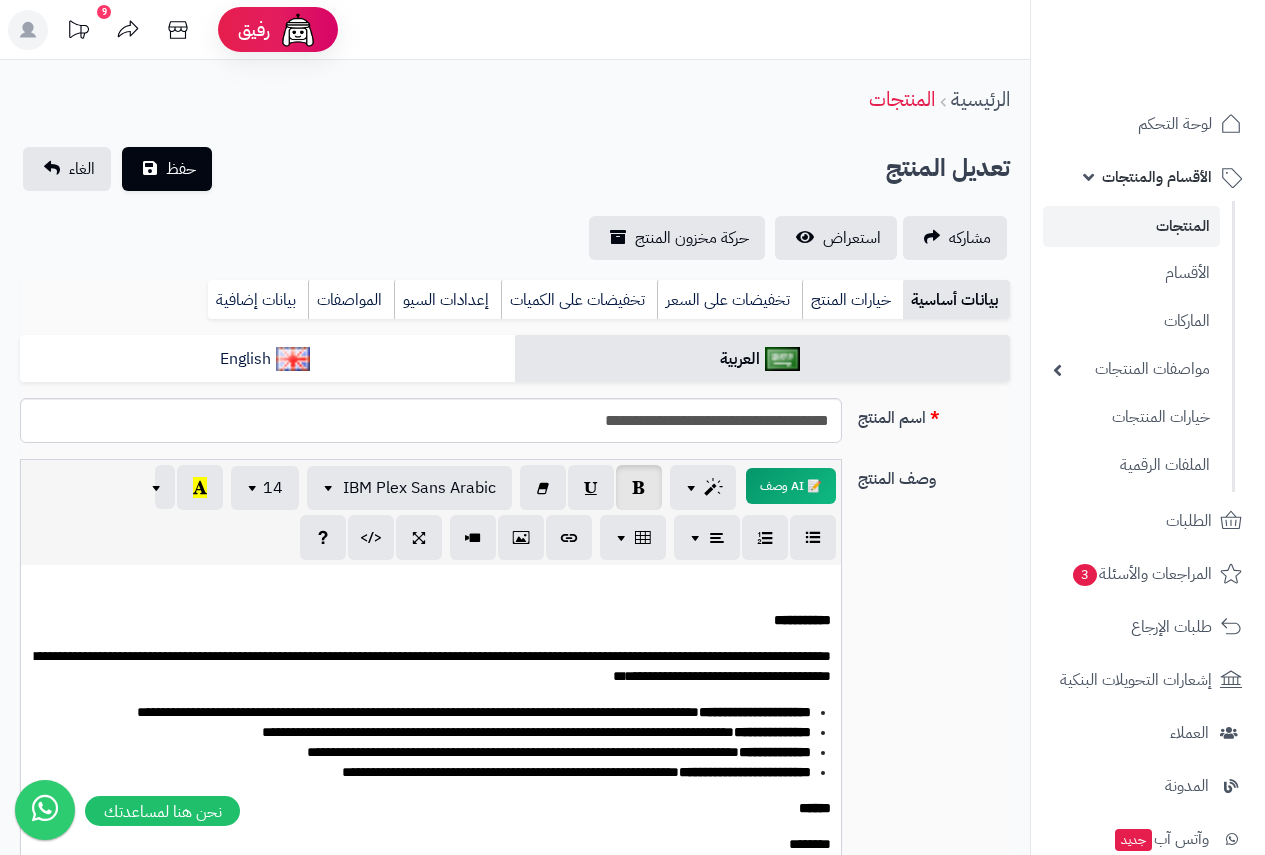 type 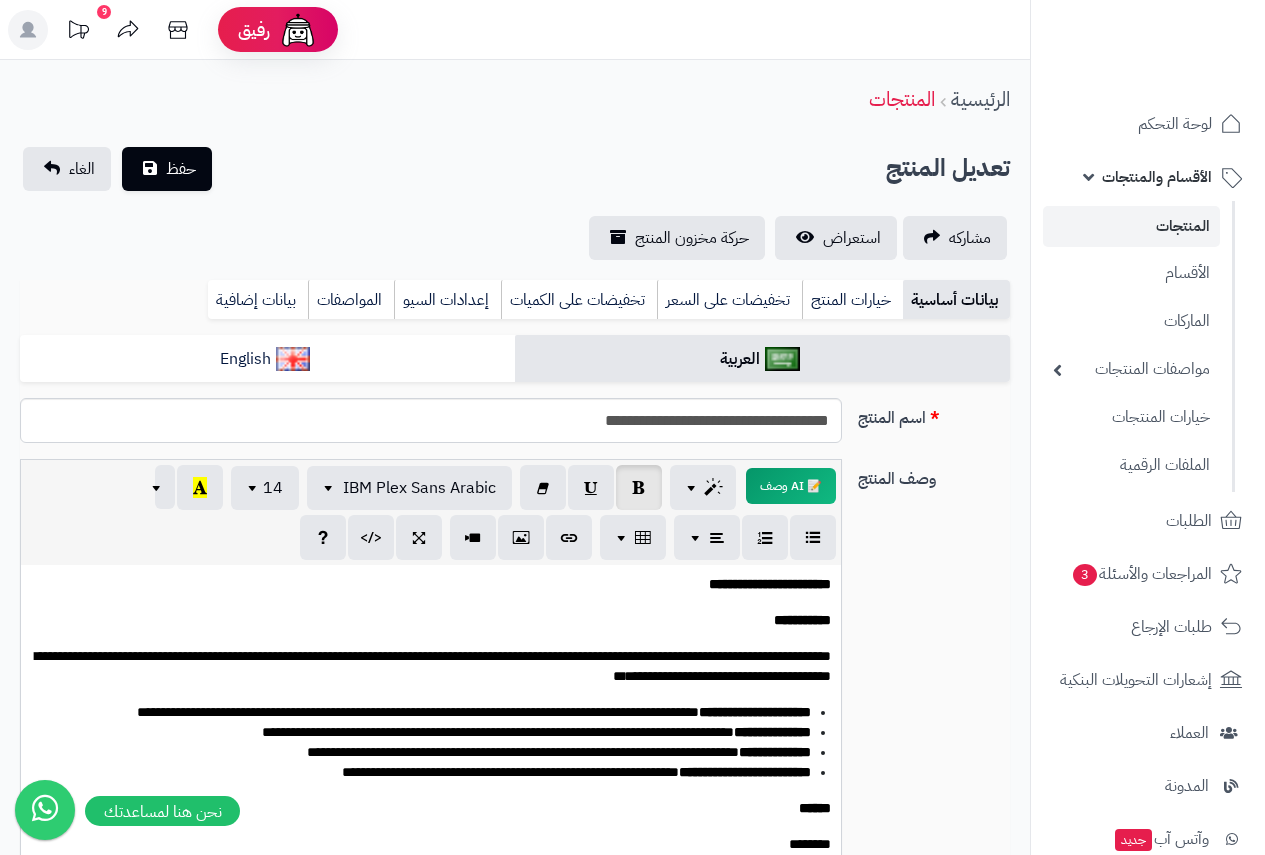 click on "**********" at bounding box center (770, 584) 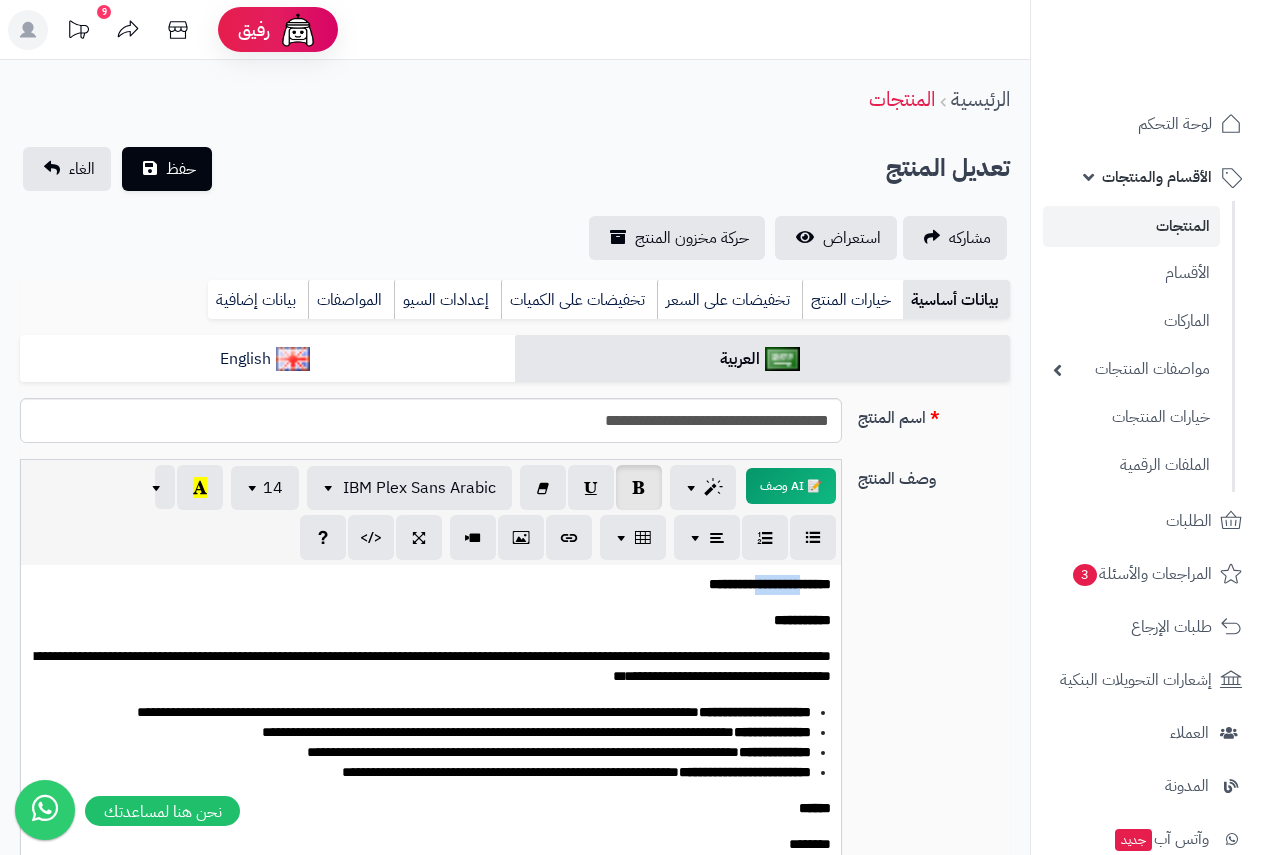 click on "**********" at bounding box center [770, 584] 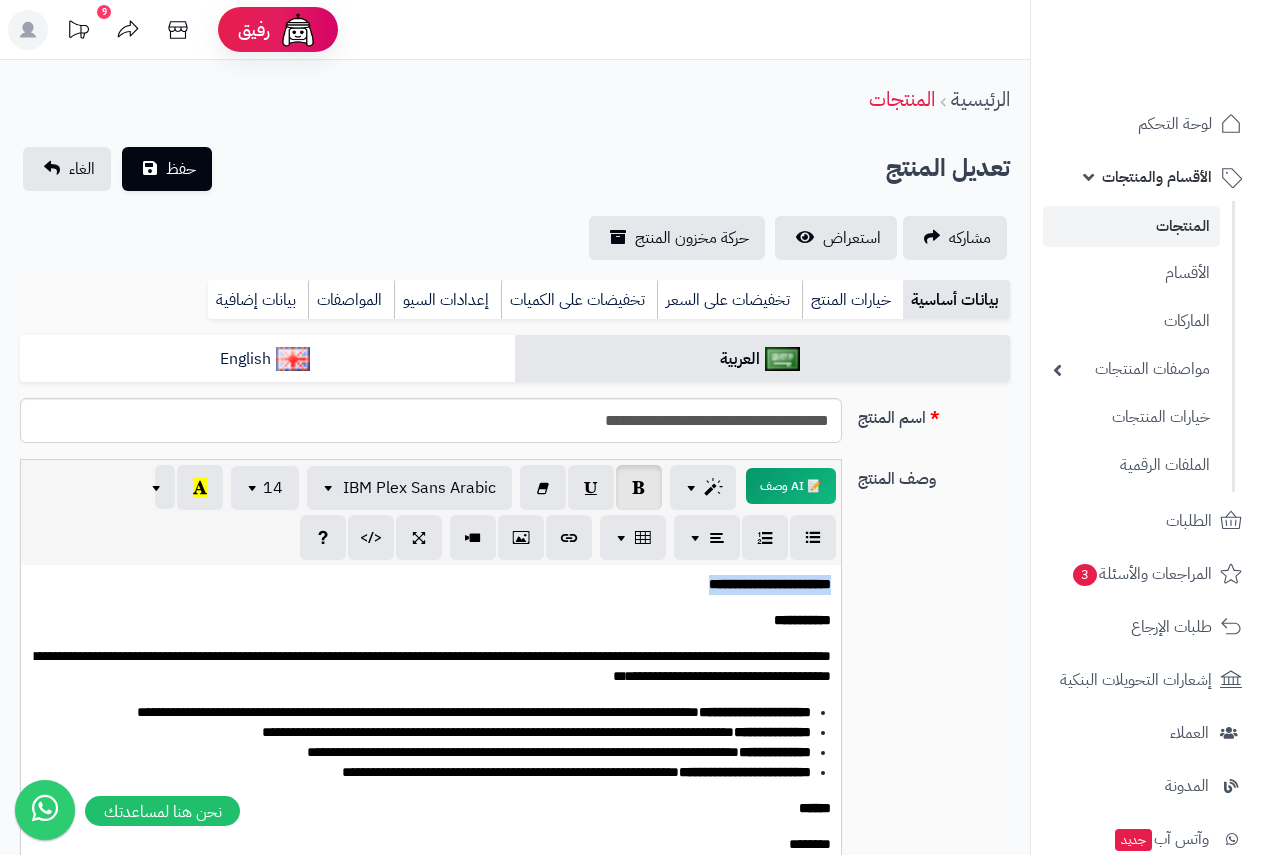 click on "**********" at bounding box center [770, 584] 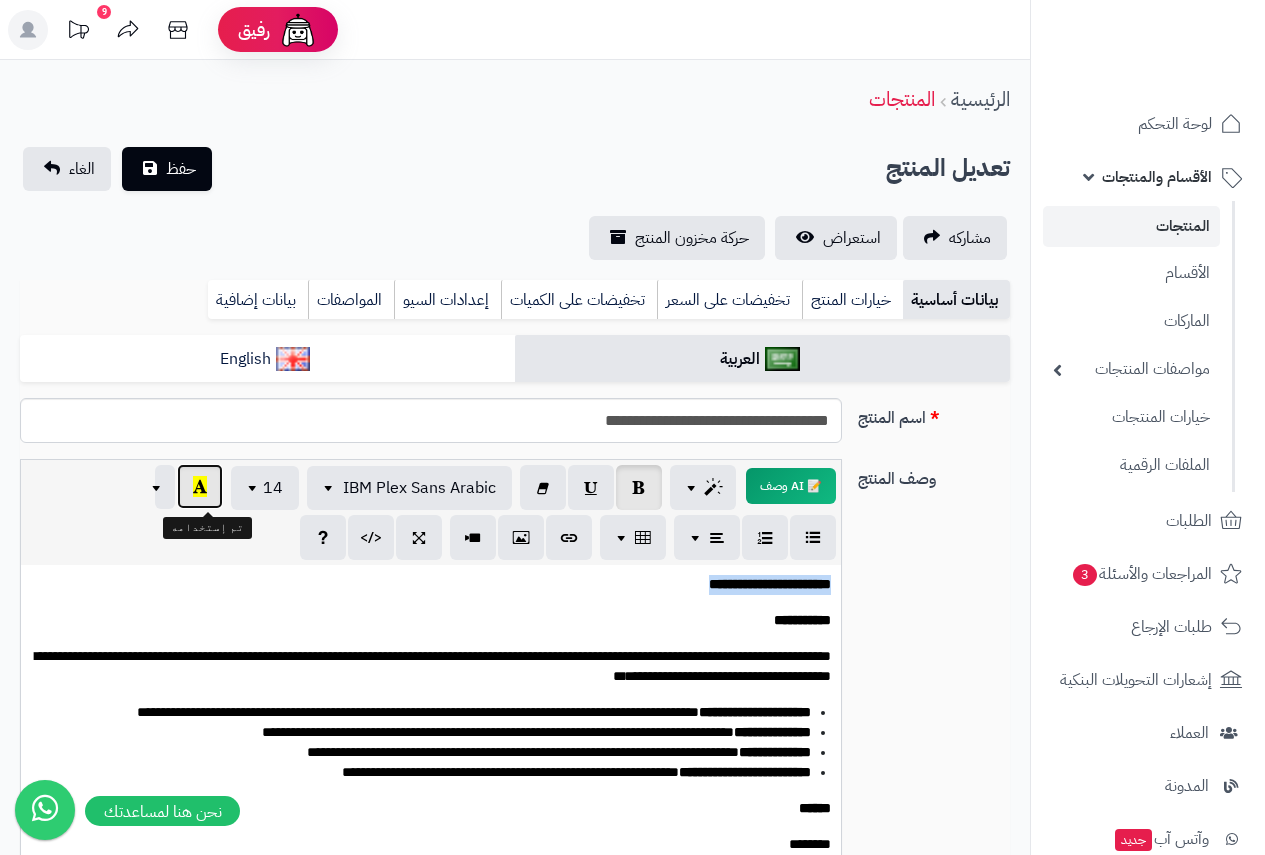click at bounding box center (200, 486) 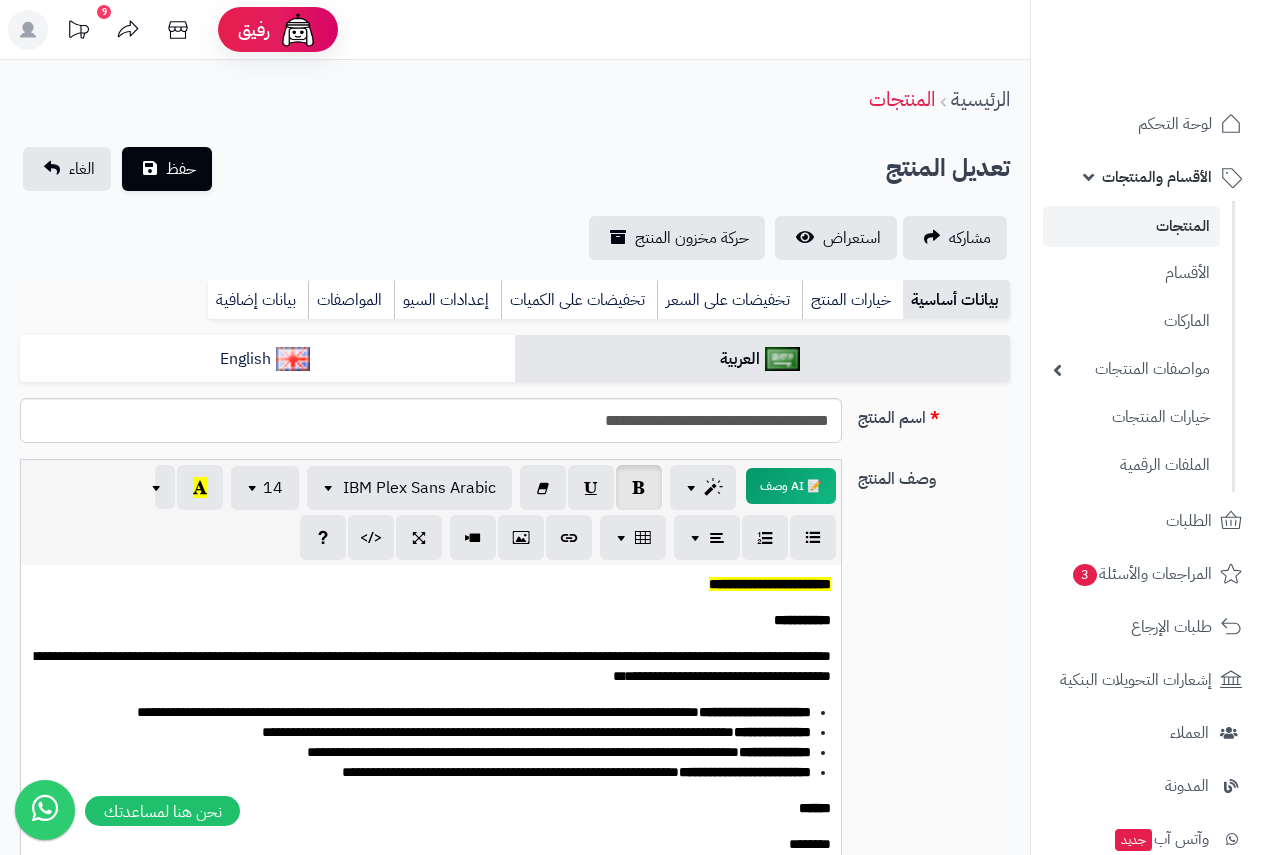 click on "**********" at bounding box center (431, 715) 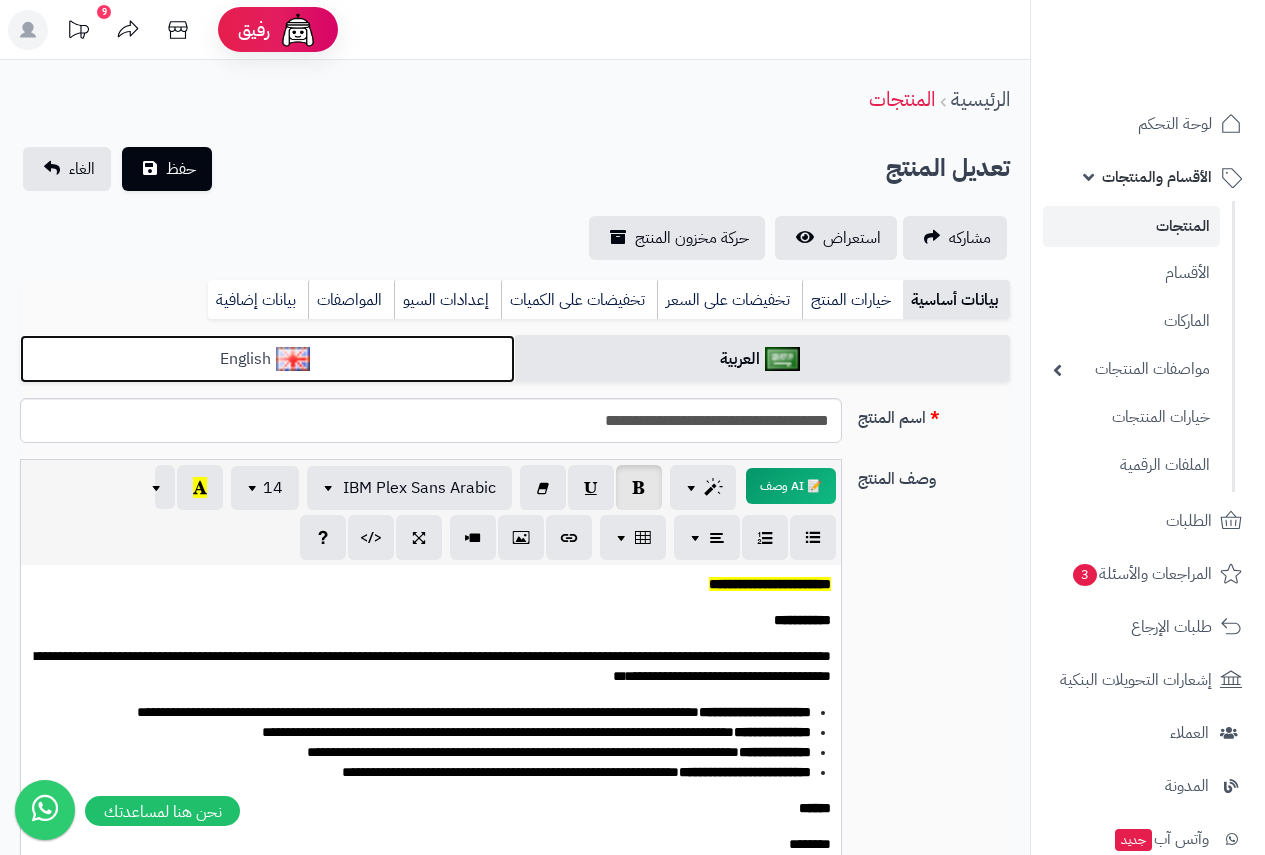click on "English" at bounding box center [267, 359] 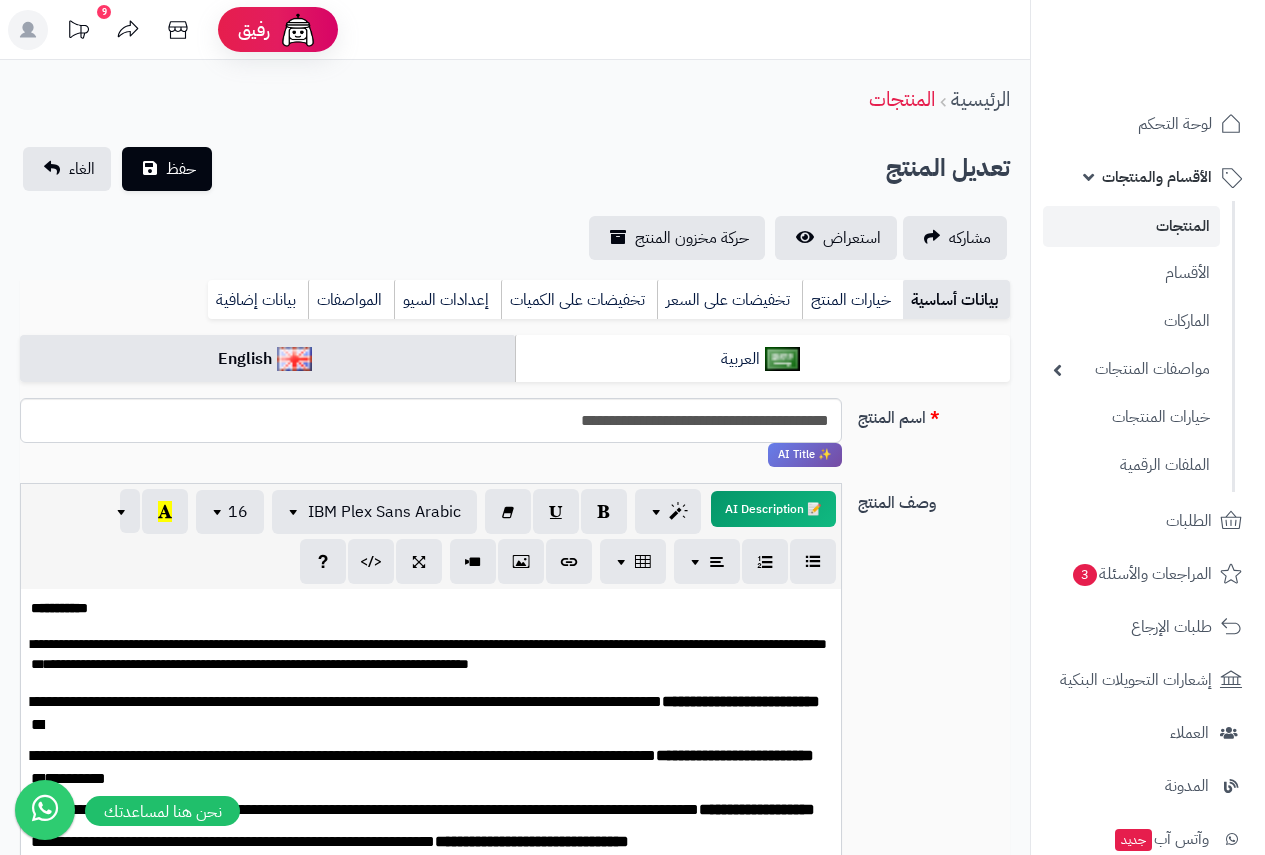 click on "**********" at bounding box center [431, 609] 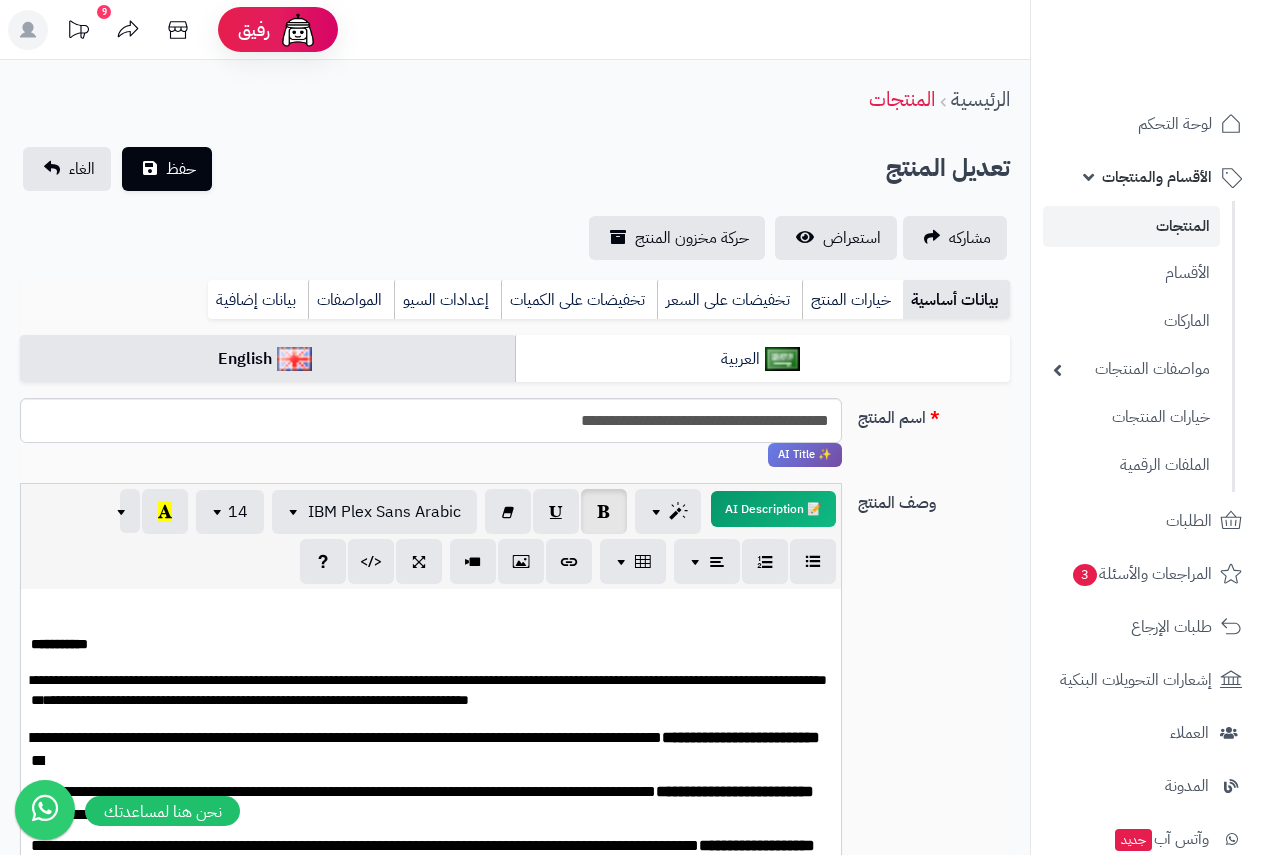 paste 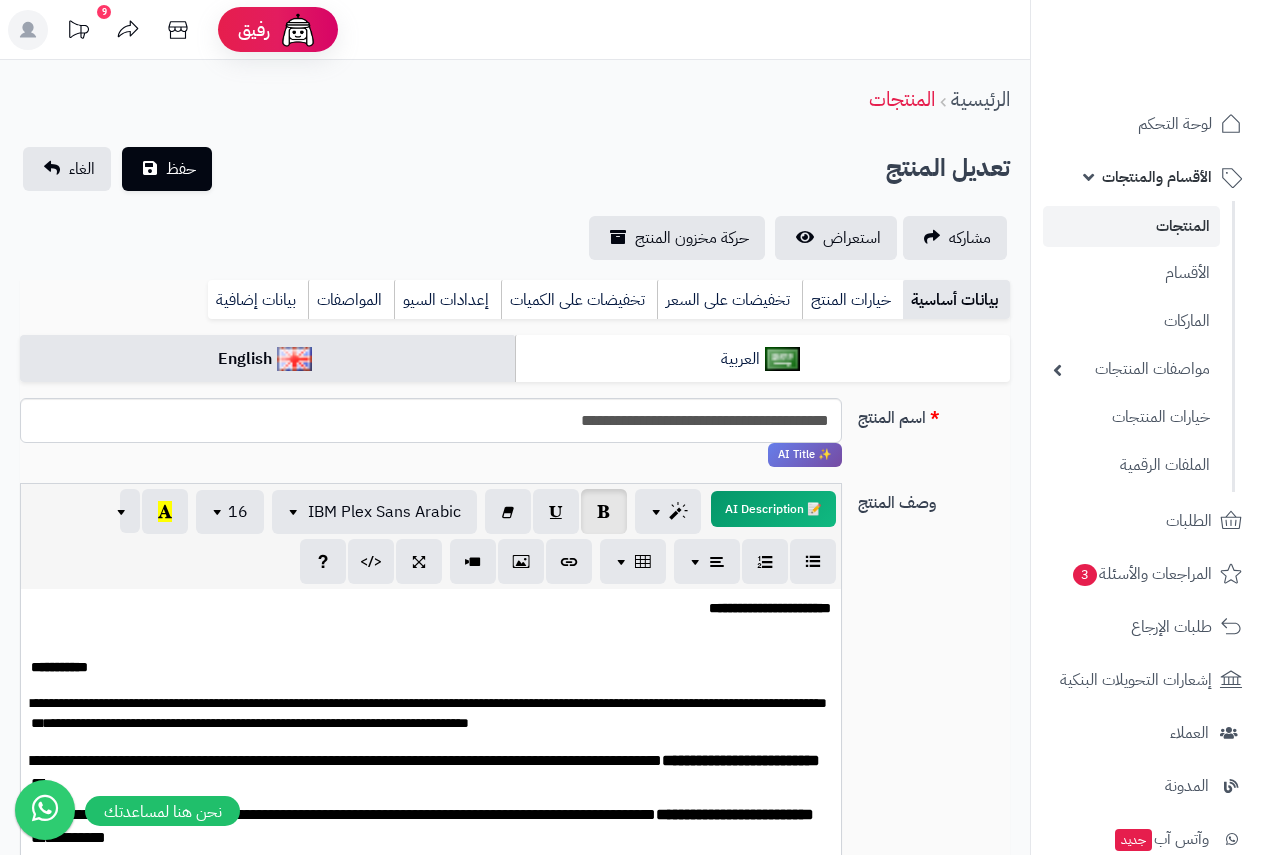 click on "**********" at bounding box center (770, 608) 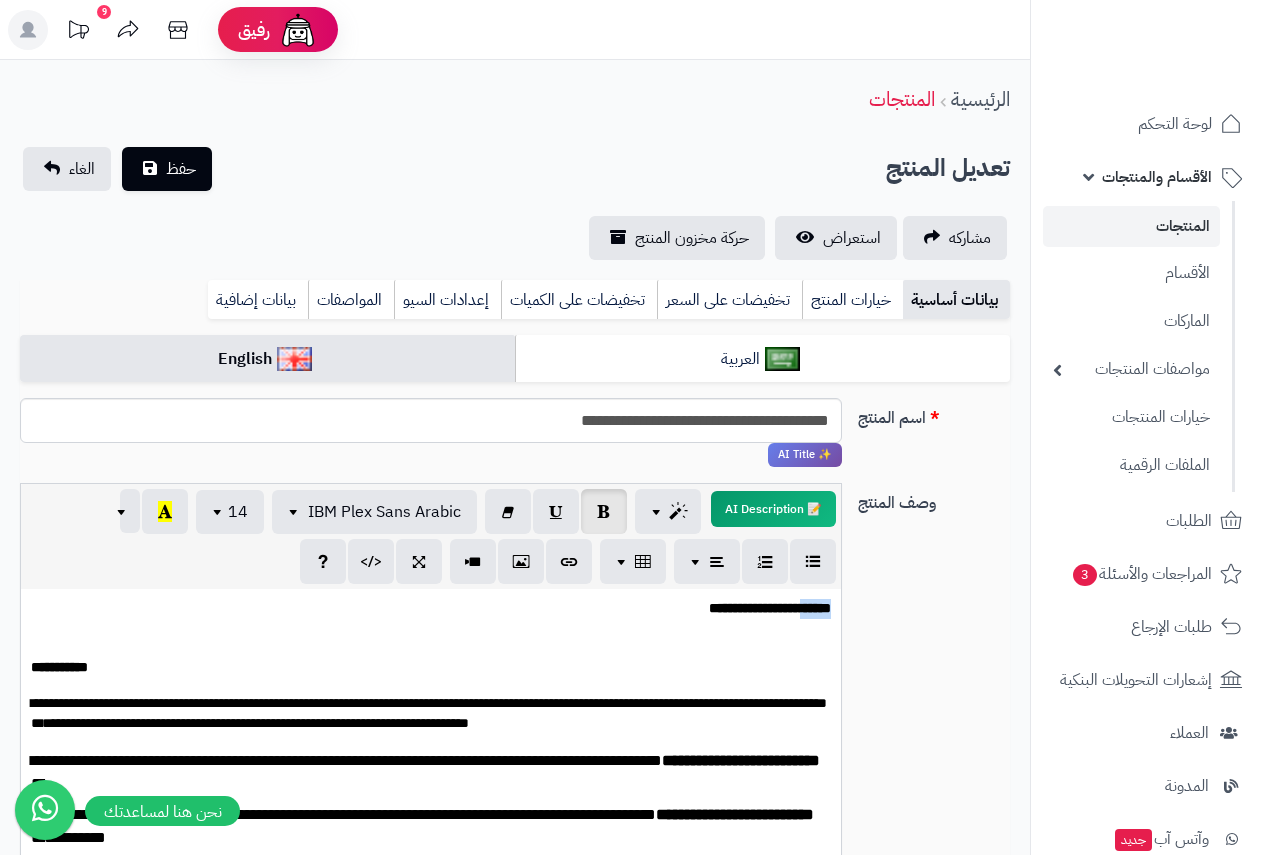 click on "**********" at bounding box center [770, 608] 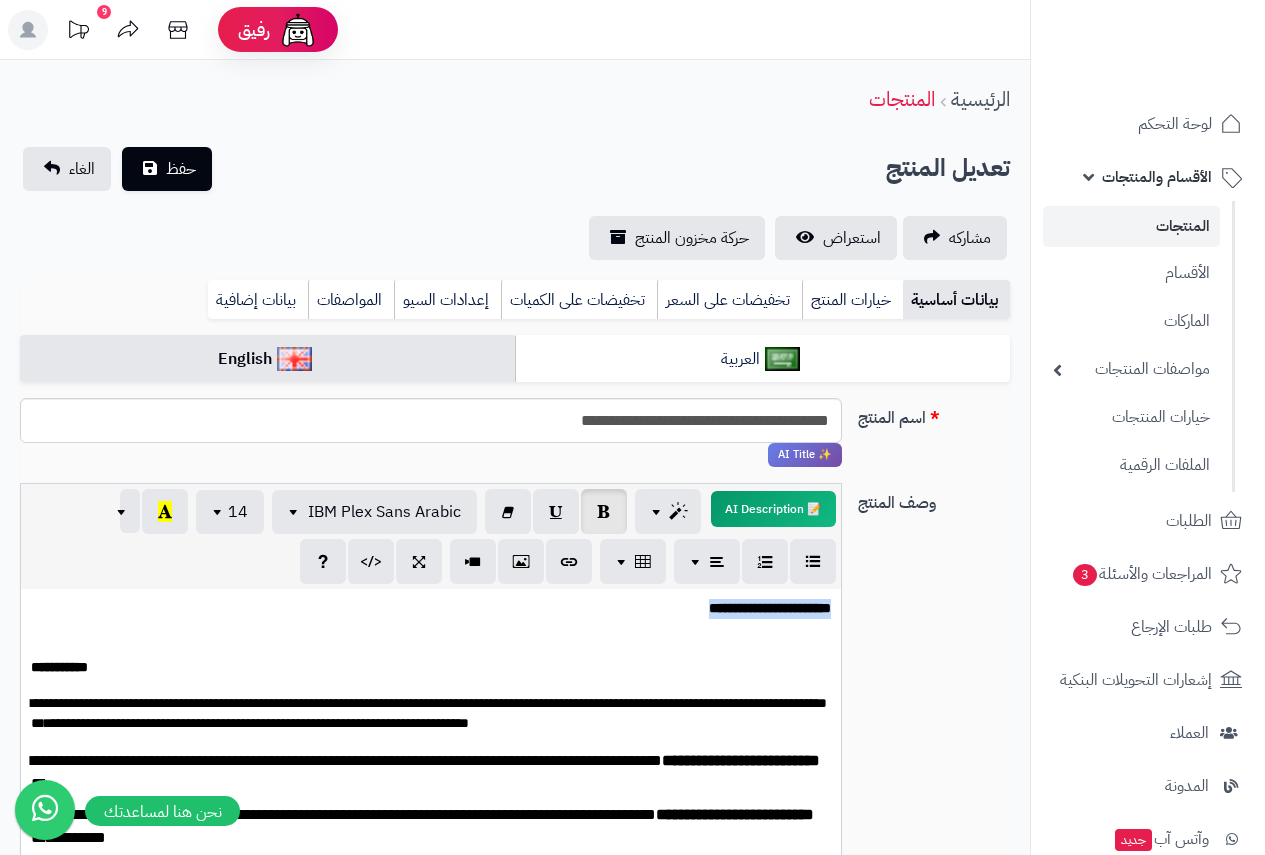 click on "**********" at bounding box center [770, 608] 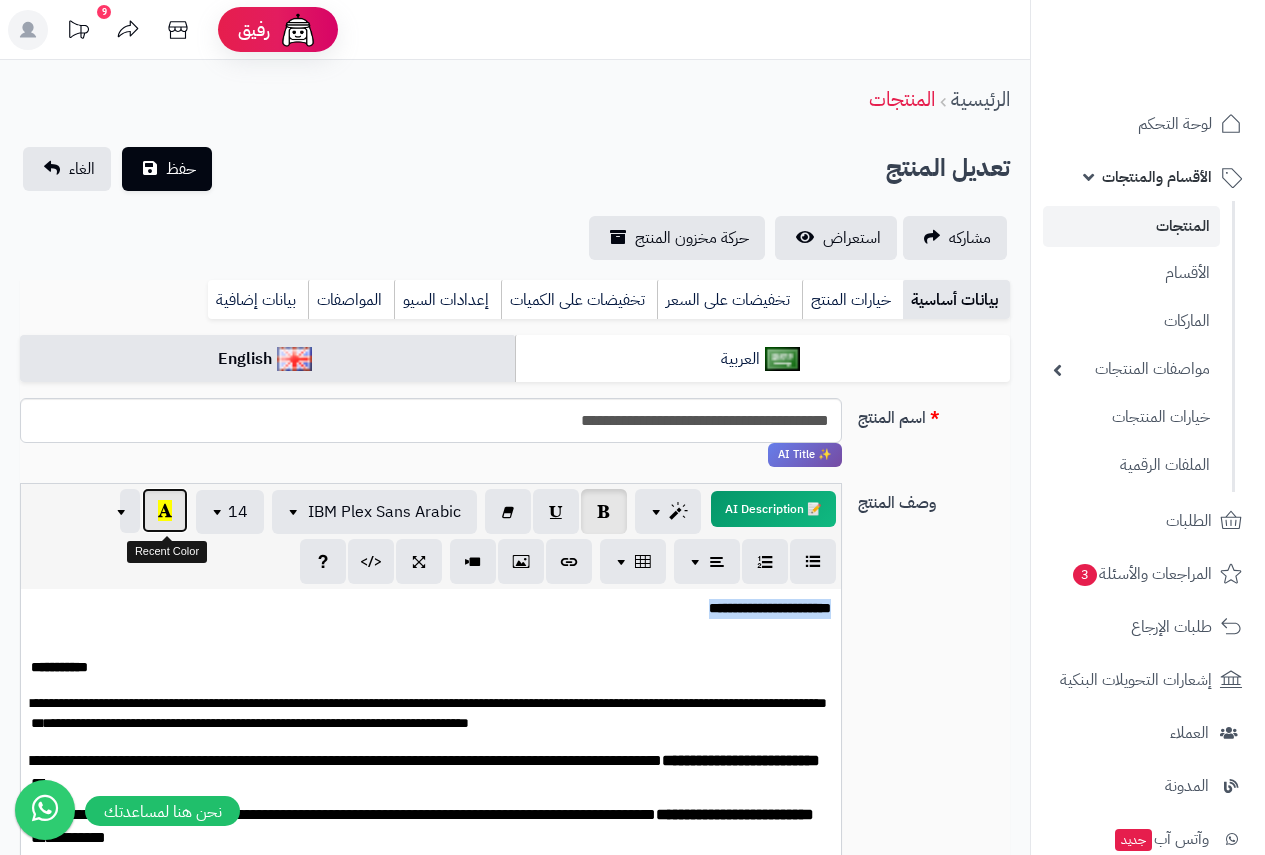 click at bounding box center (165, 510) 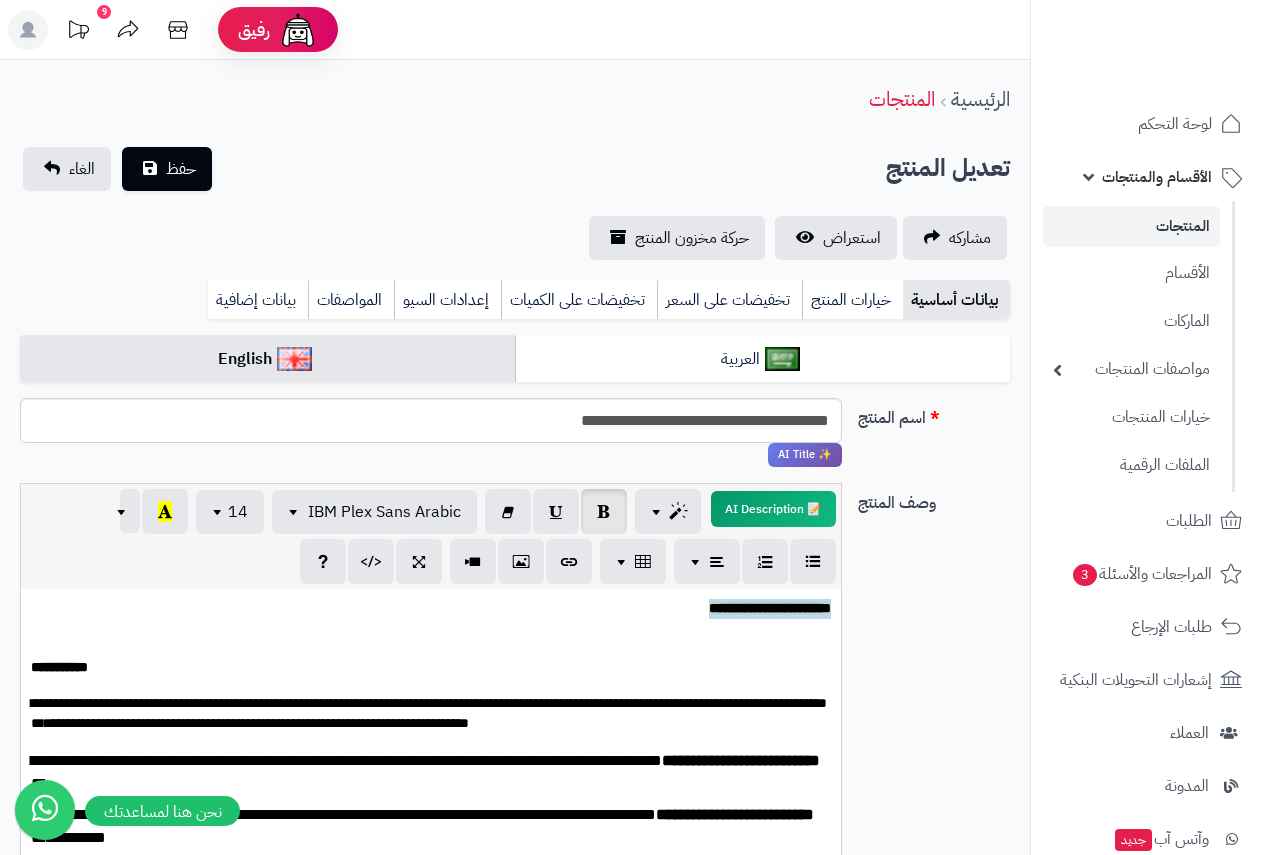 click on "**********" at bounding box center [431, 609] 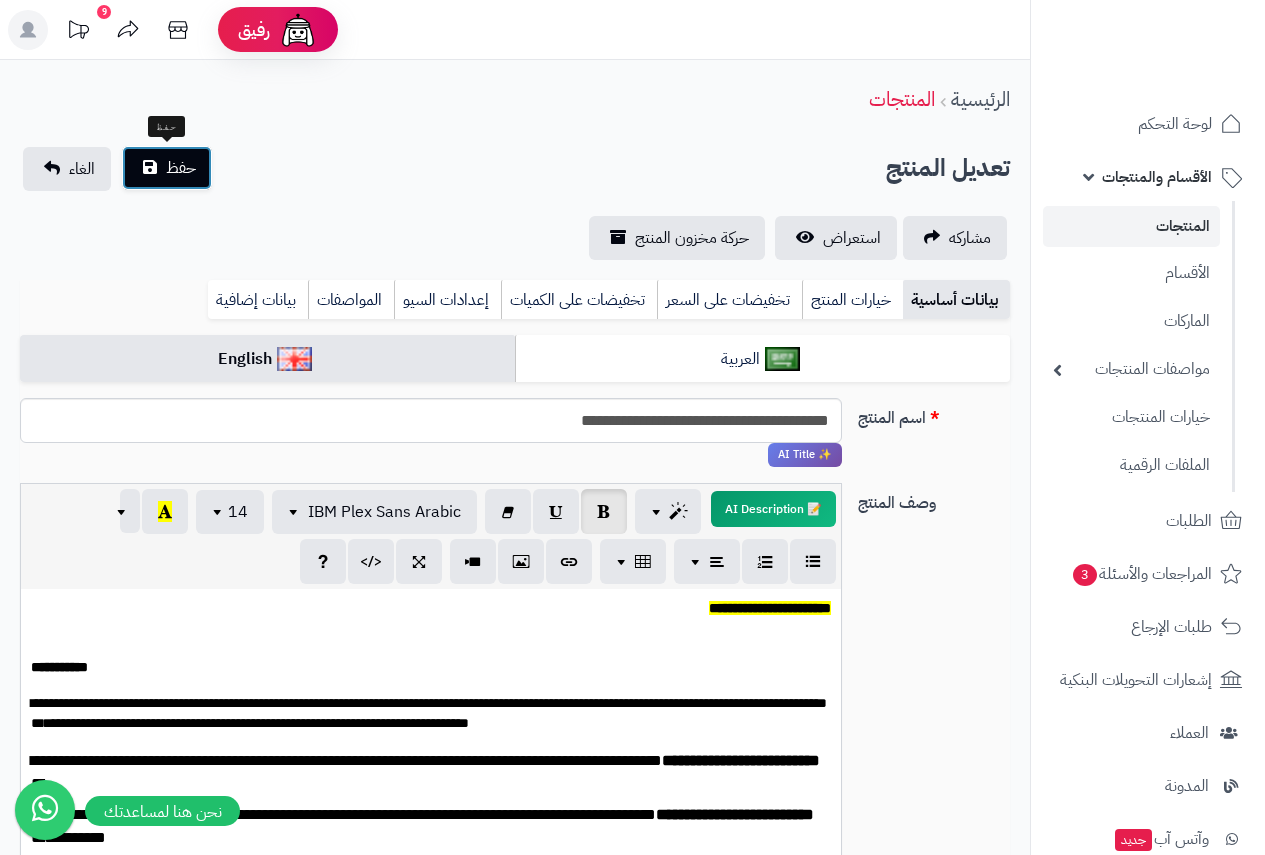 click on "حفظ" at bounding box center (167, 168) 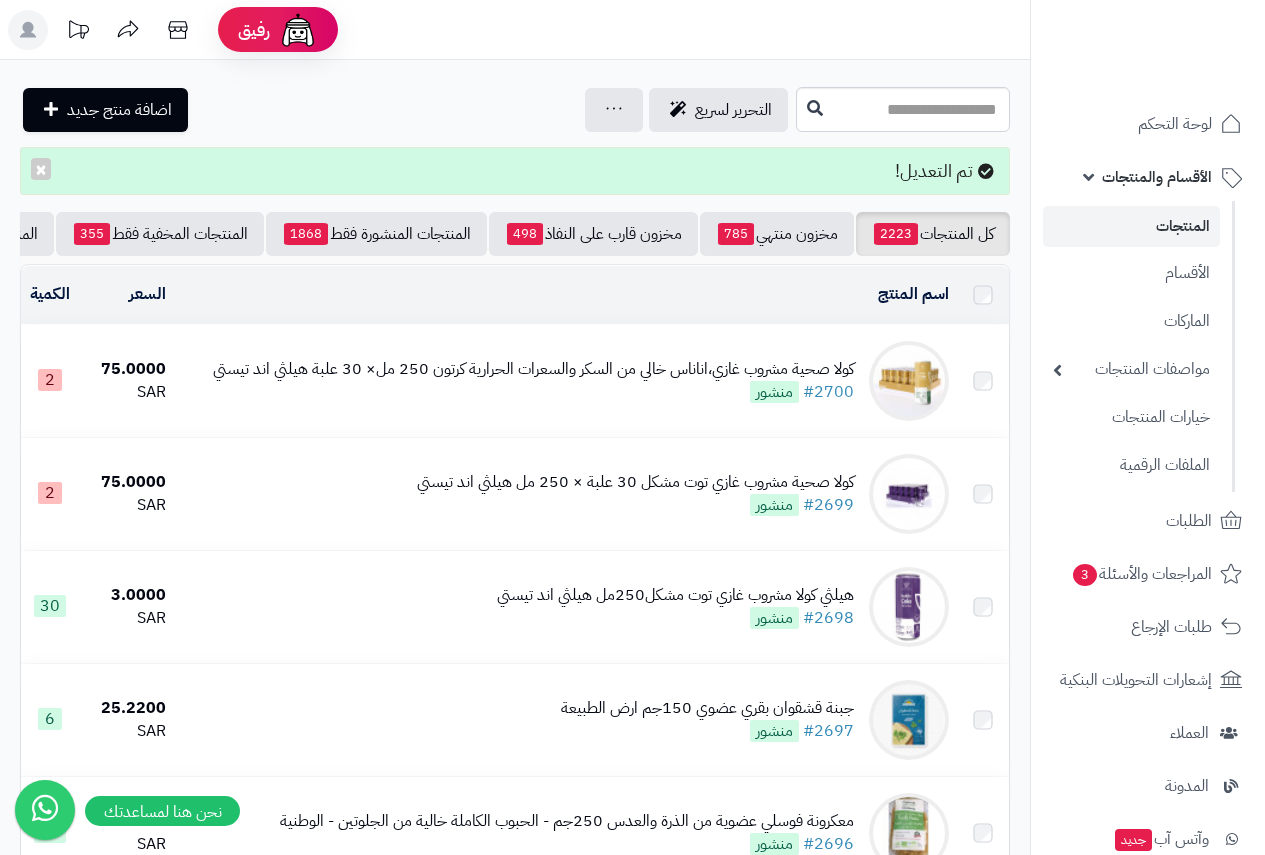 scroll, scrollTop: 0, scrollLeft: 0, axis: both 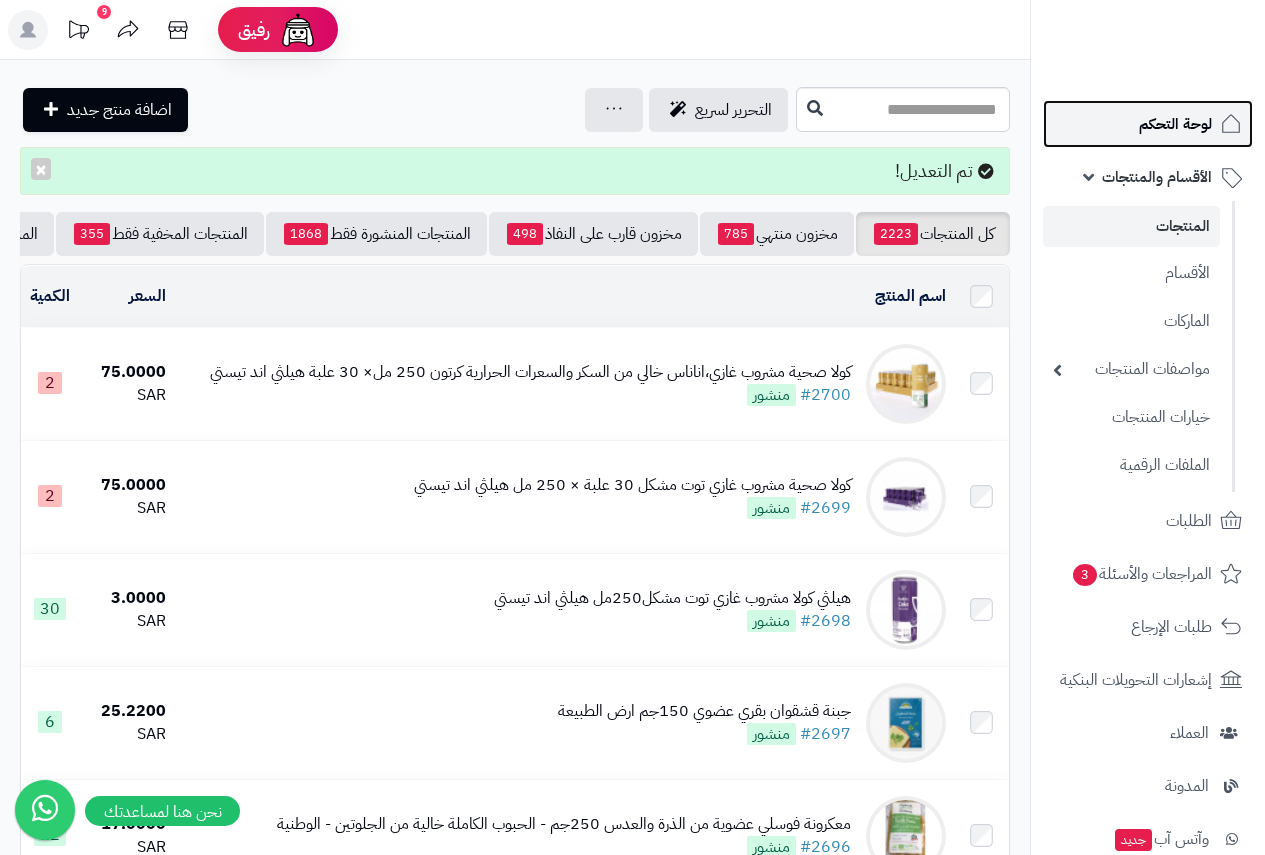 click on "لوحة التحكم" at bounding box center [1175, 124] 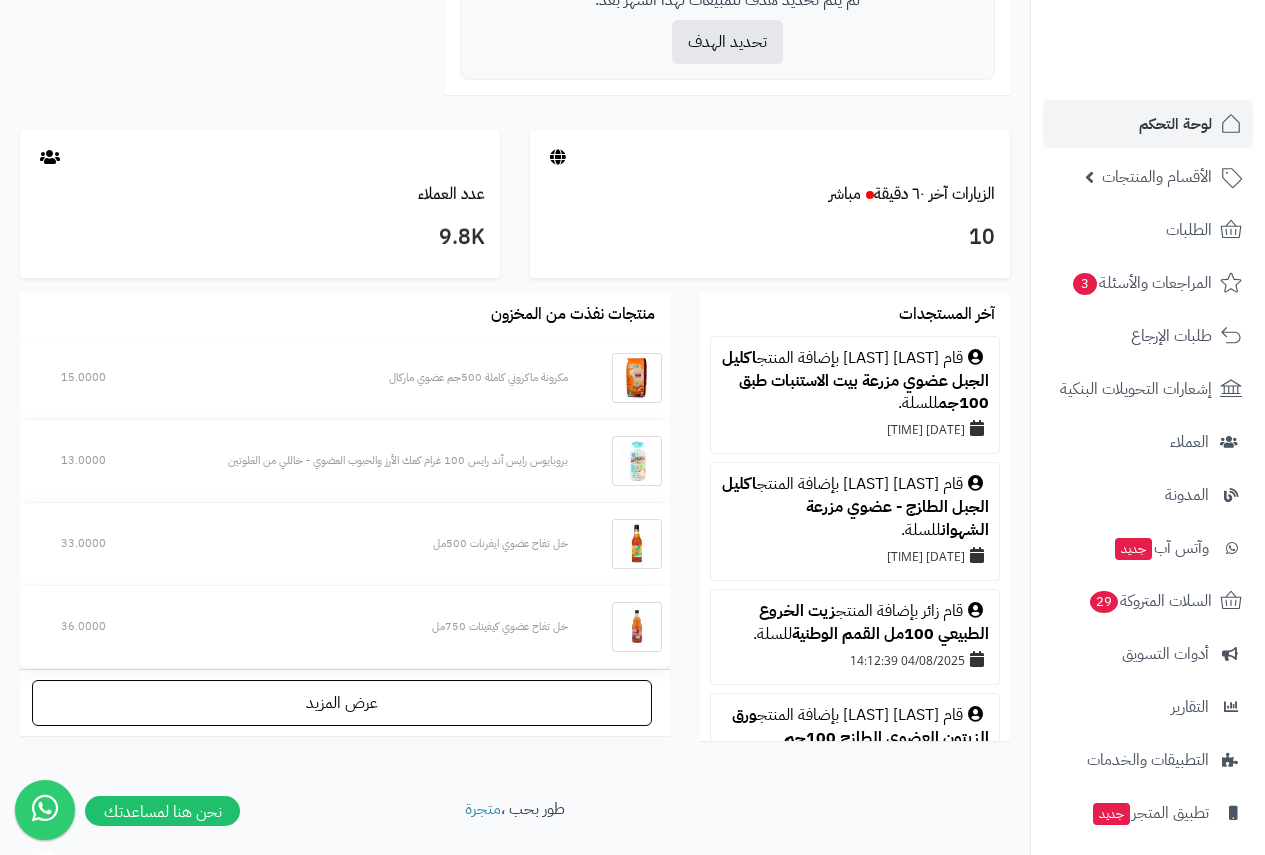 scroll, scrollTop: 1043, scrollLeft: 0, axis: vertical 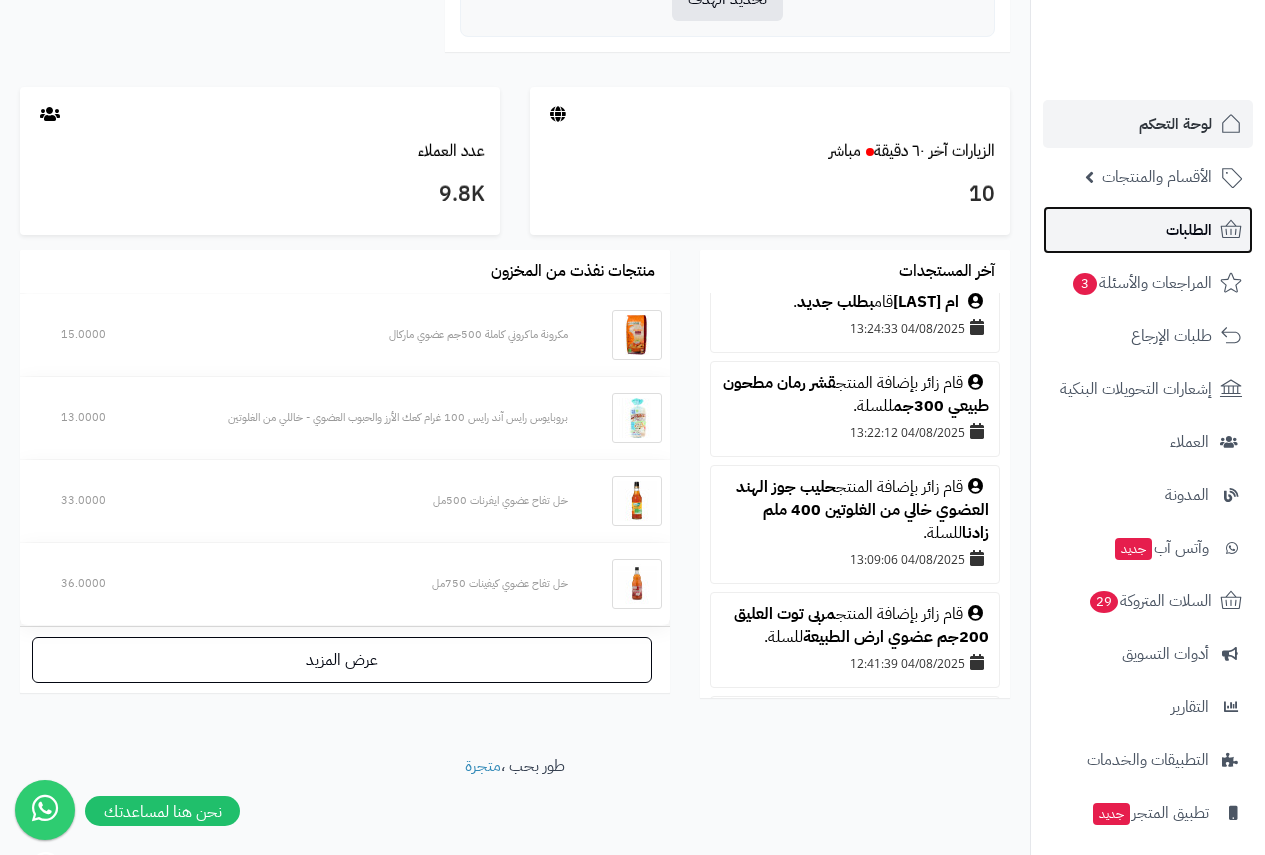 click on "الطلبات" at bounding box center (1148, 230) 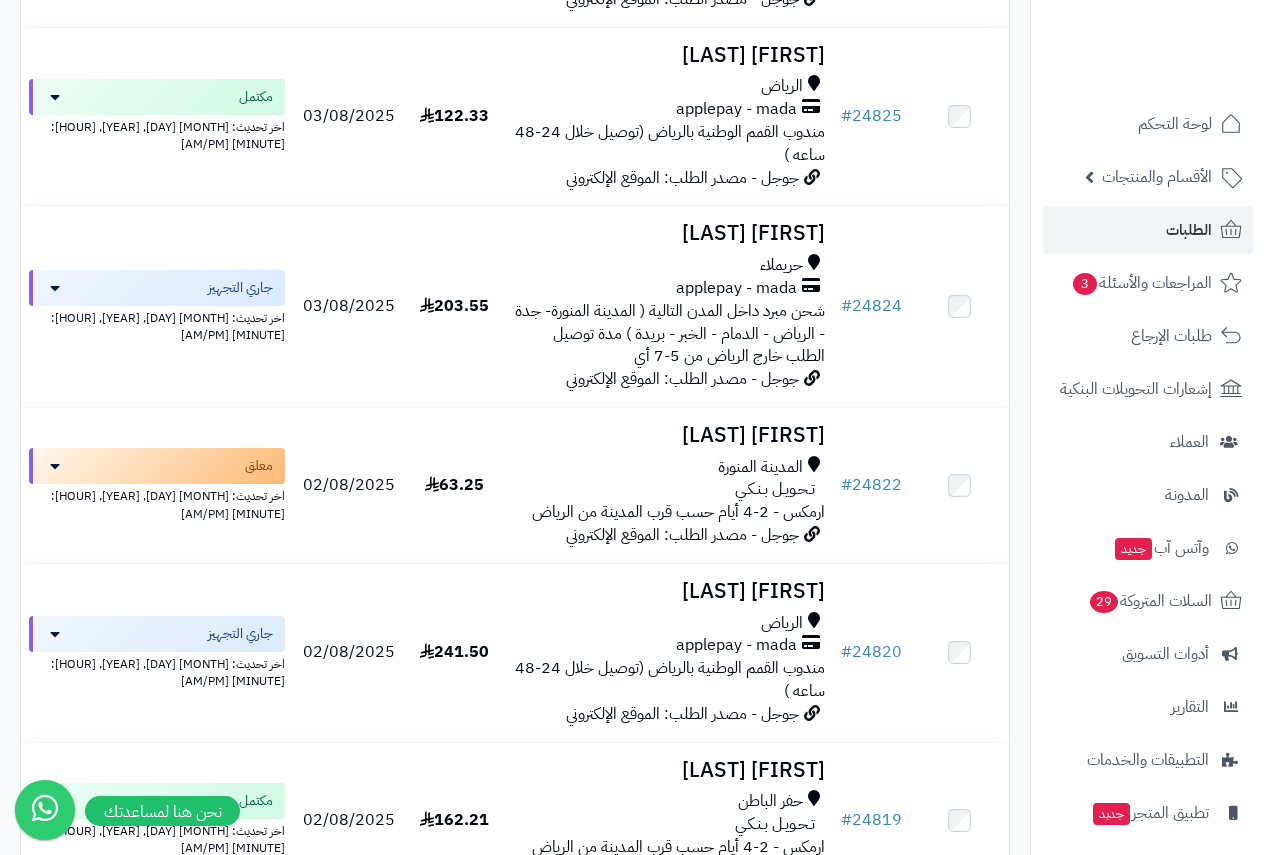 scroll, scrollTop: 1600, scrollLeft: 0, axis: vertical 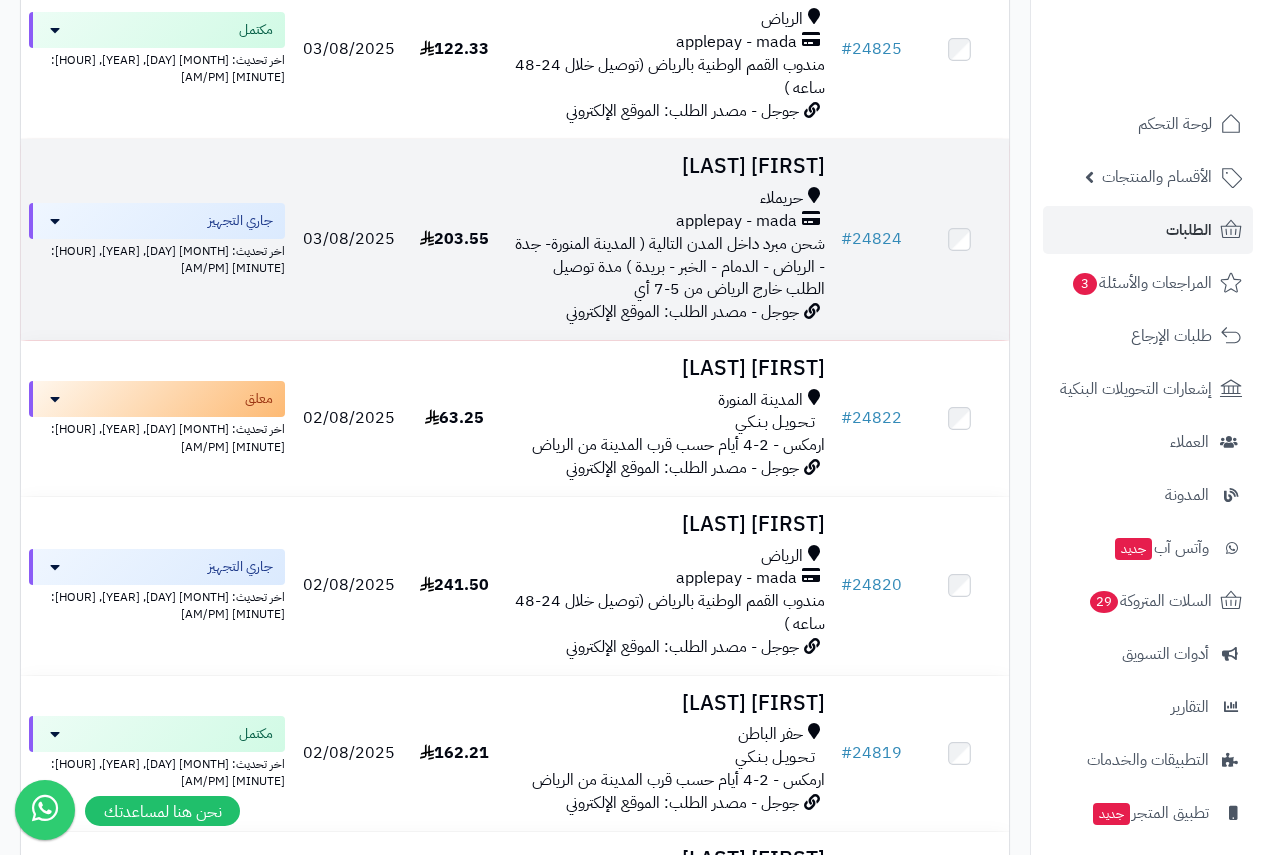 click on "حريملاء" at bounding box center (781, 198) 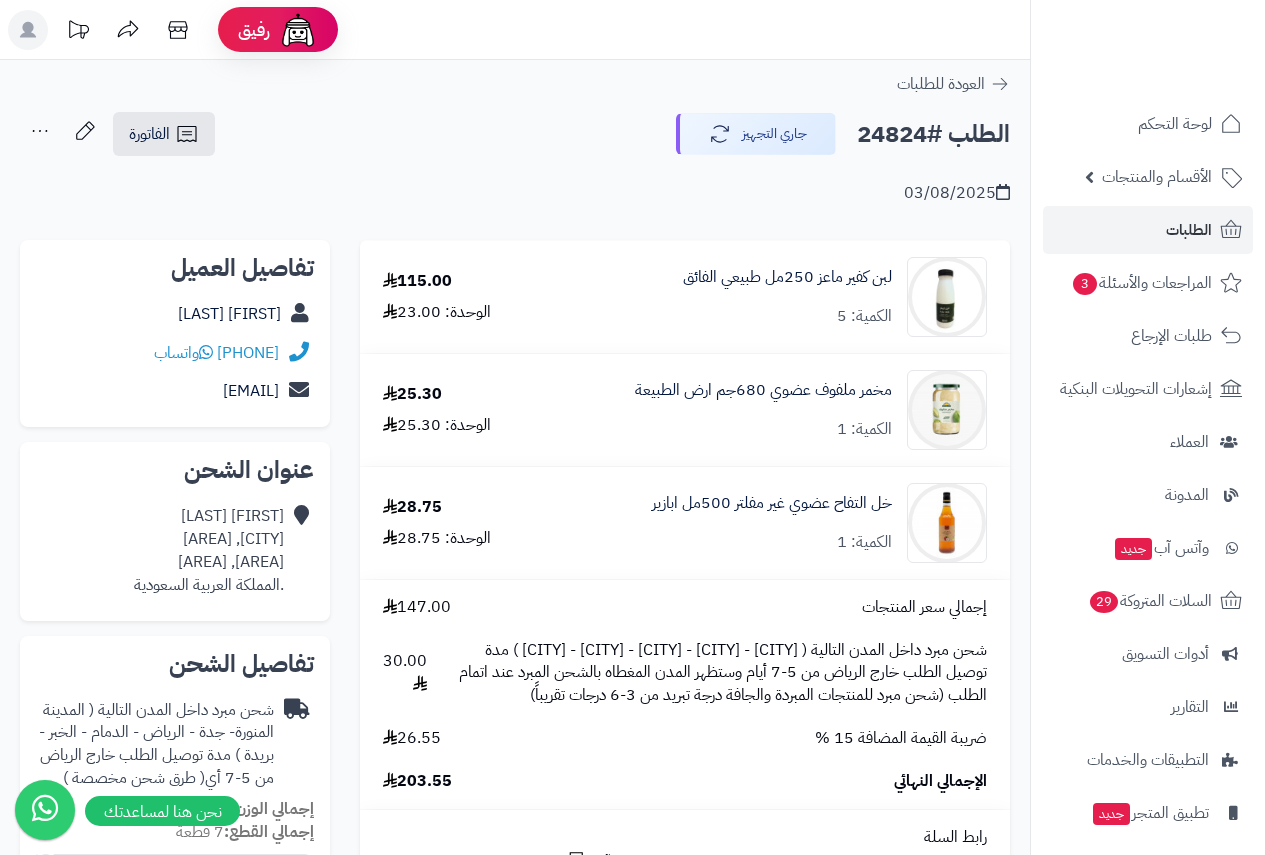 scroll, scrollTop: 0, scrollLeft: 0, axis: both 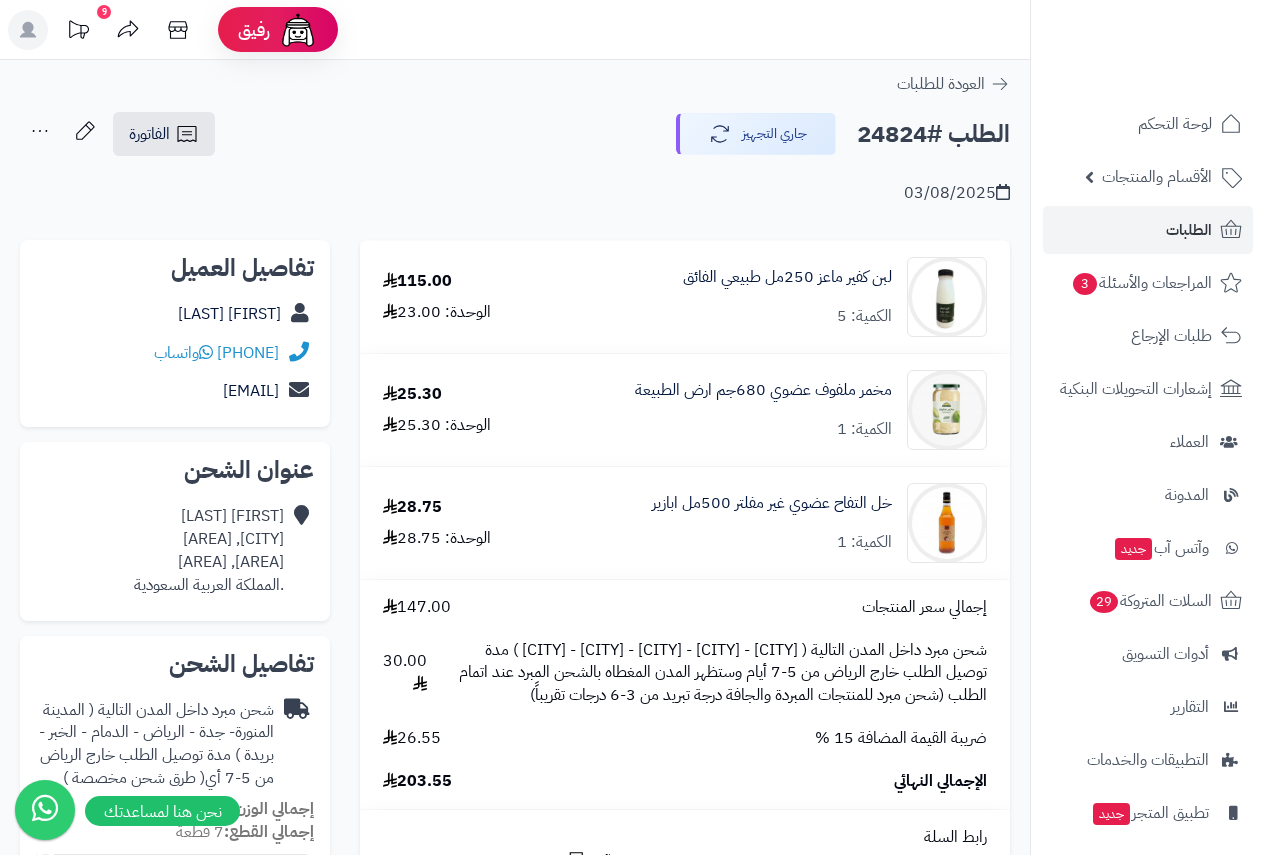 copy on "24824" 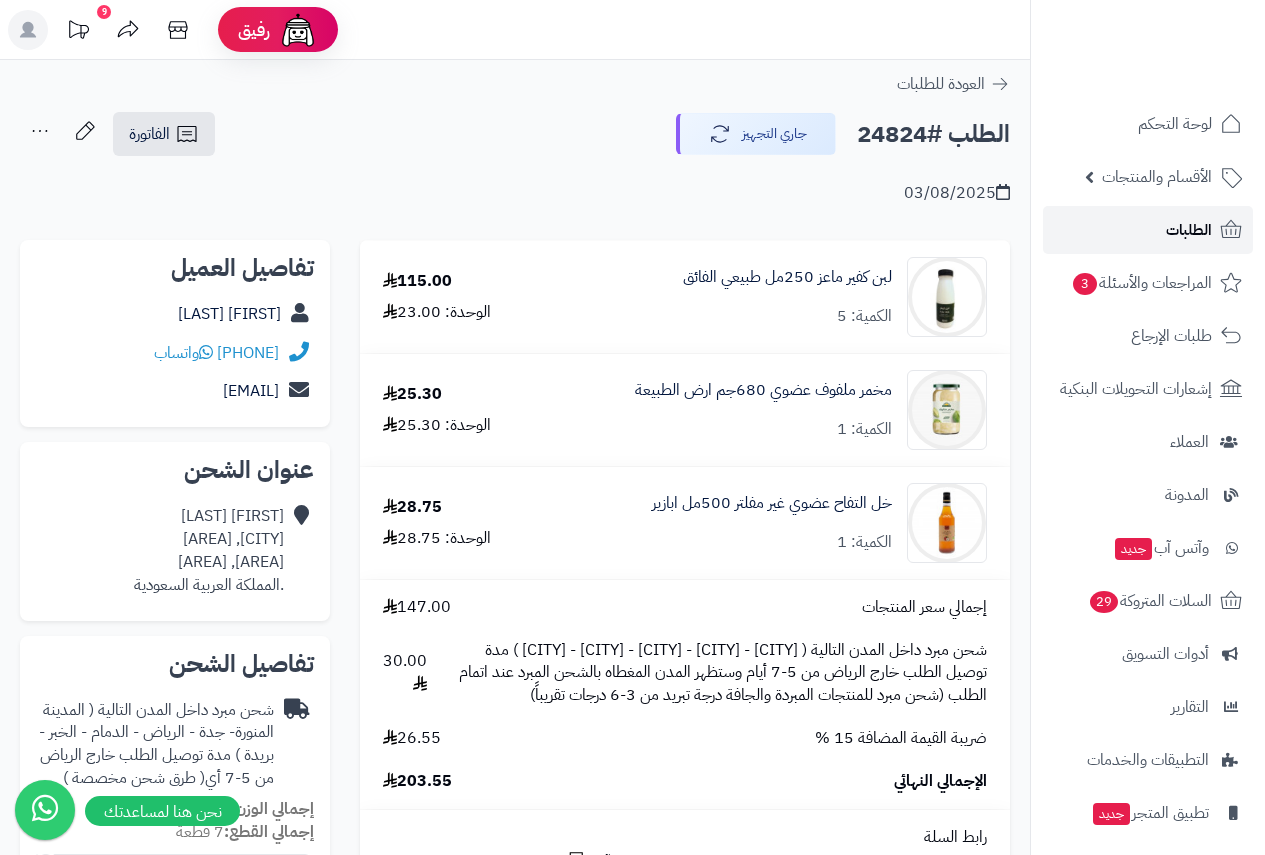 click on "الطلبات" at bounding box center (1189, 230) 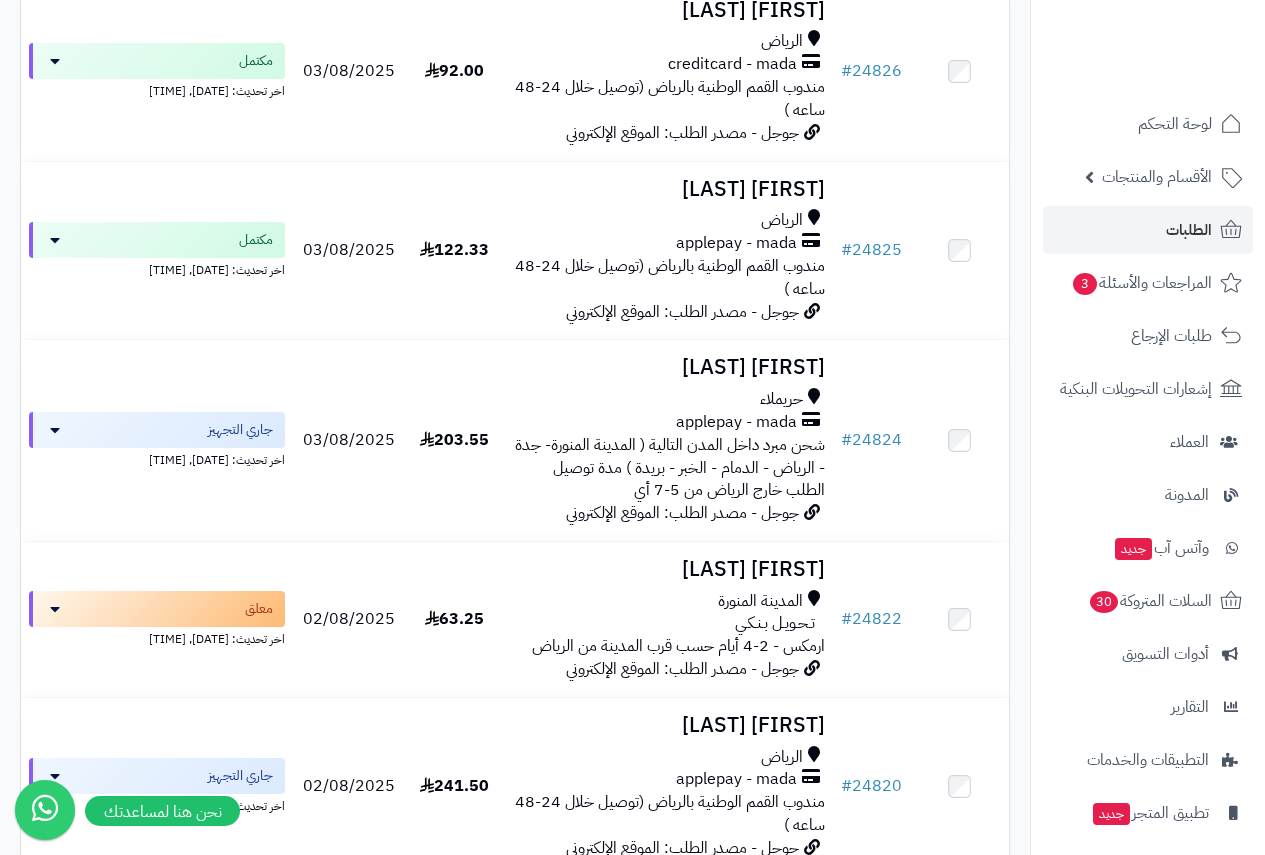 scroll, scrollTop: 1400, scrollLeft: 0, axis: vertical 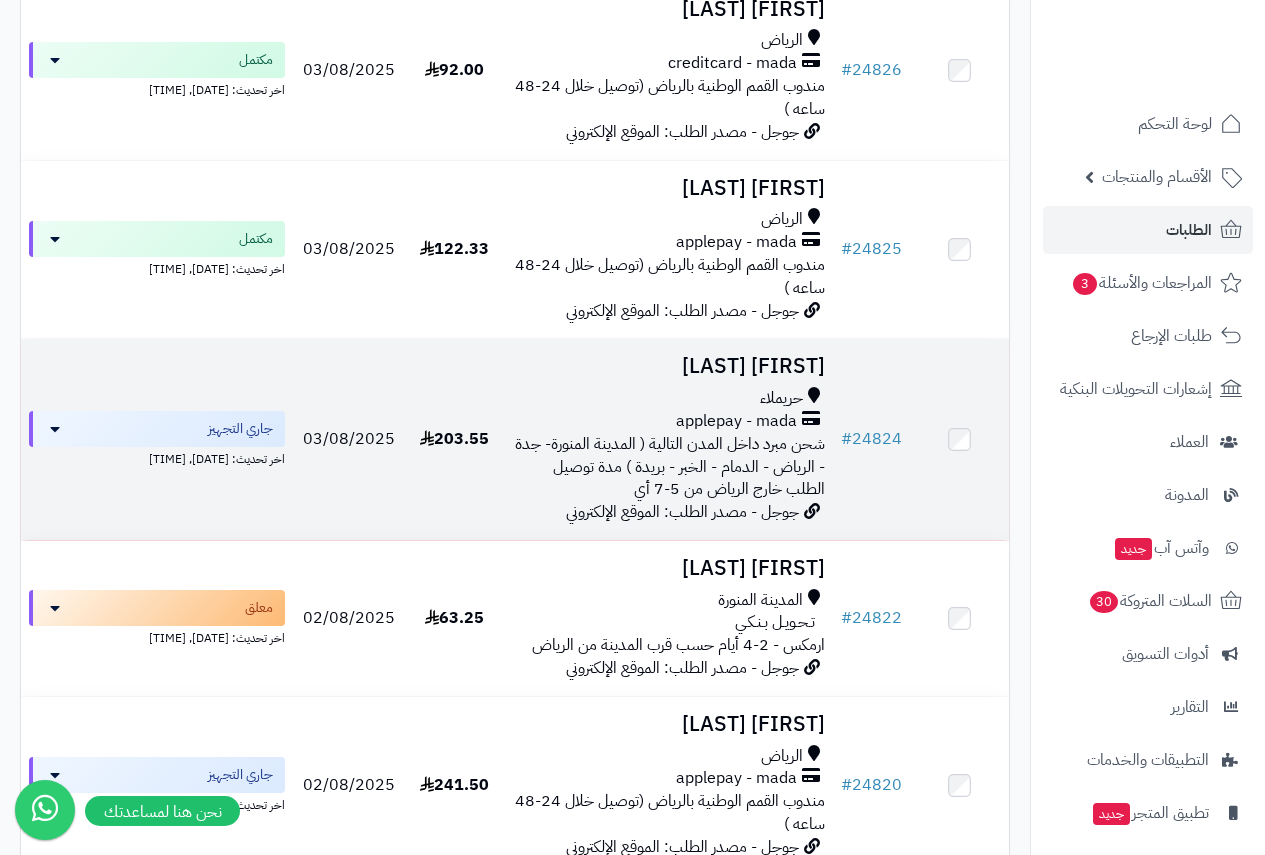click on "حريملاء" at bounding box center [781, 398] 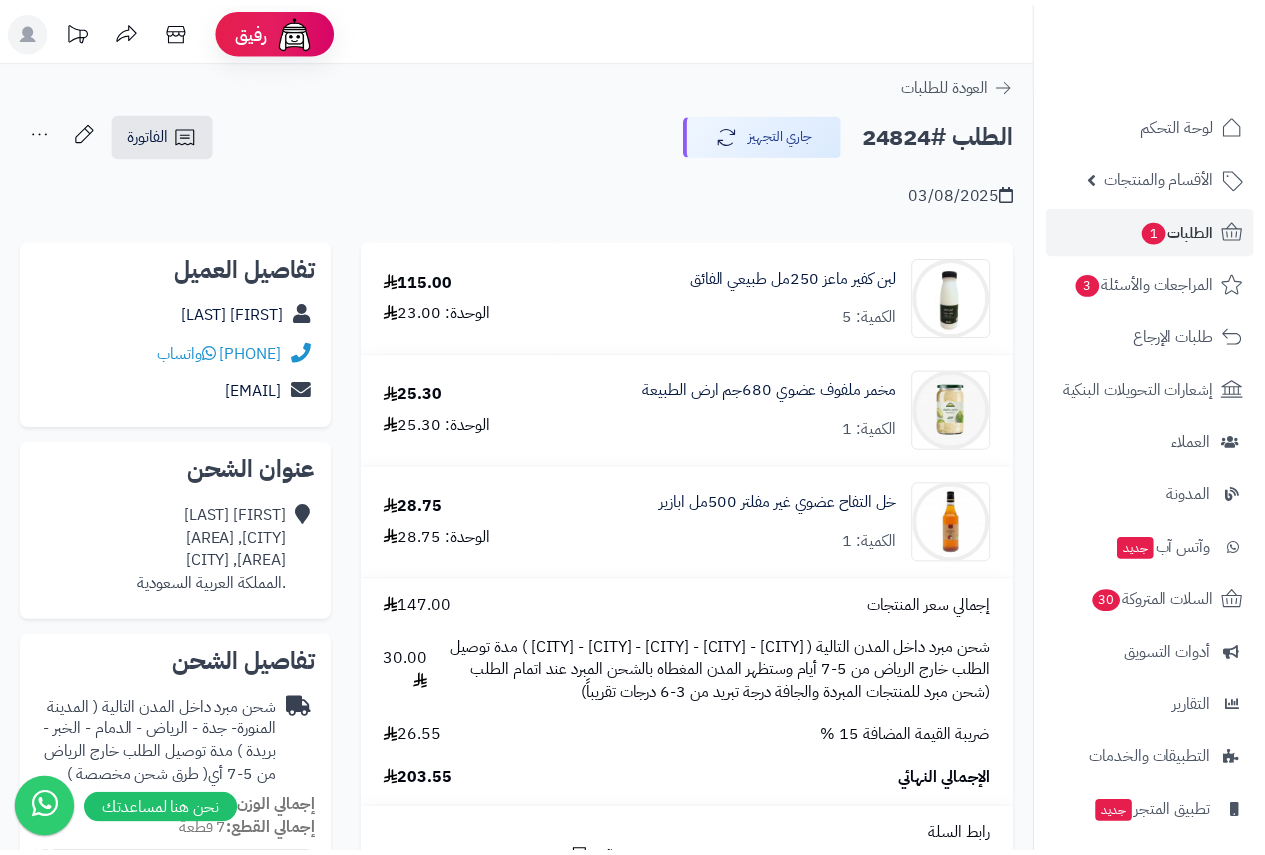 scroll, scrollTop: 0, scrollLeft: 0, axis: both 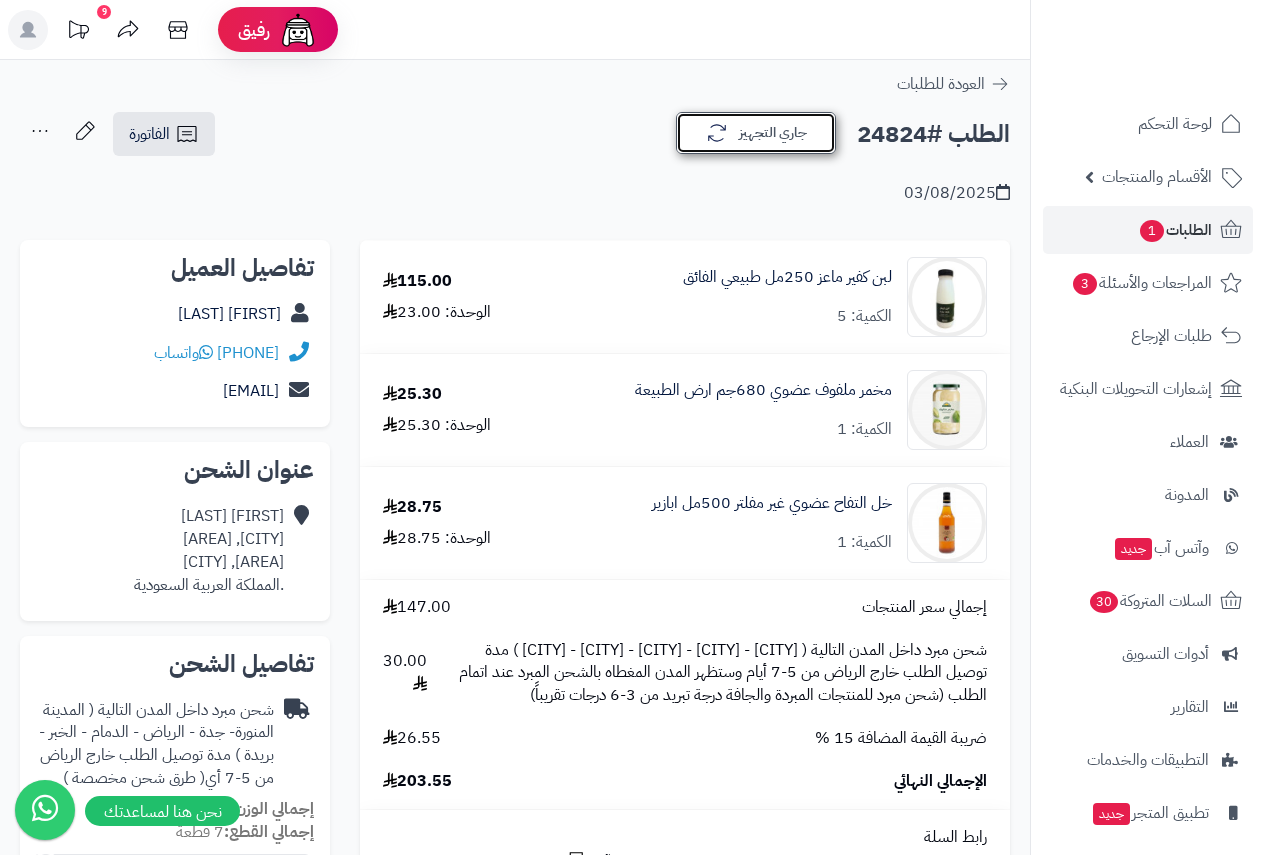 click on "جاري التجهيز" at bounding box center [756, 133] 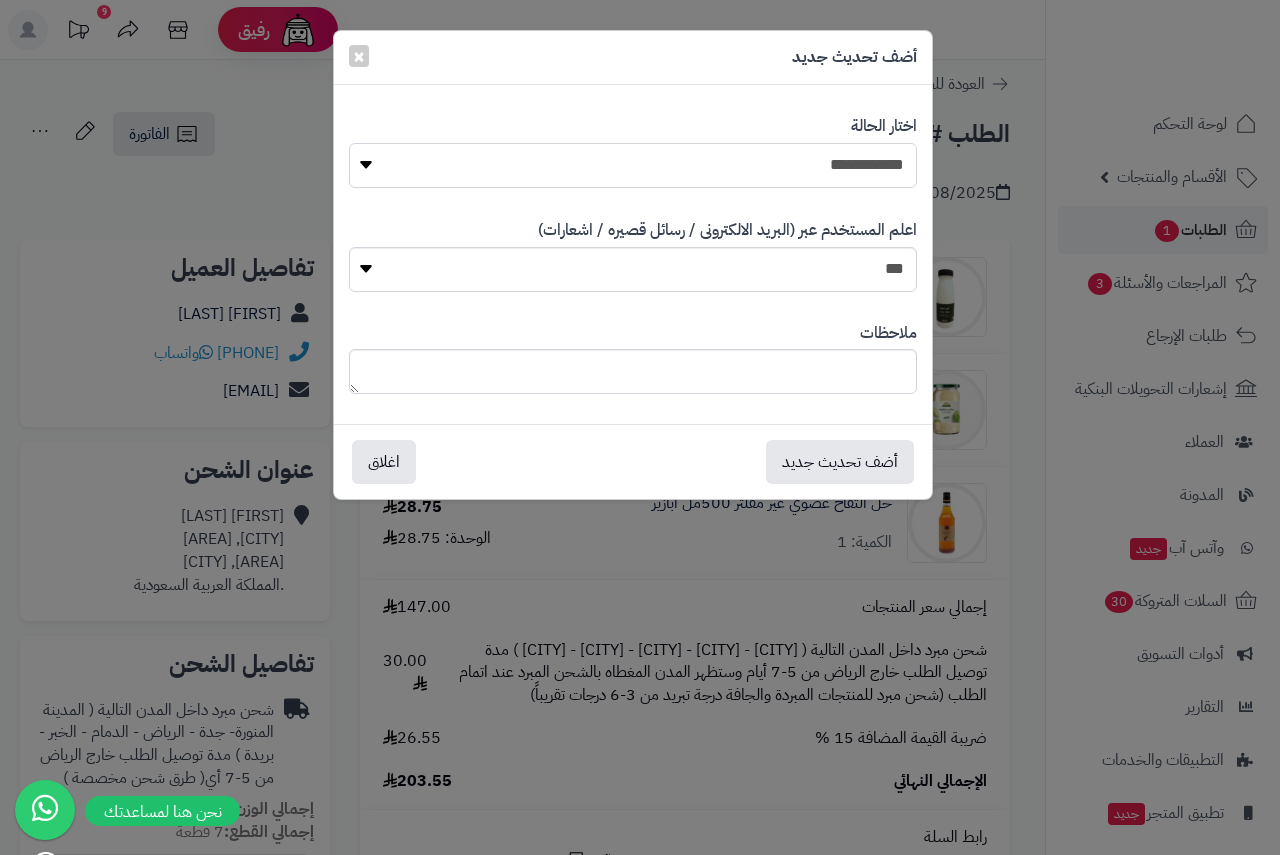 click on "**********" at bounding box center (633, 165) 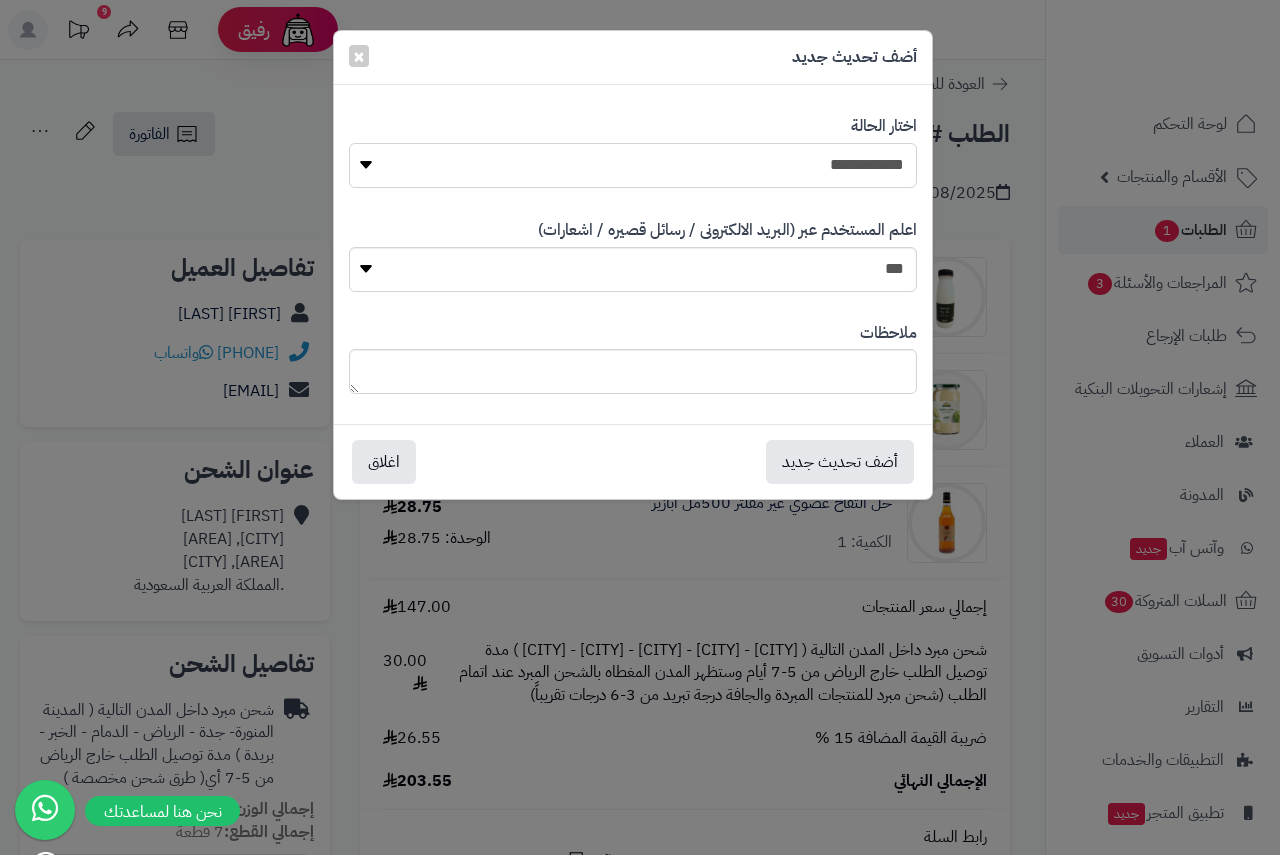 select on "*" 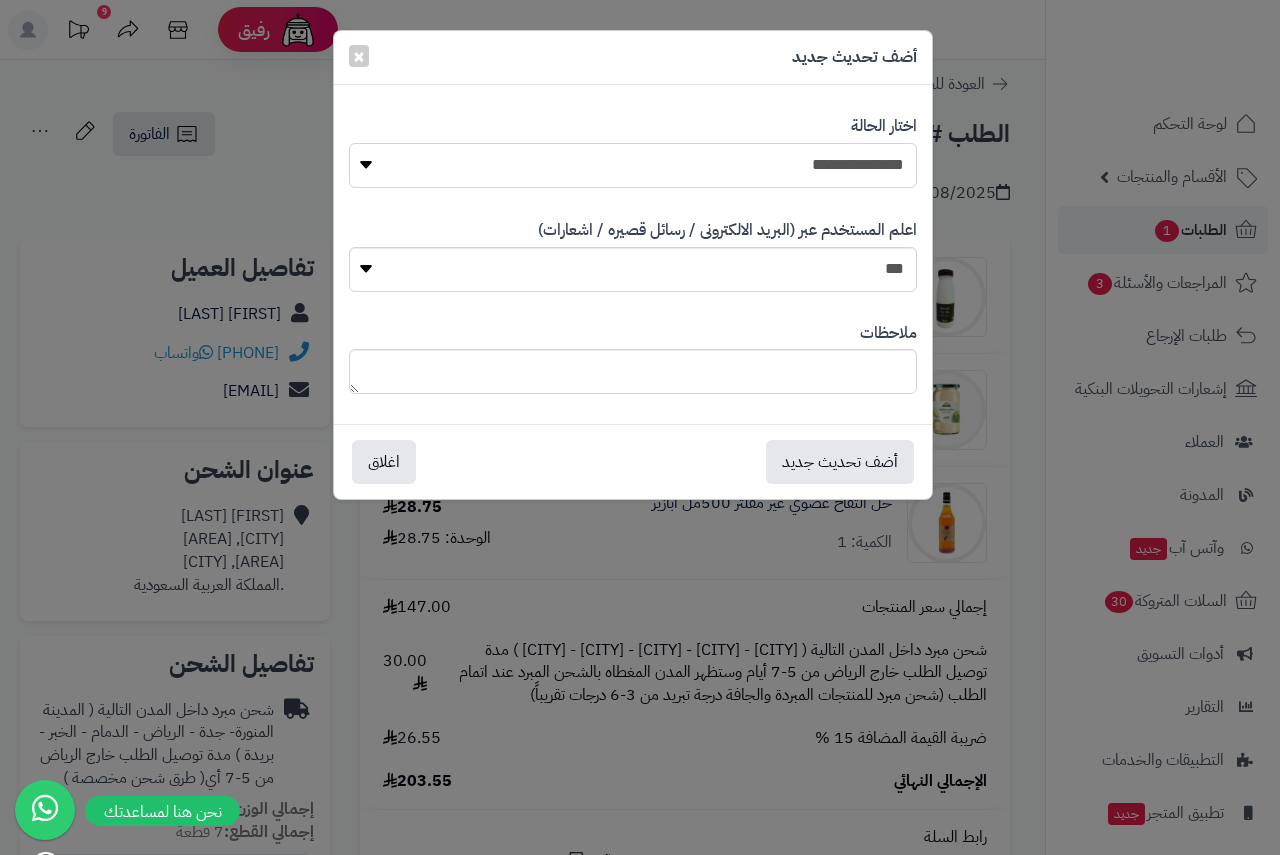click on "**********" at bounding box center [633, 165] 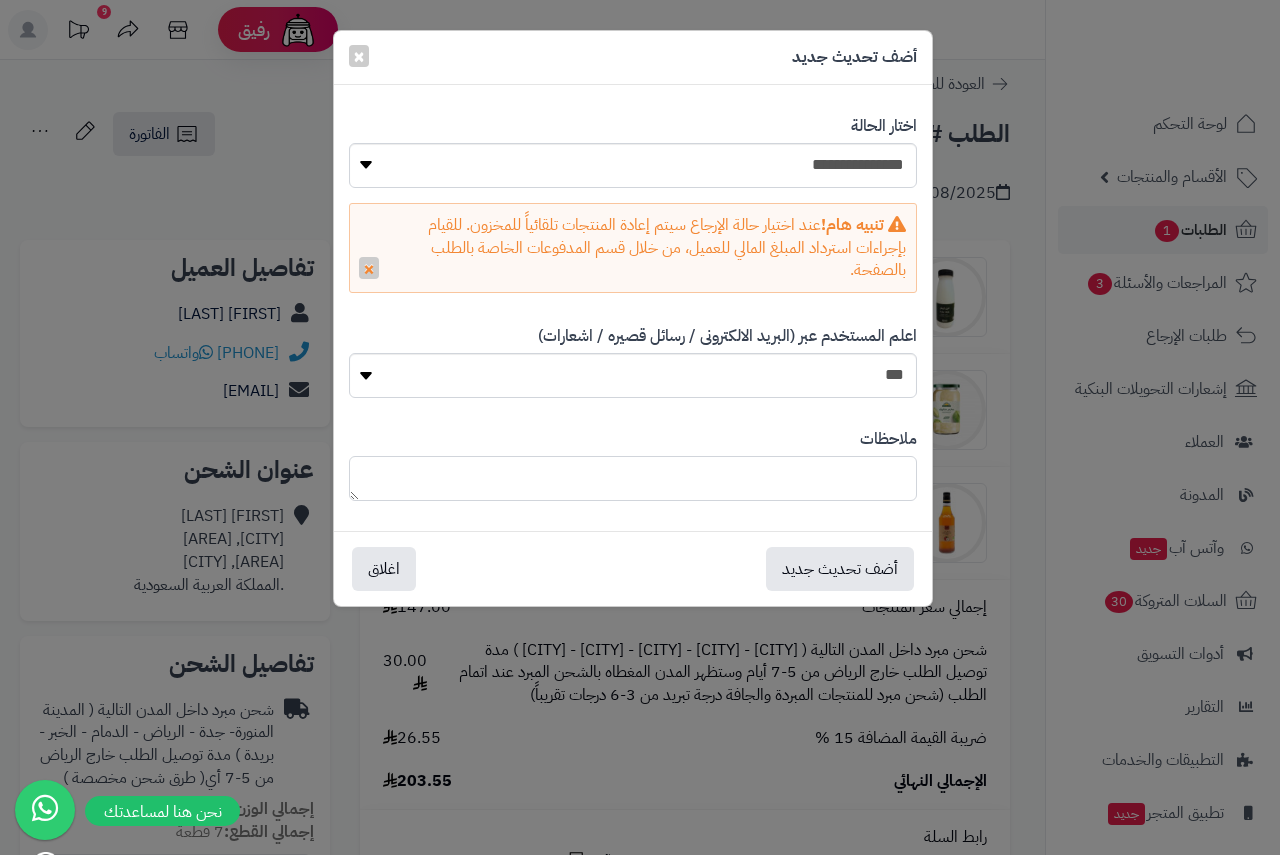 click at bounding box center [633, 478] 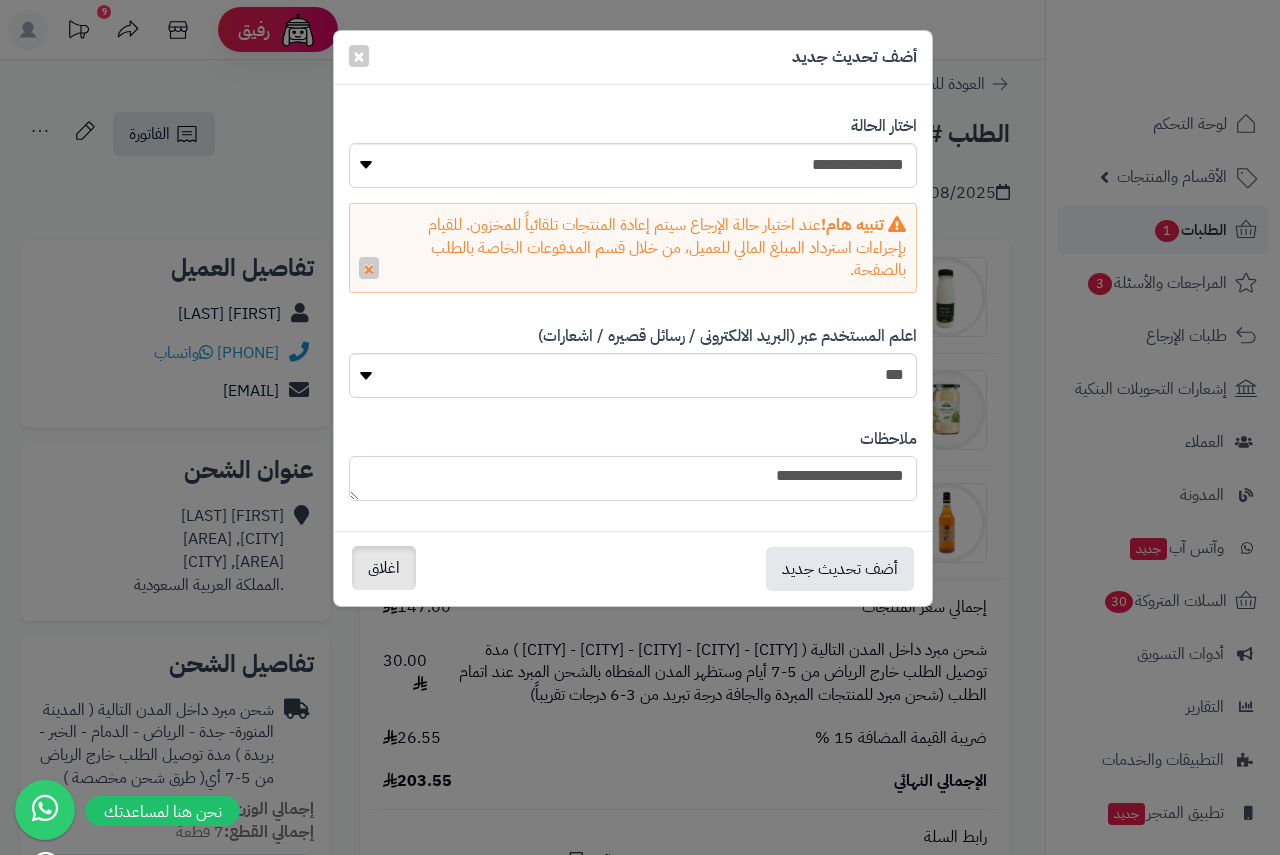 type on "**********" 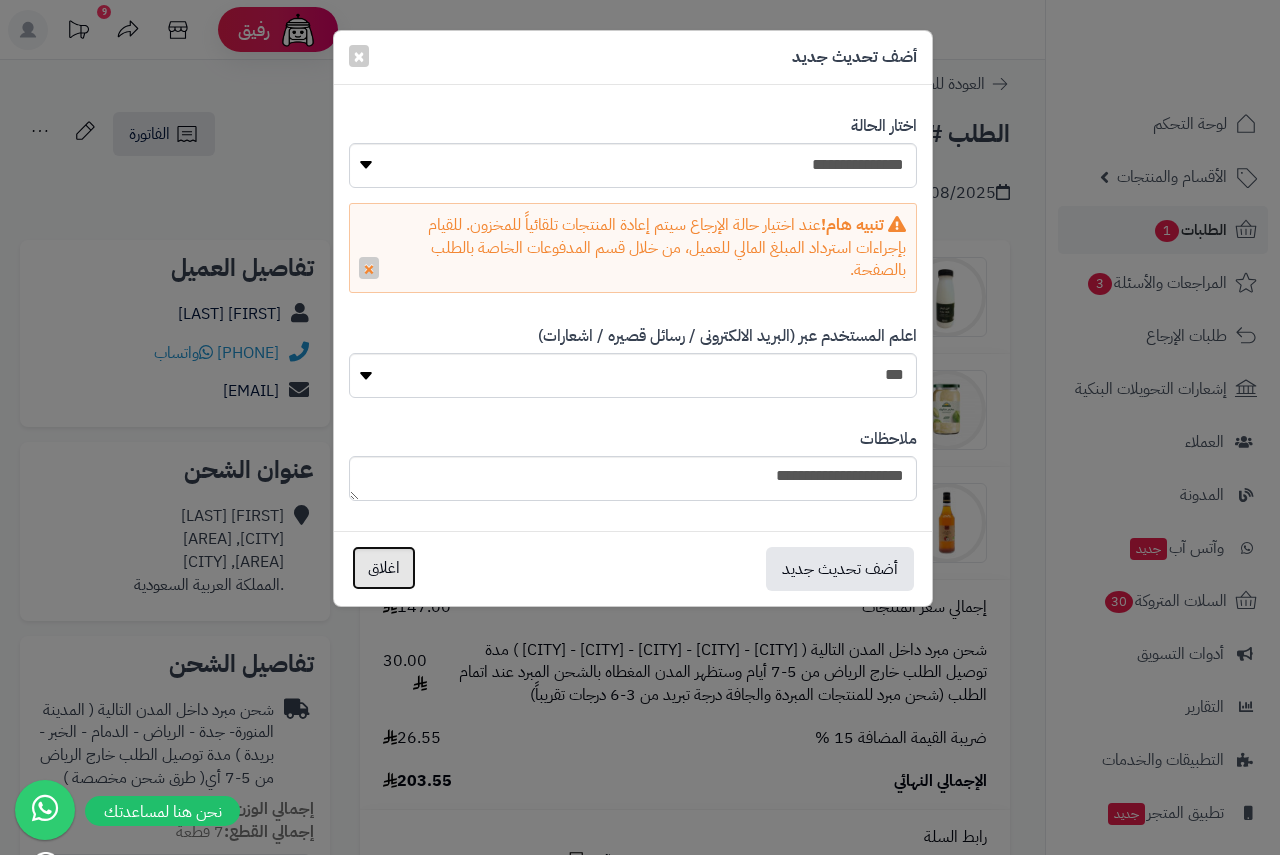click on "اغلاق" at bounding box center [384, 568] 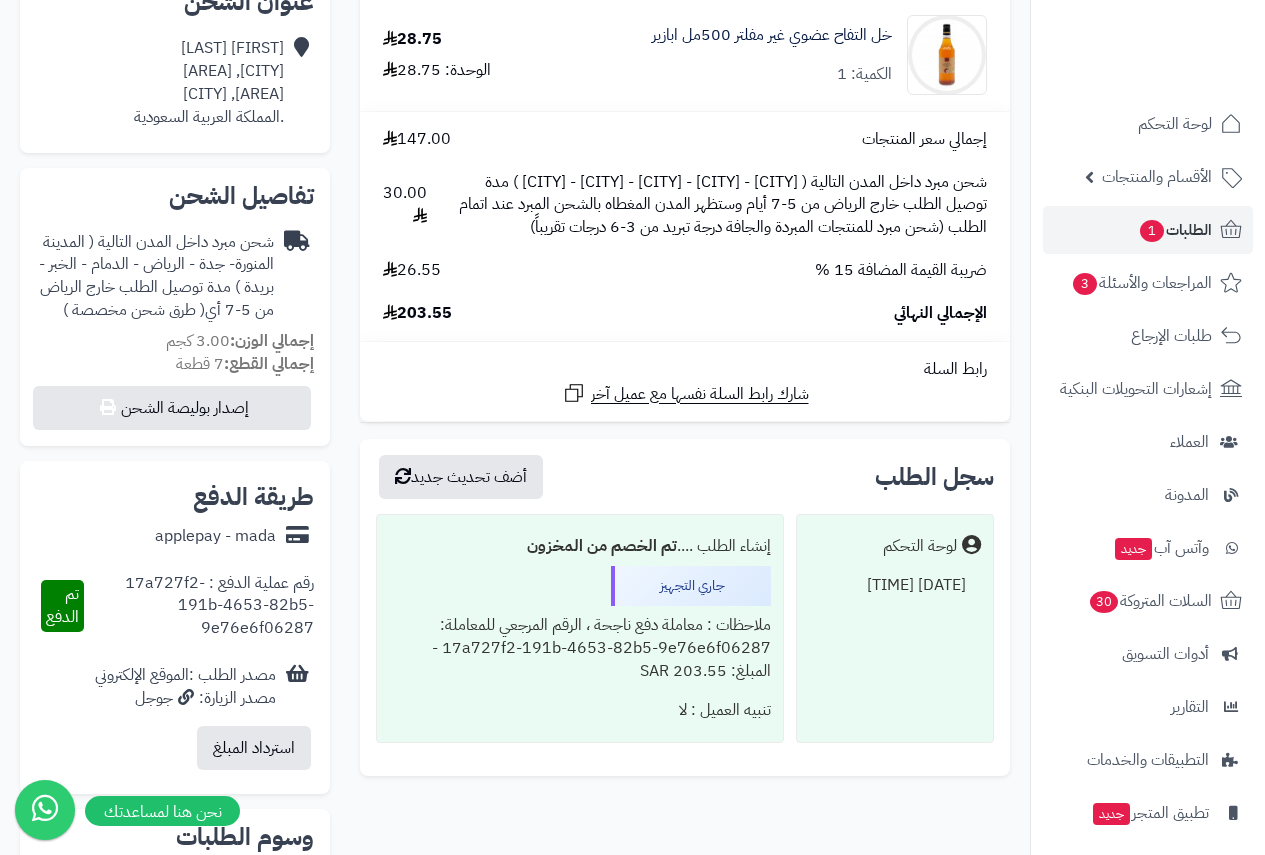 scroll, scrollTop: 700, scrollLeft: 0, axis: vertical 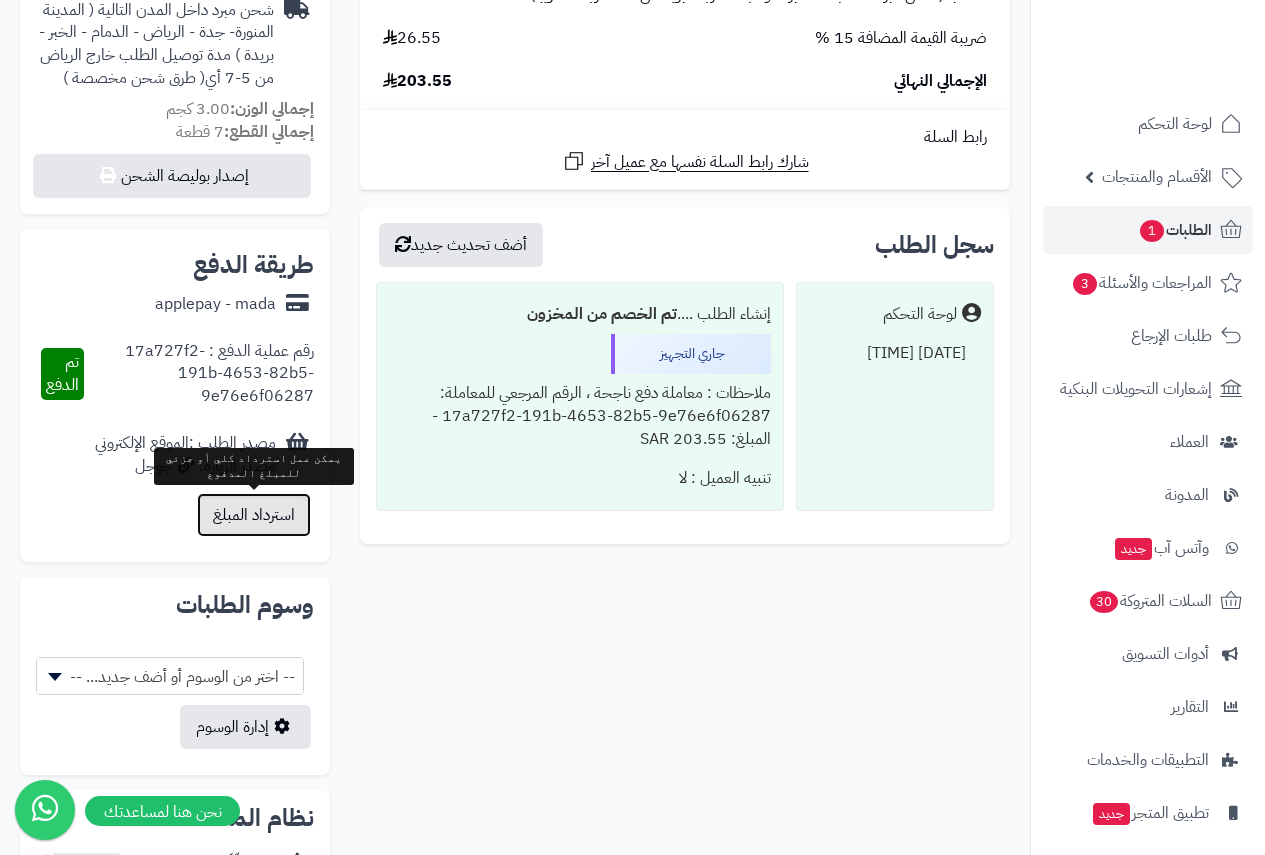 click on "استرداد  المبلغ" at bounding box center [254, 515] 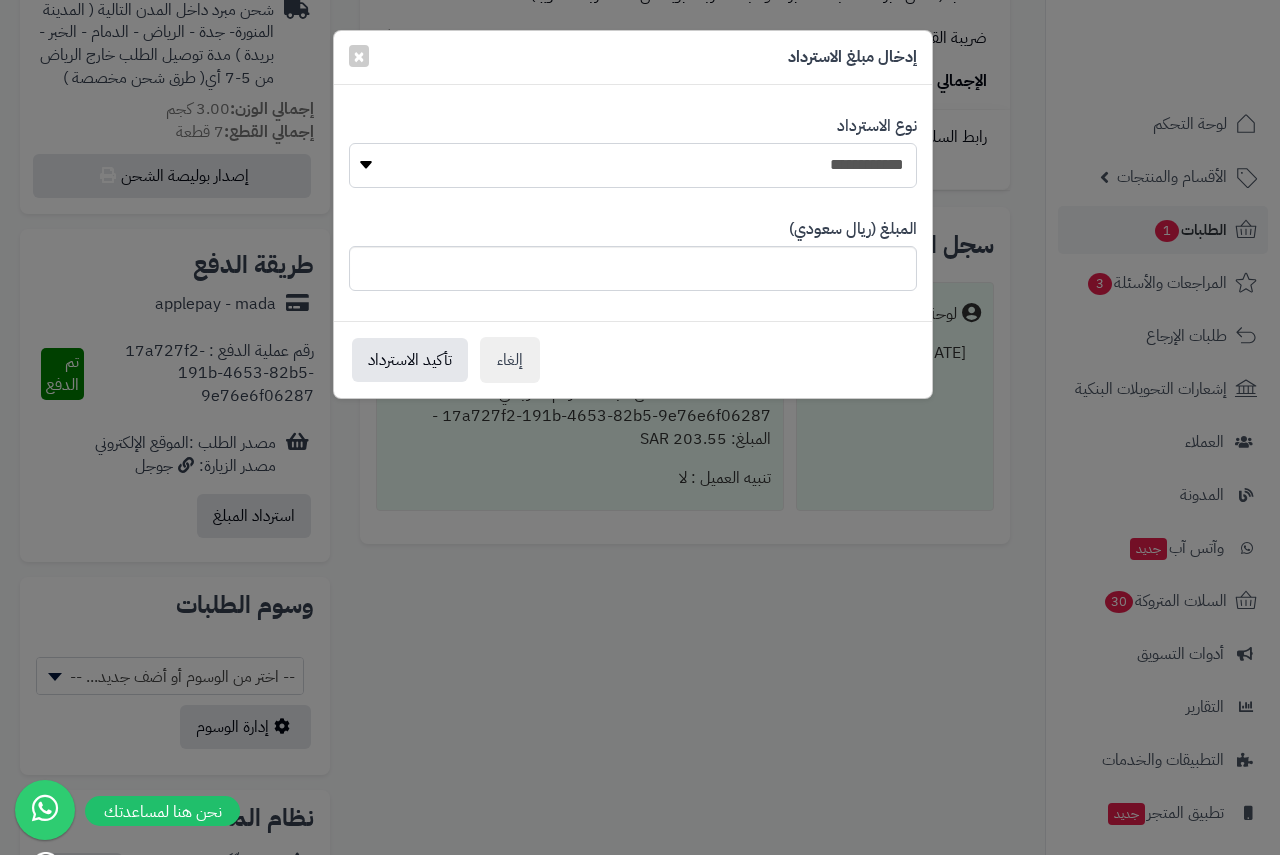 click on "**********" at bounding box center [633, 165] 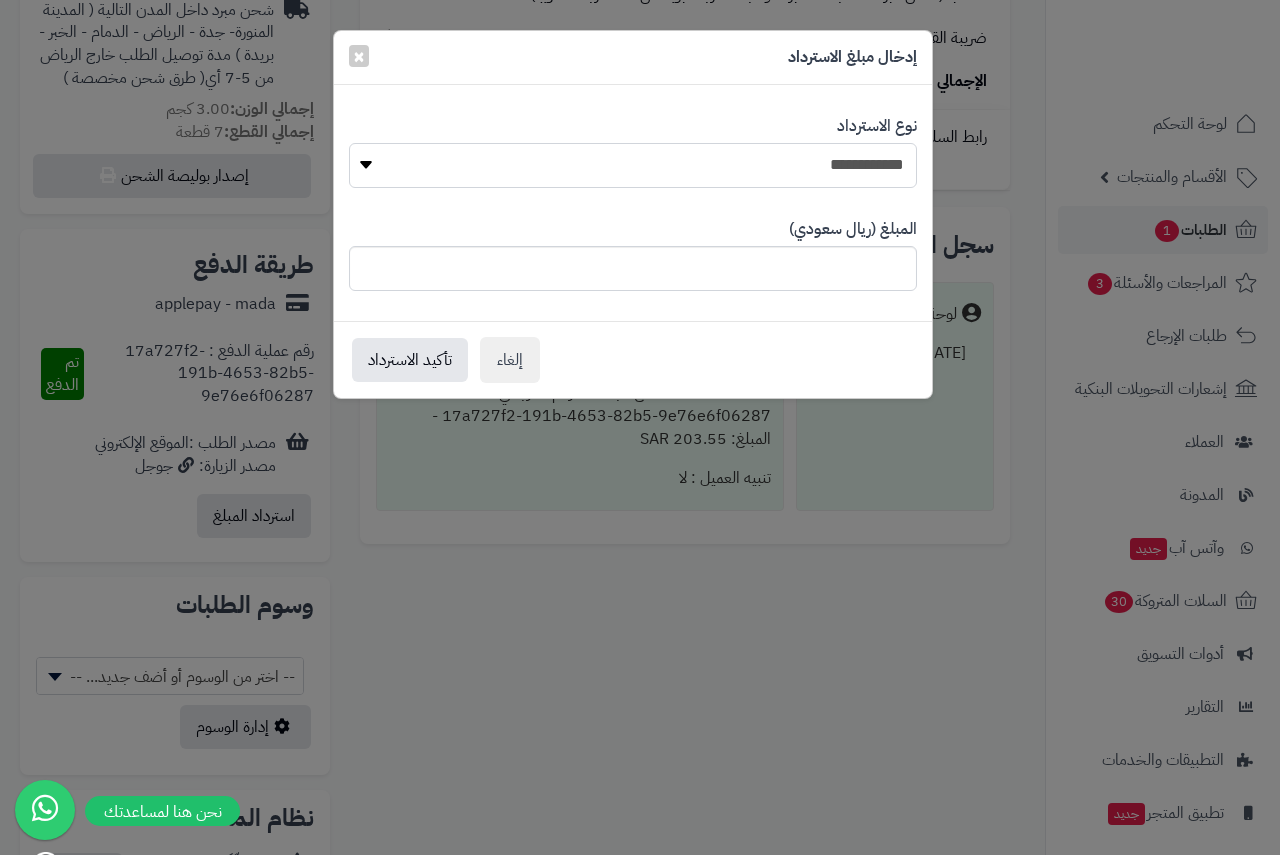 click on "**********" at bounding box center (633, 165) 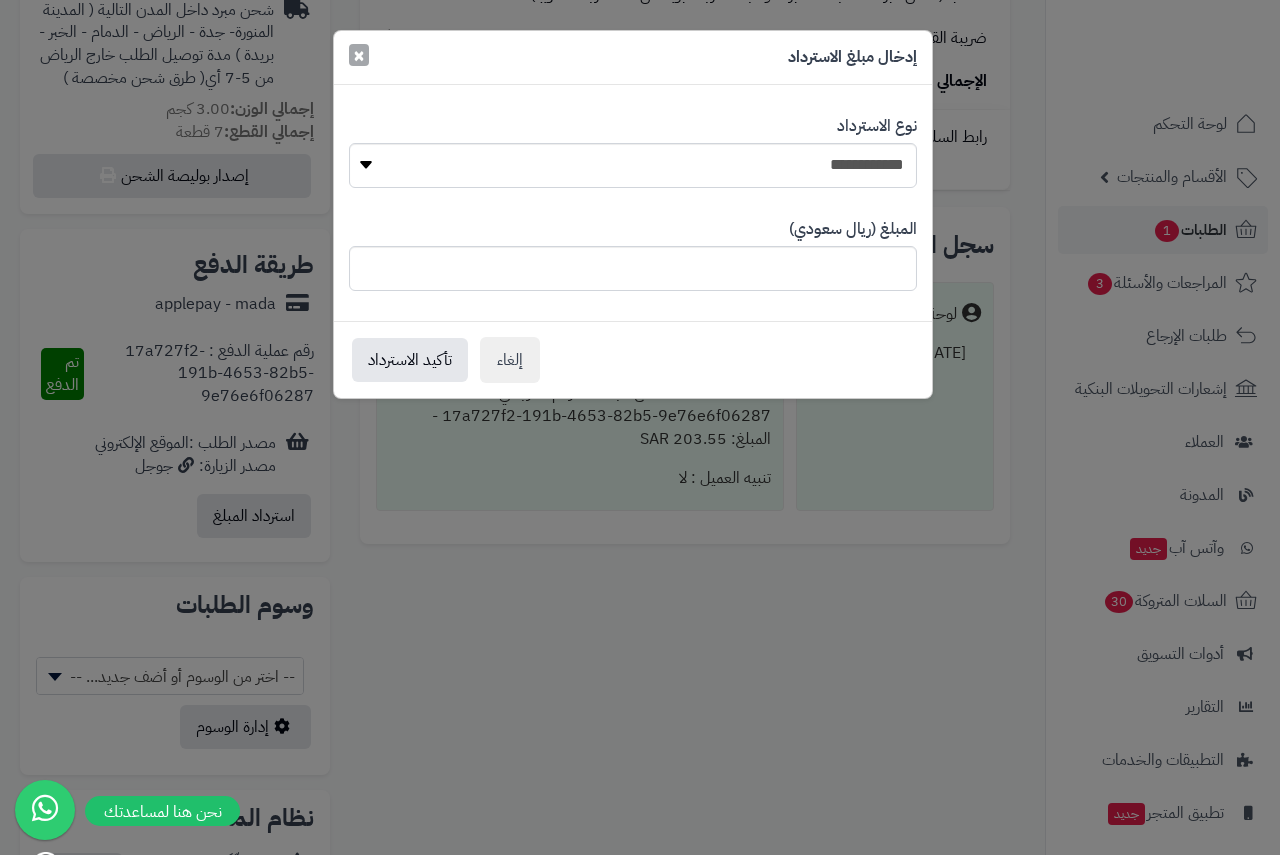 click on "×" at bounding box center (359, 55) 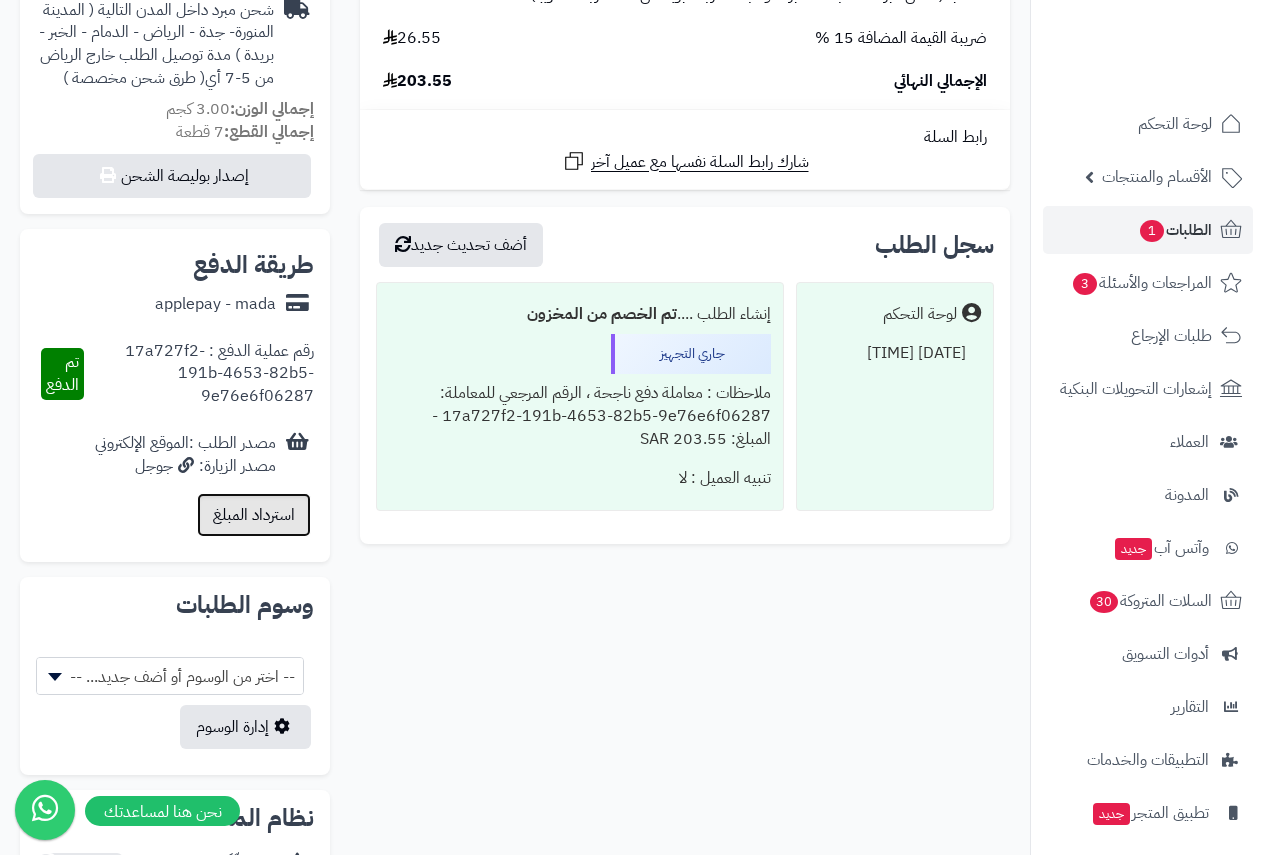 click on "استرداد  المبلغ" at bounding box center [254, 515] 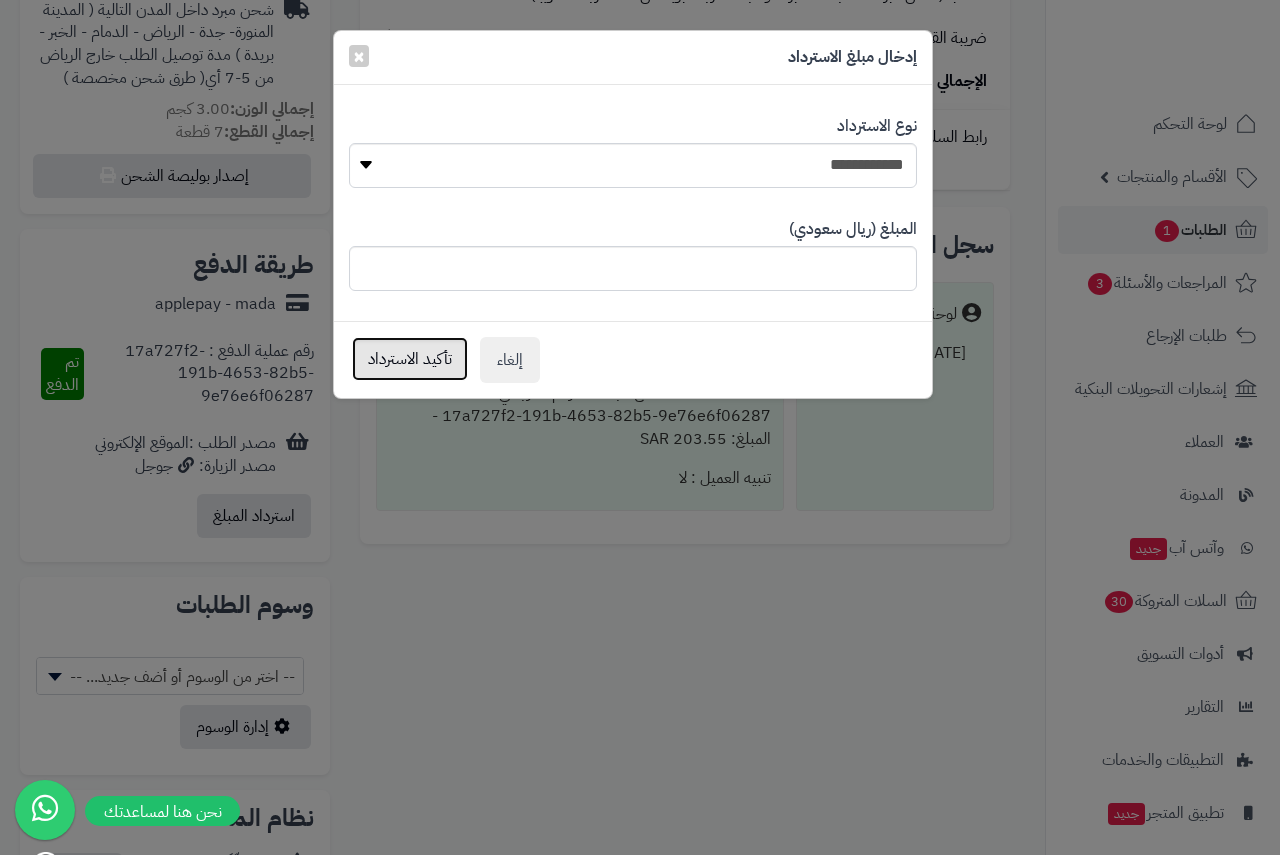 click on "تأكيد الاسترداد" at bounding box center [410, 359] 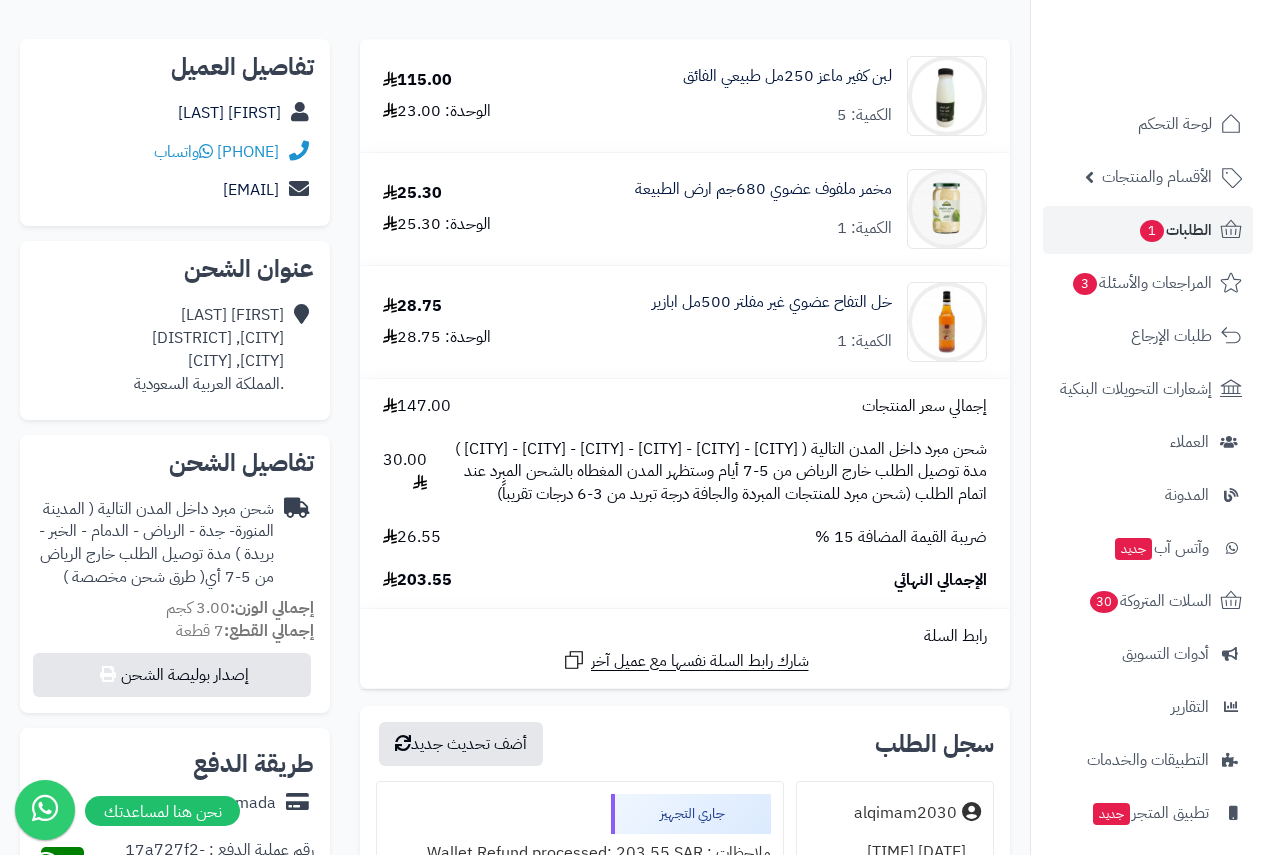 scroll, scrollTop: 0, scrollLeft: 0, axis: both 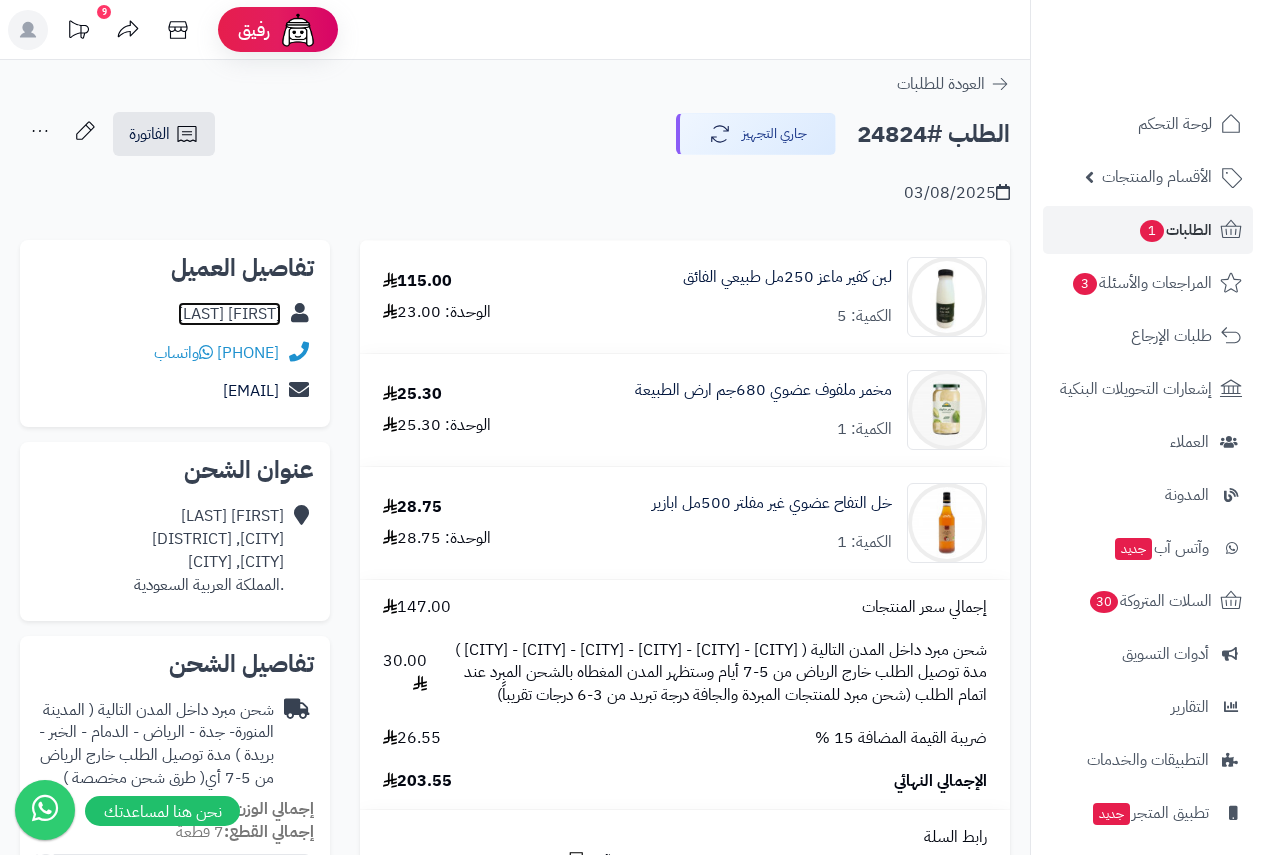 click on "[FIRST] [LAST]" at bounding box center (229, 314) 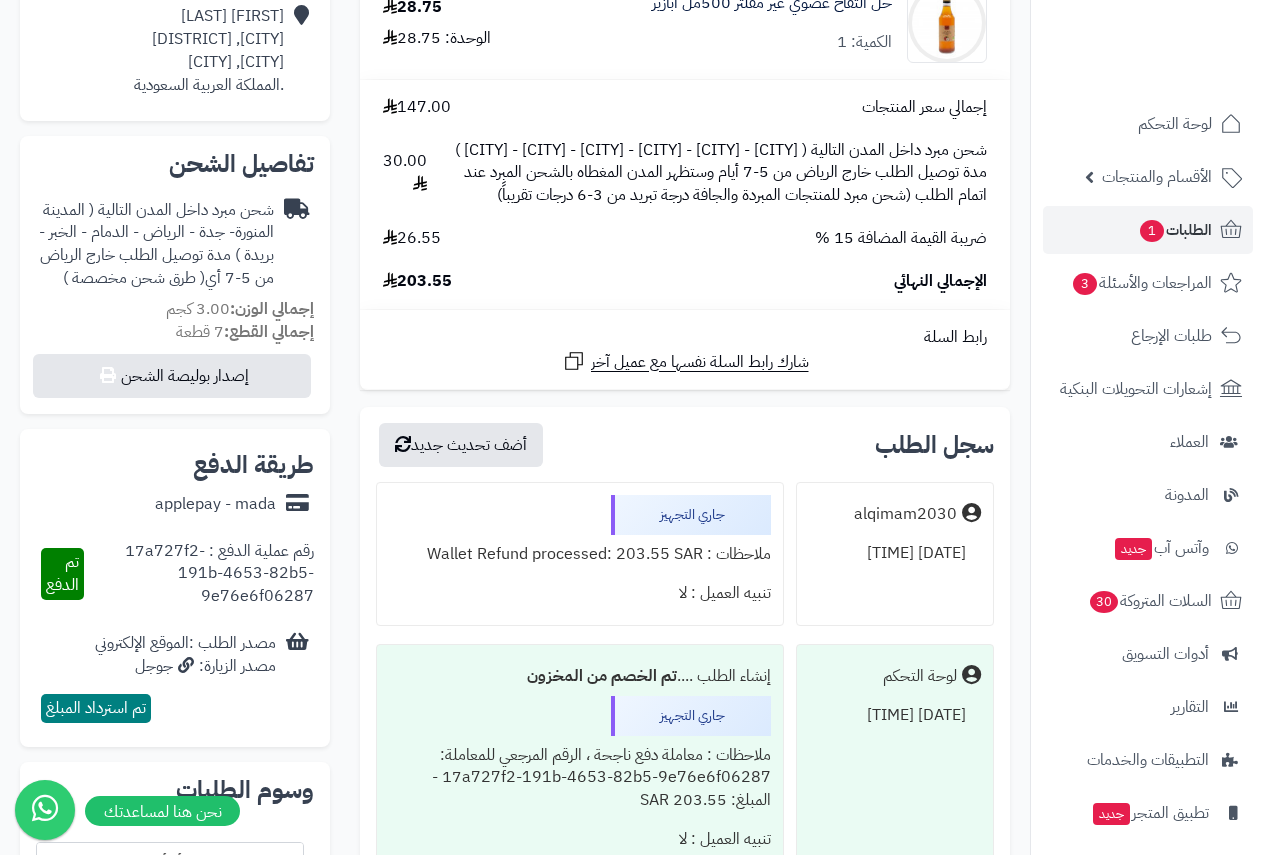 scroll, scrollTop: 800, scrollLeft: 0, axis: vertical 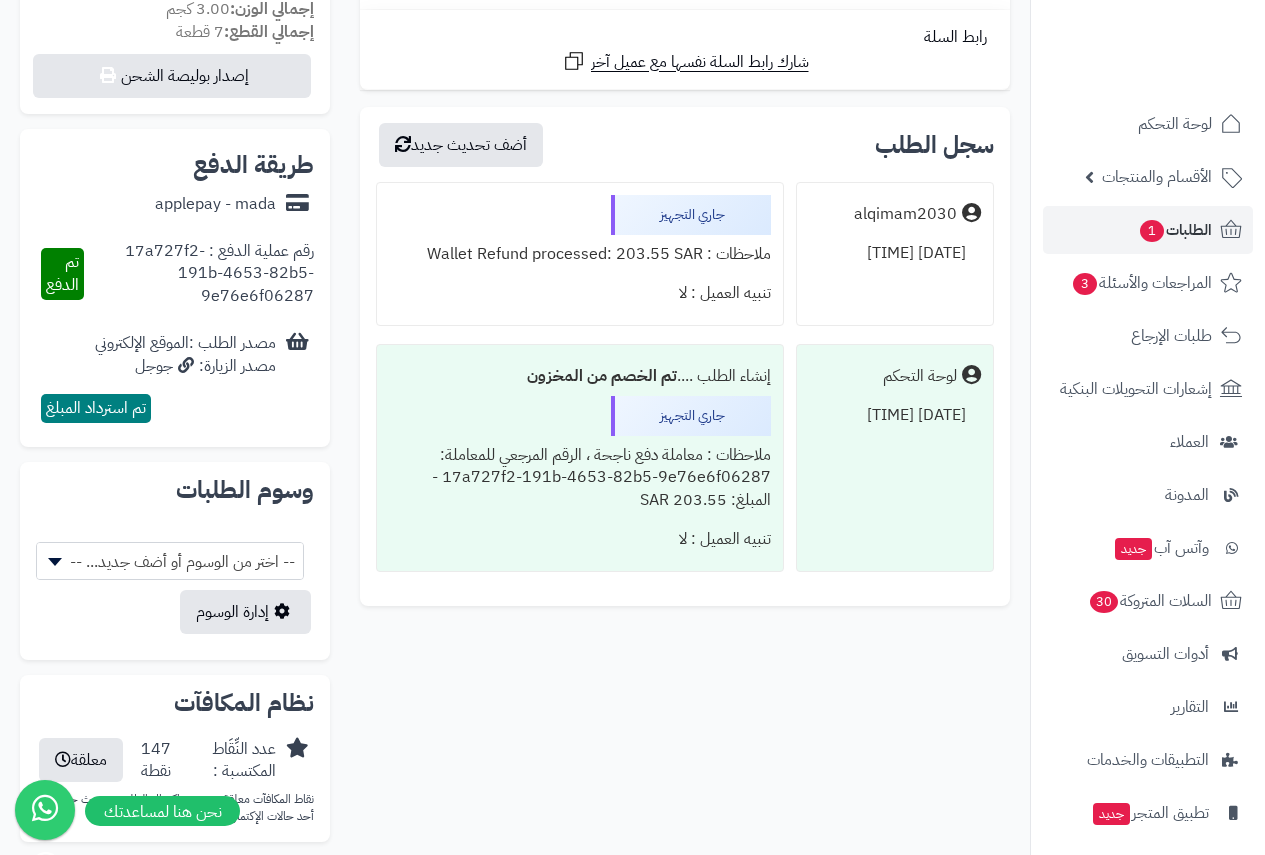 click on "تم استرداد المبلغ" at bounding box center [96, 408] 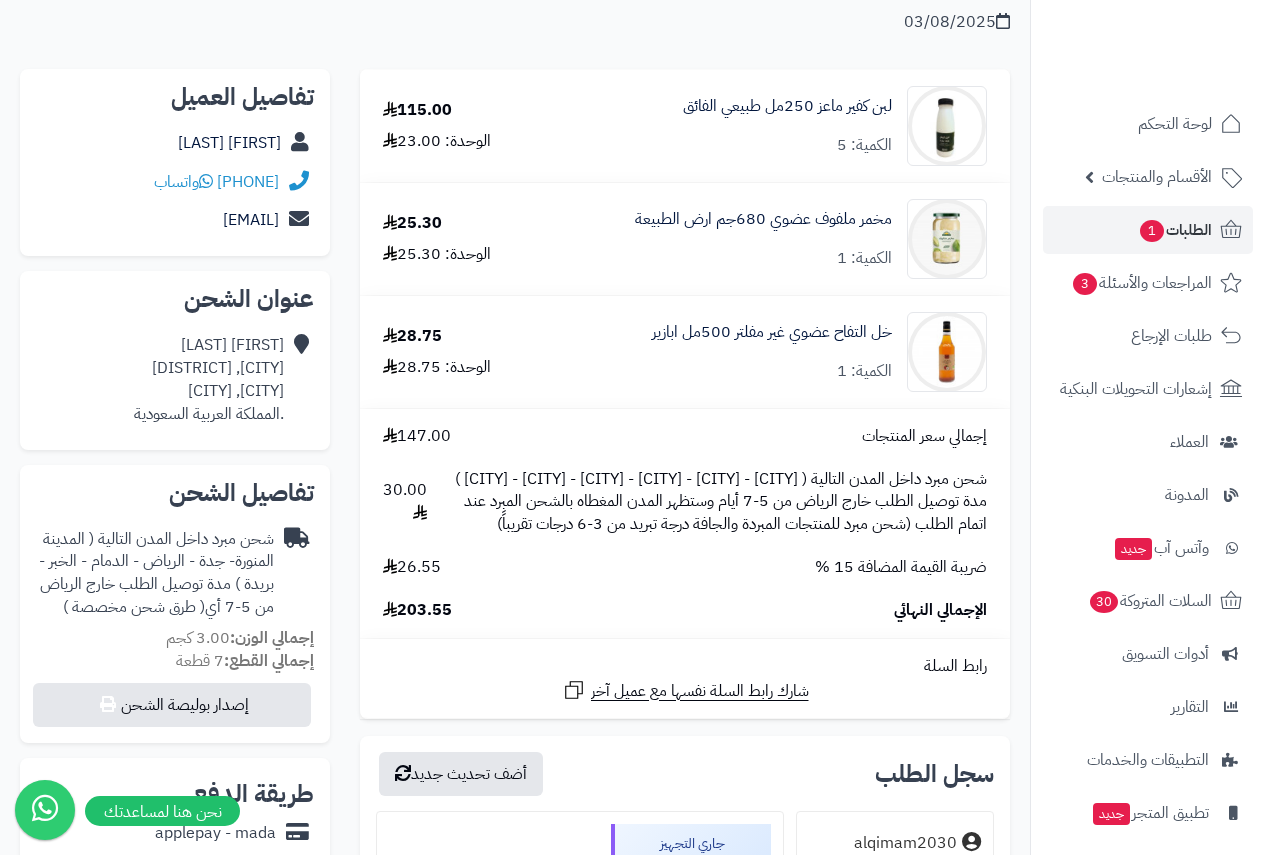 scroll, scrollTop: 0, scrollLeft: 0, axis: both 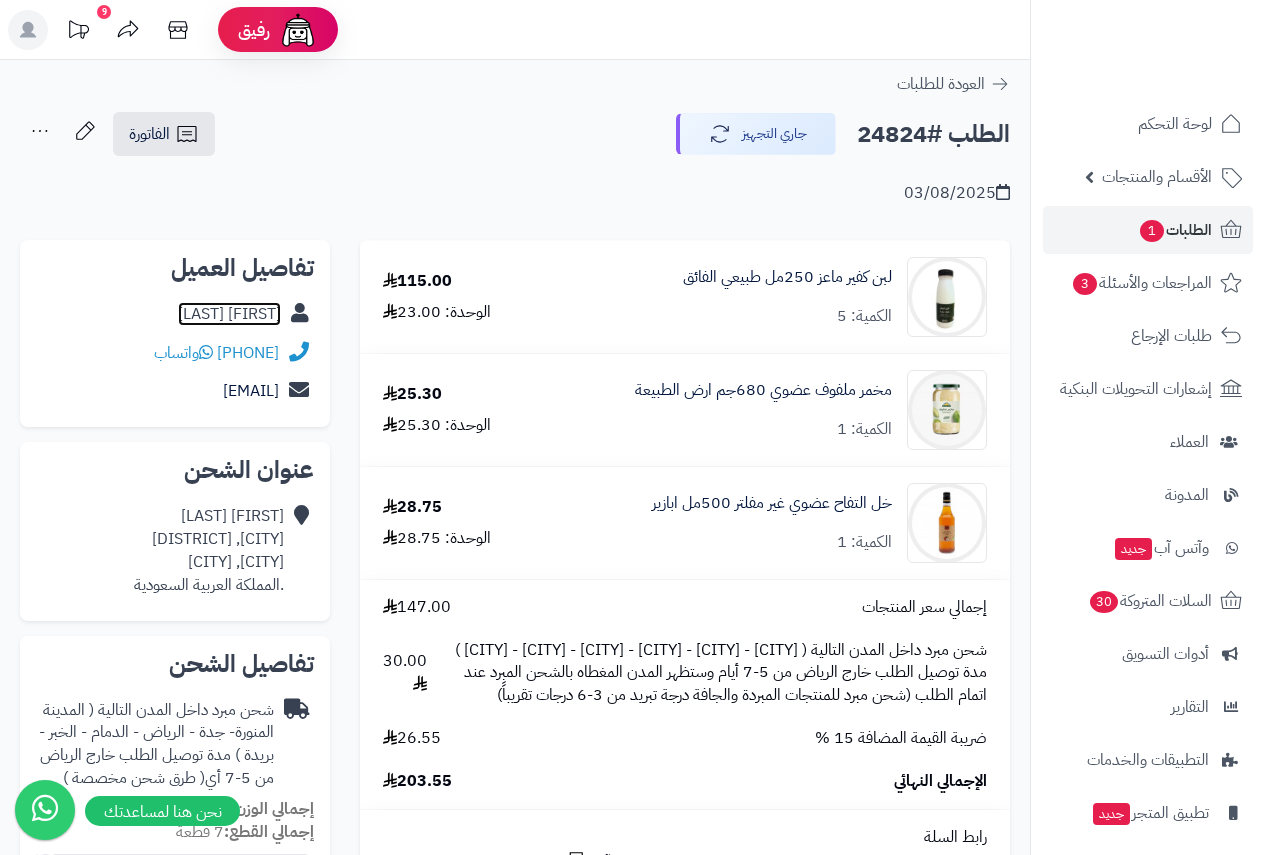 click on "[FIRST] [LAST]" at bounding box center (229, 314) 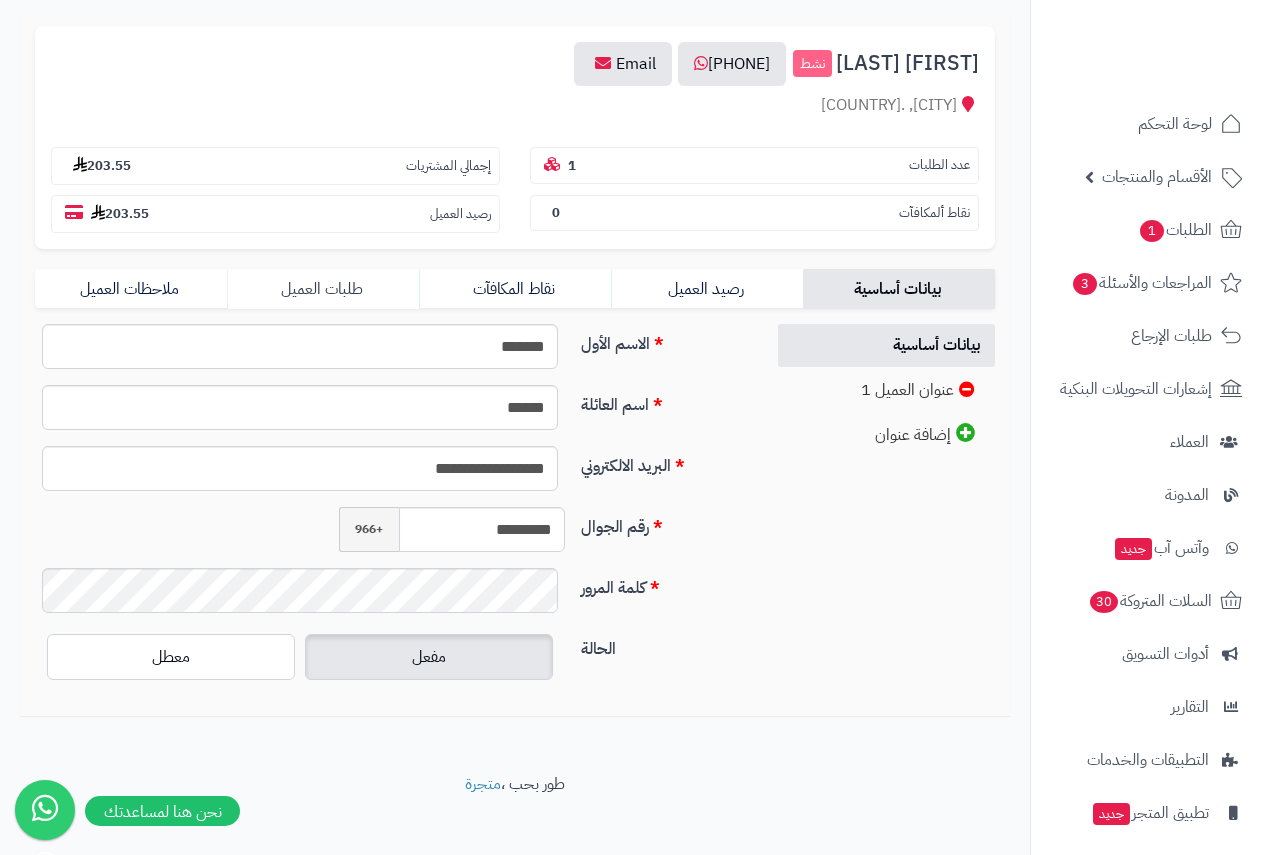 scroll, scrollTop: 218, scrollLeft: 0, axis: vertical 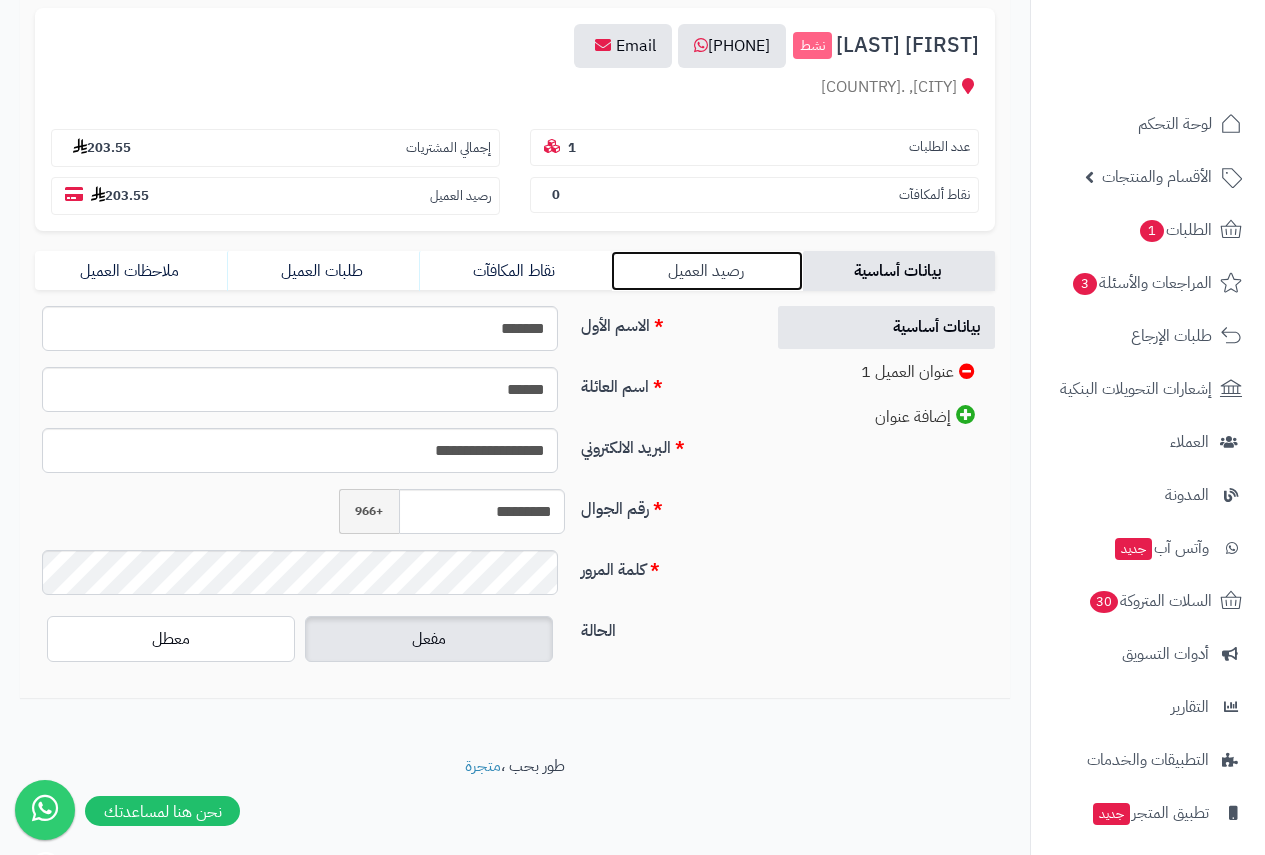 click on "رصيد العميل" at bounding box center (707, 271) 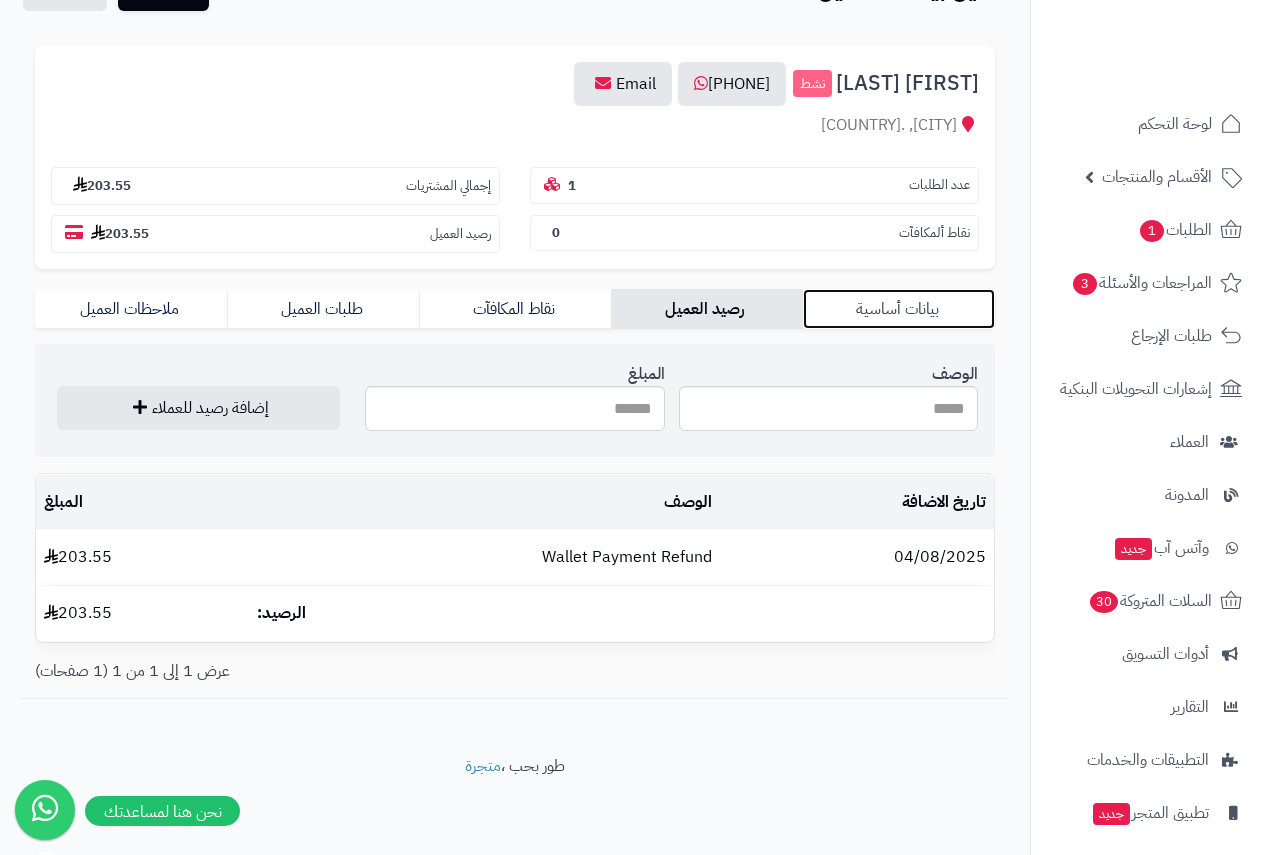 click on "بيانات أساسية" at bounding box center (899, 309) 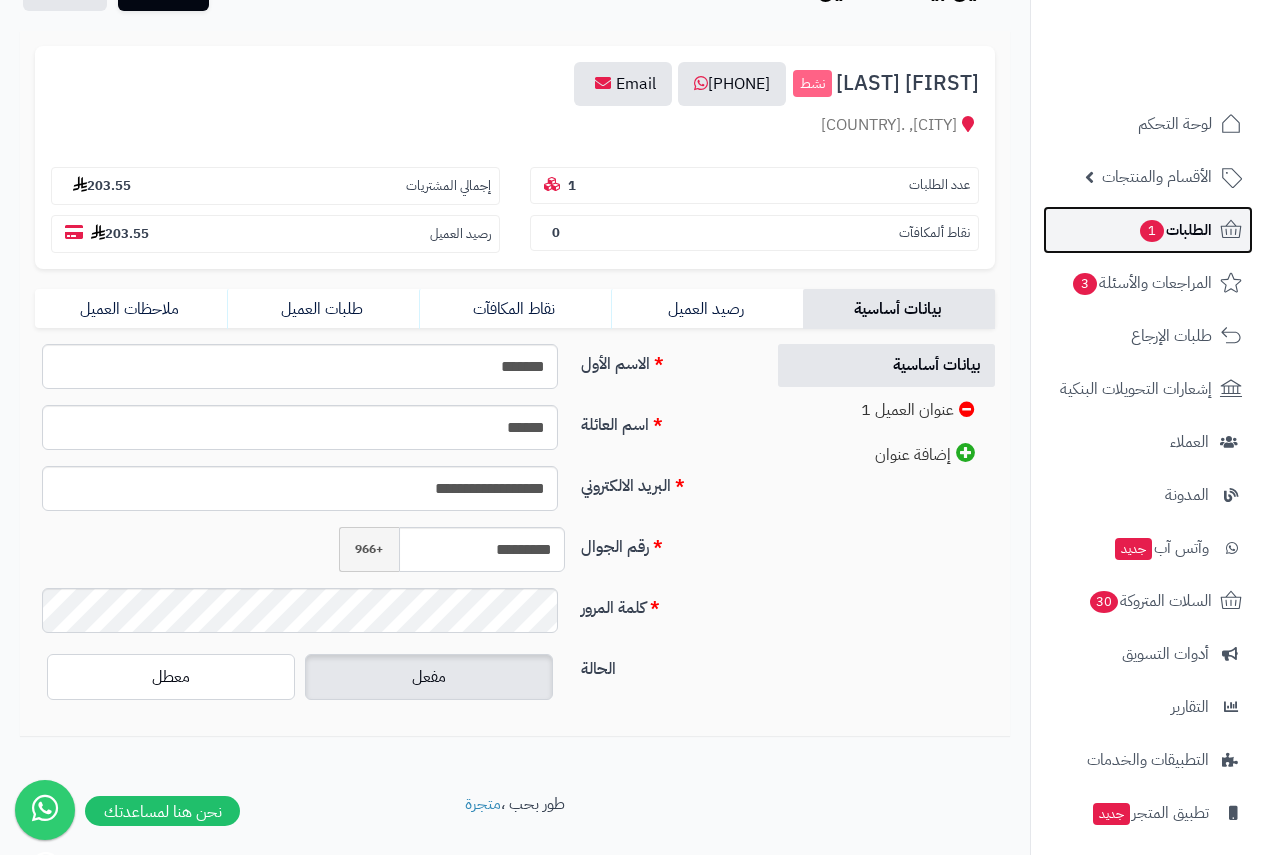 click on "1" at bounding box center [1152, 231] 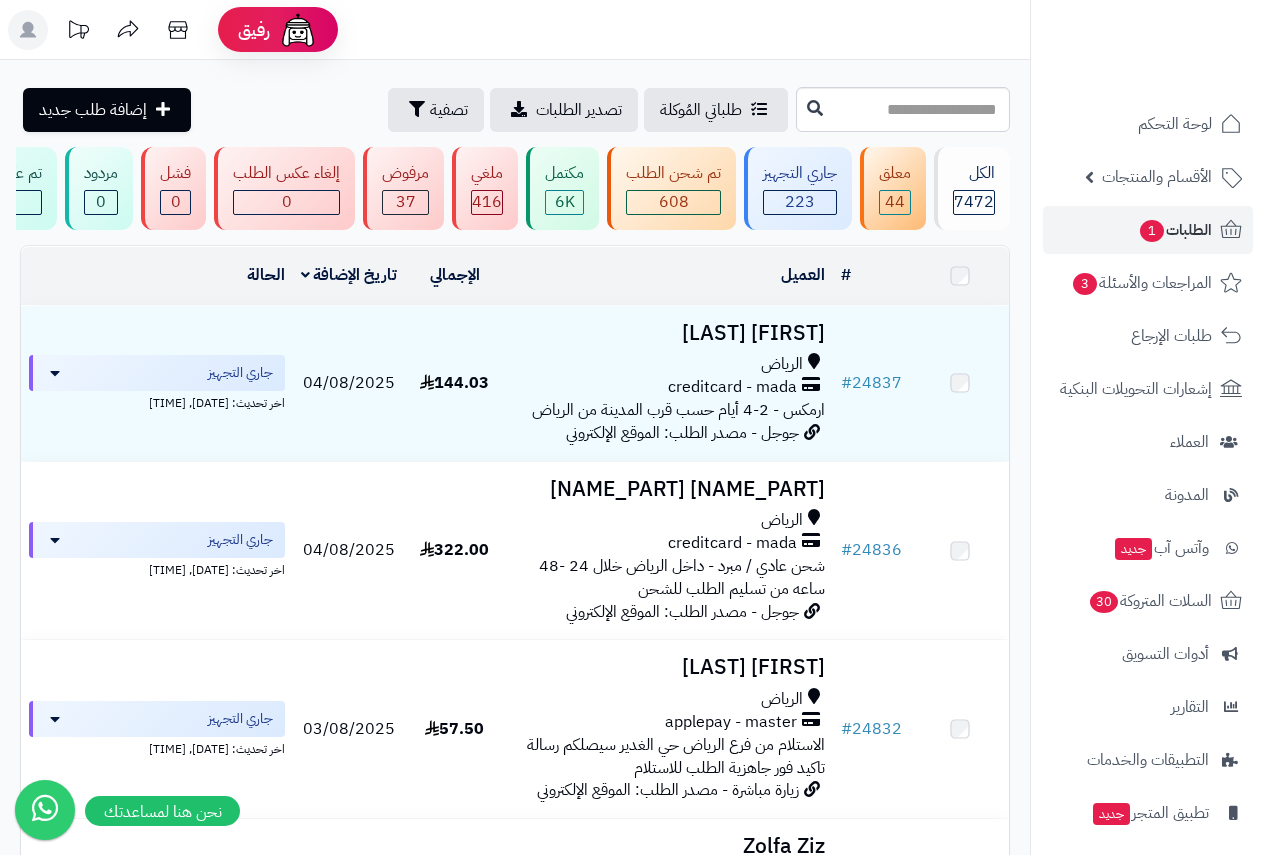 scroll, scrollTop: 0, scrollLeft: 0, axis: both 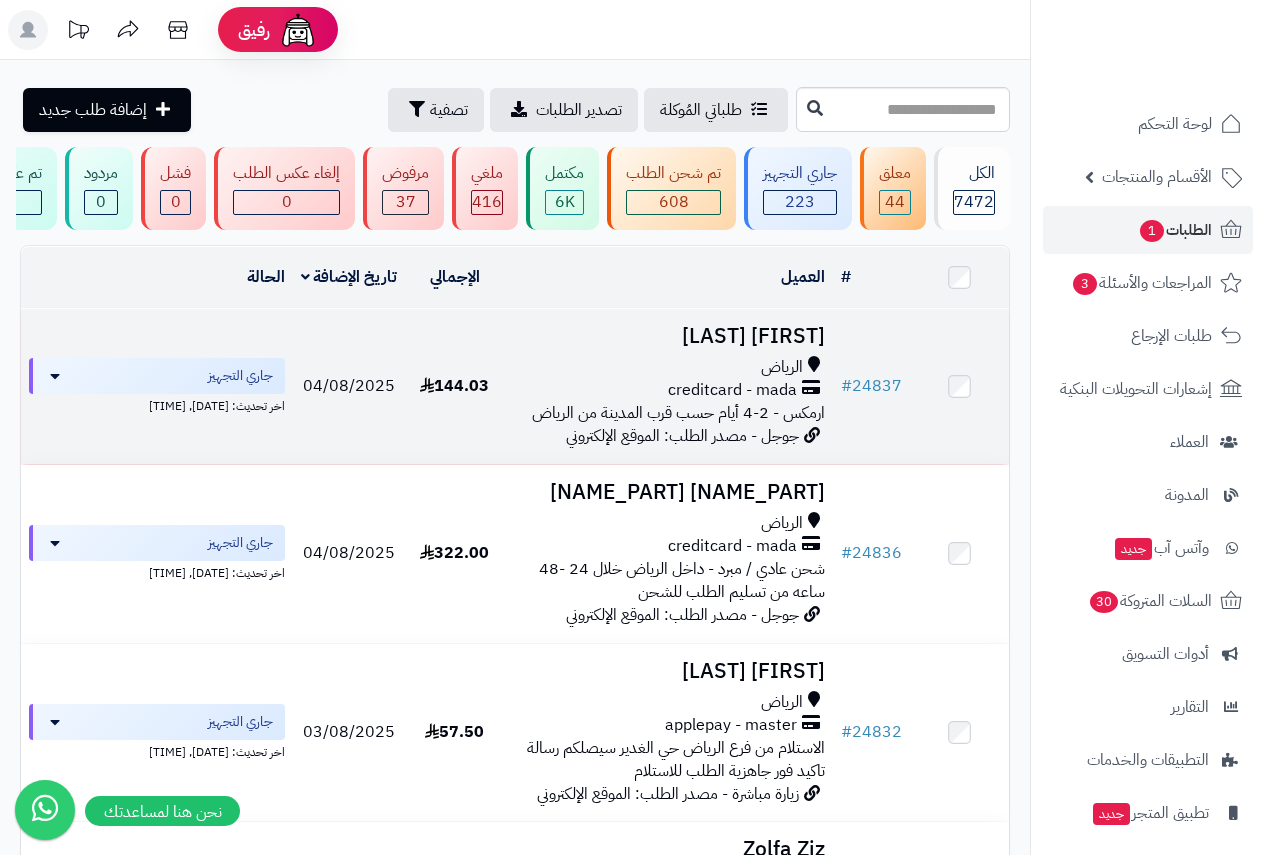 click on "الرياض" at bounding box center [782, 367] 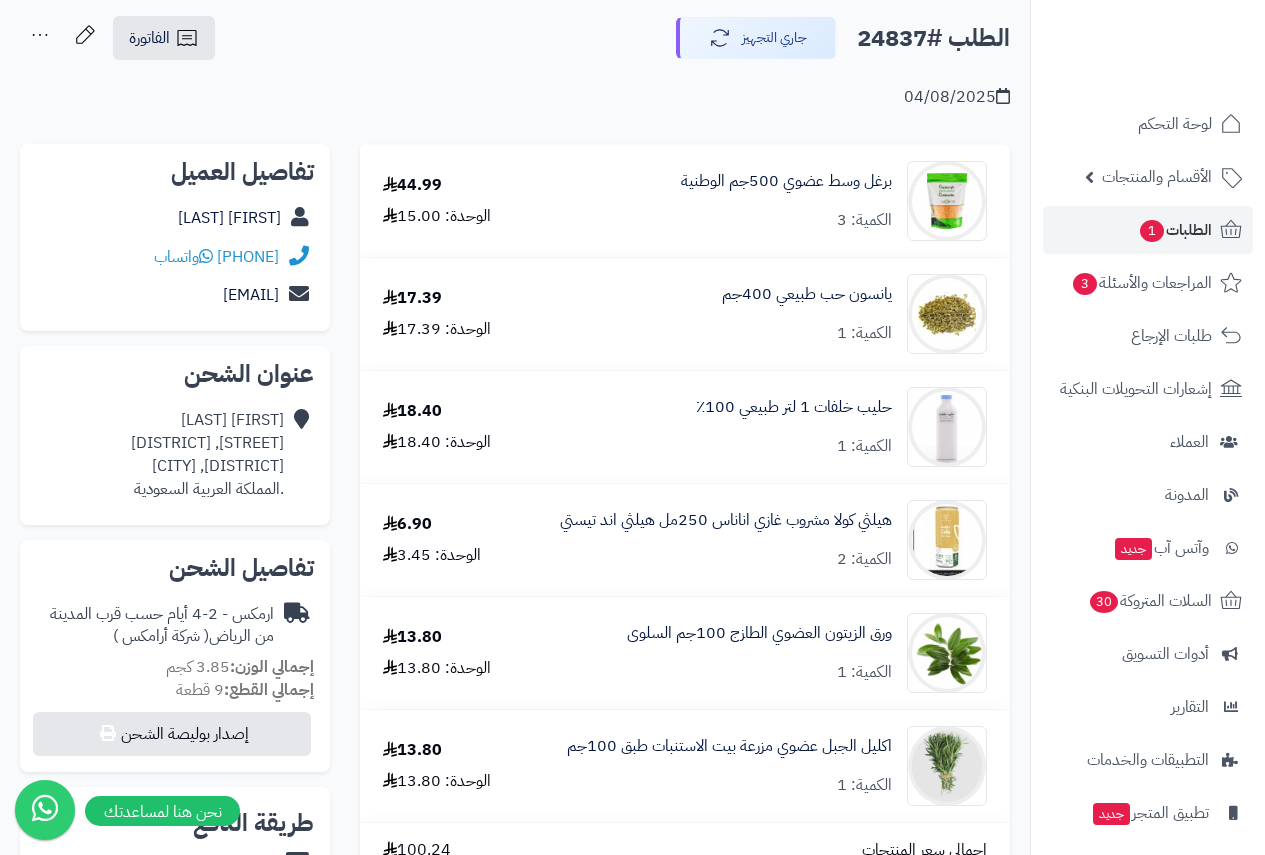 scroll, scrollTop: 0, scrollLeft: 0, axis: both 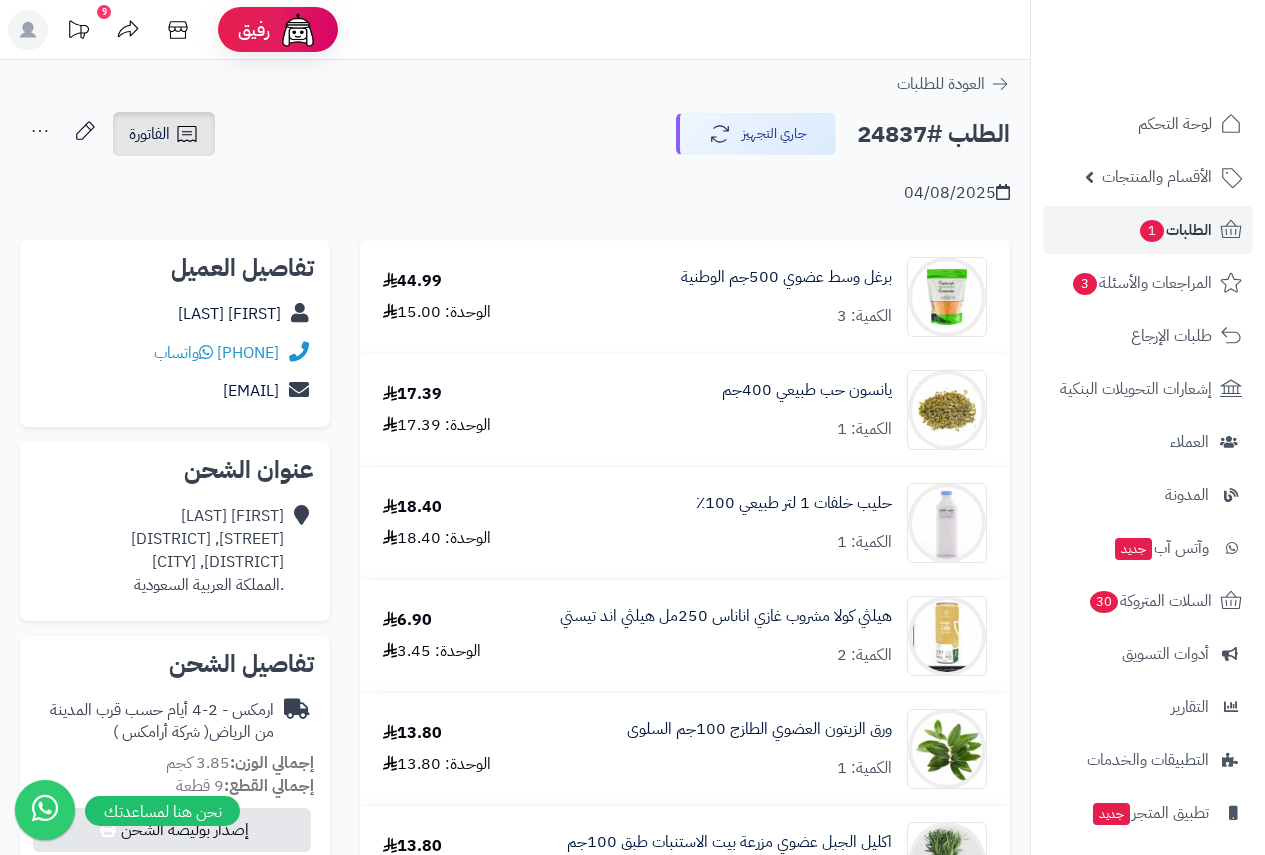 click on "الفاتورة" at bounding box center [149, 134] 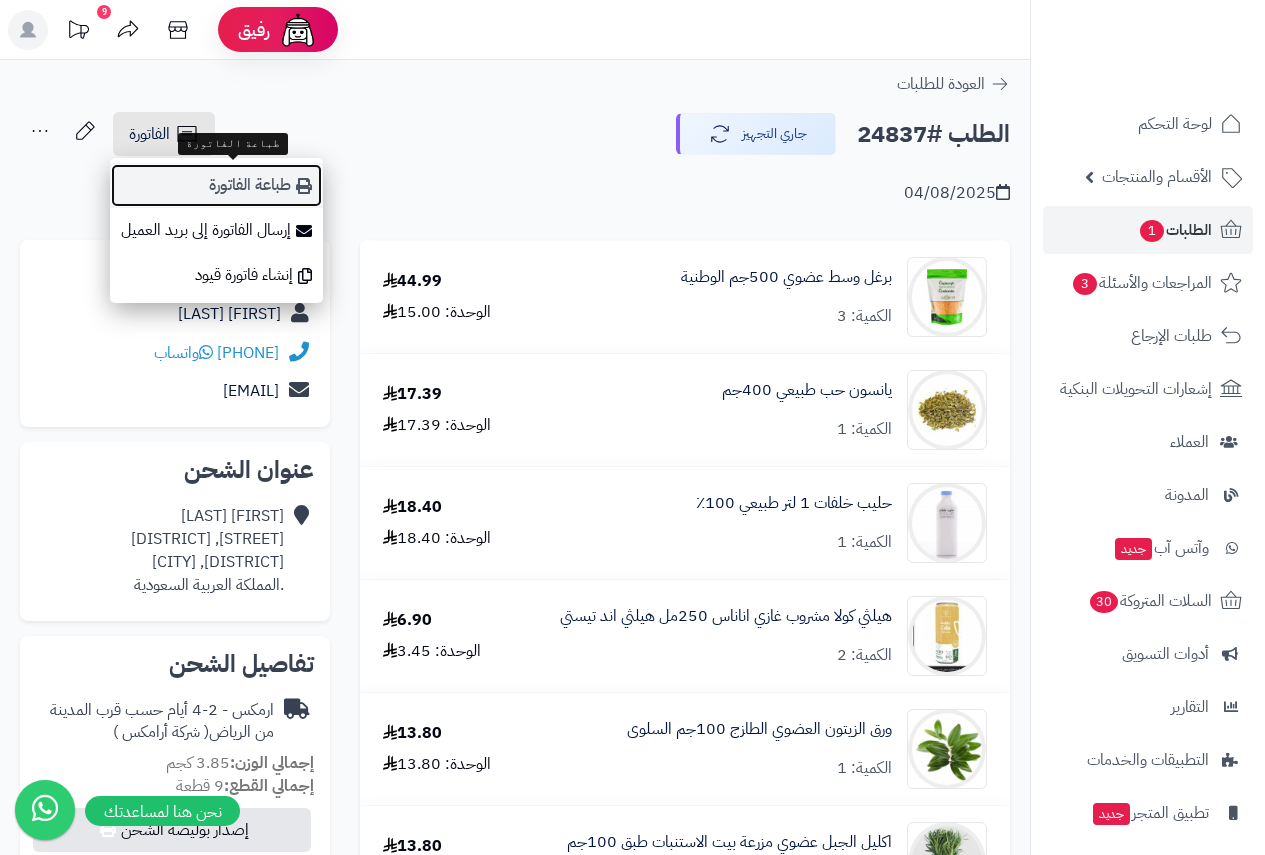 click on "طباعة الفاتورة" at bounding box center (216, 185) 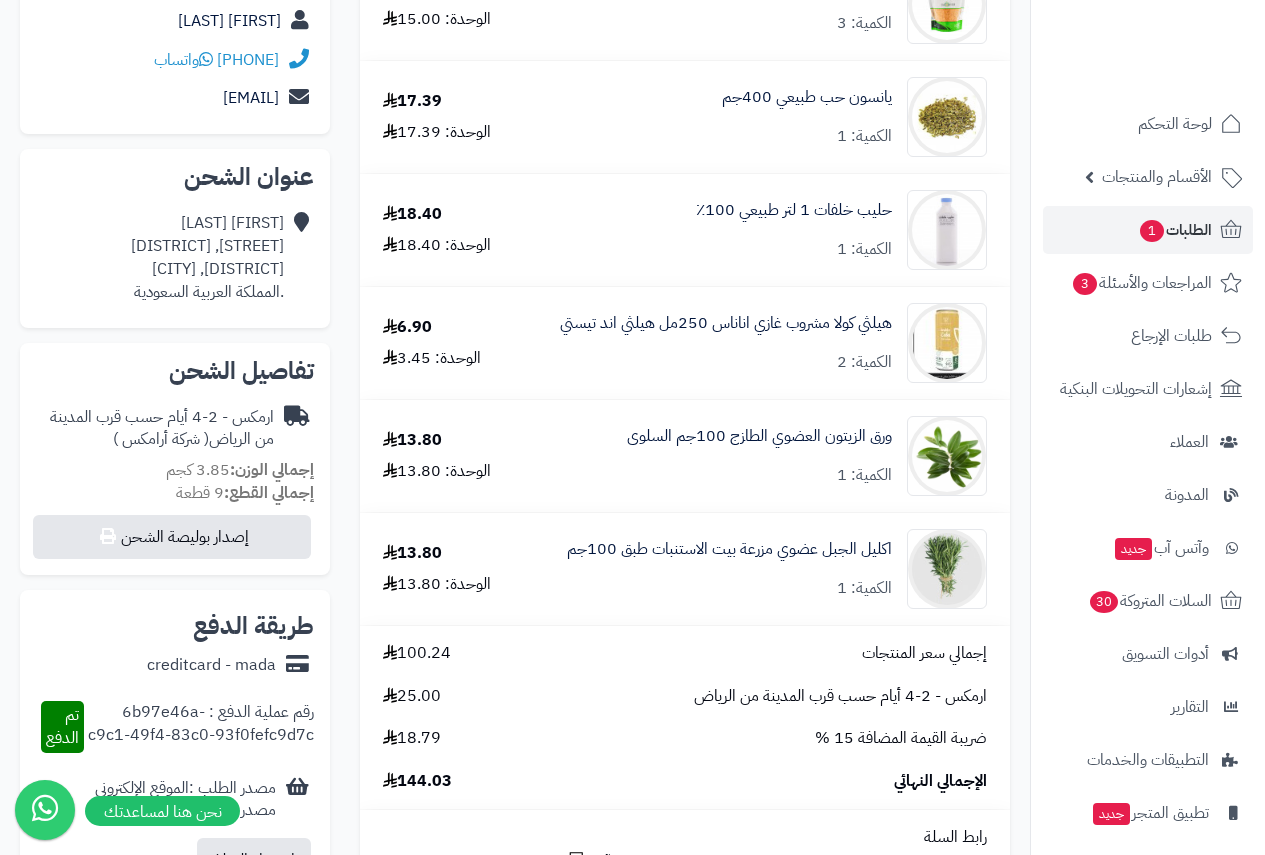 scroll, scrollTop: 0, scrollLeft: 0, axis: both 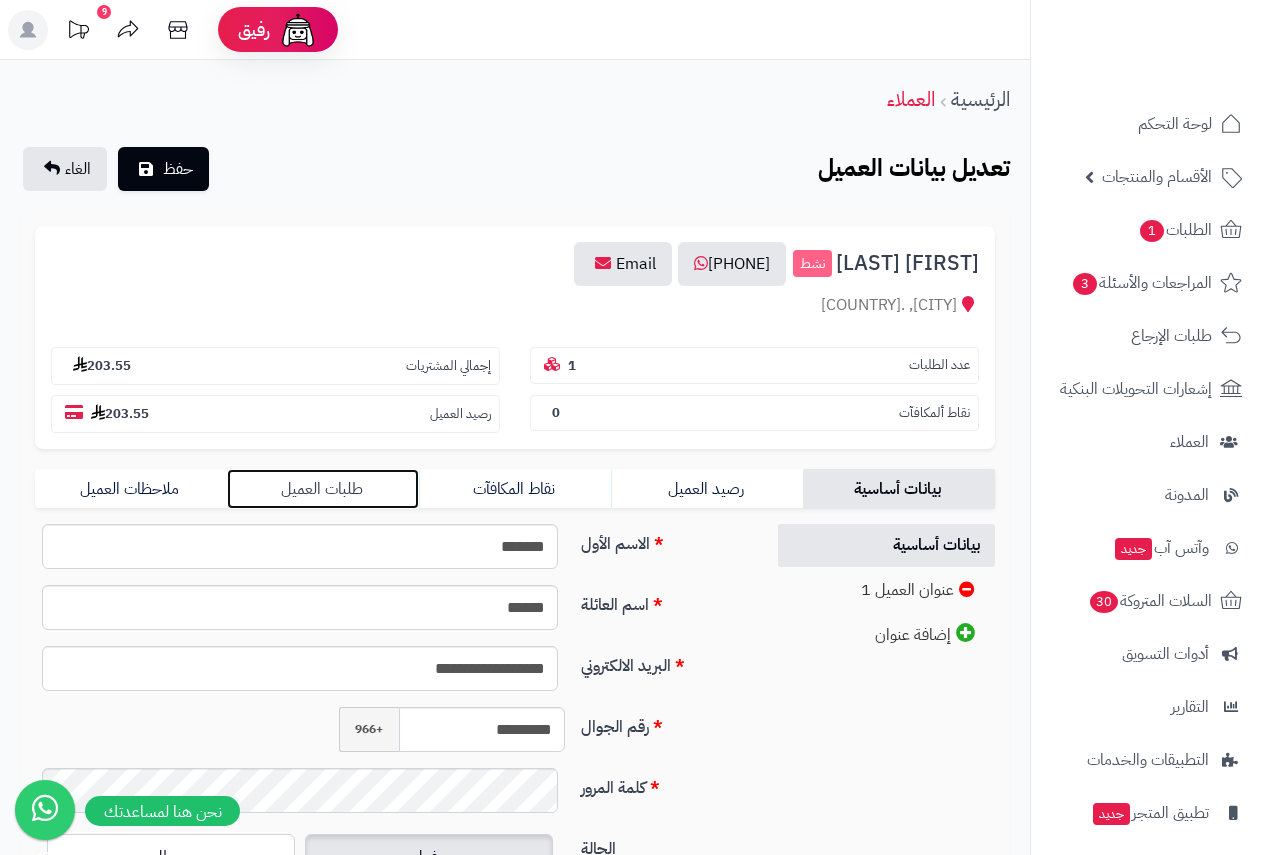 click on "طلبات العميل" at bounding box center (323, 489) 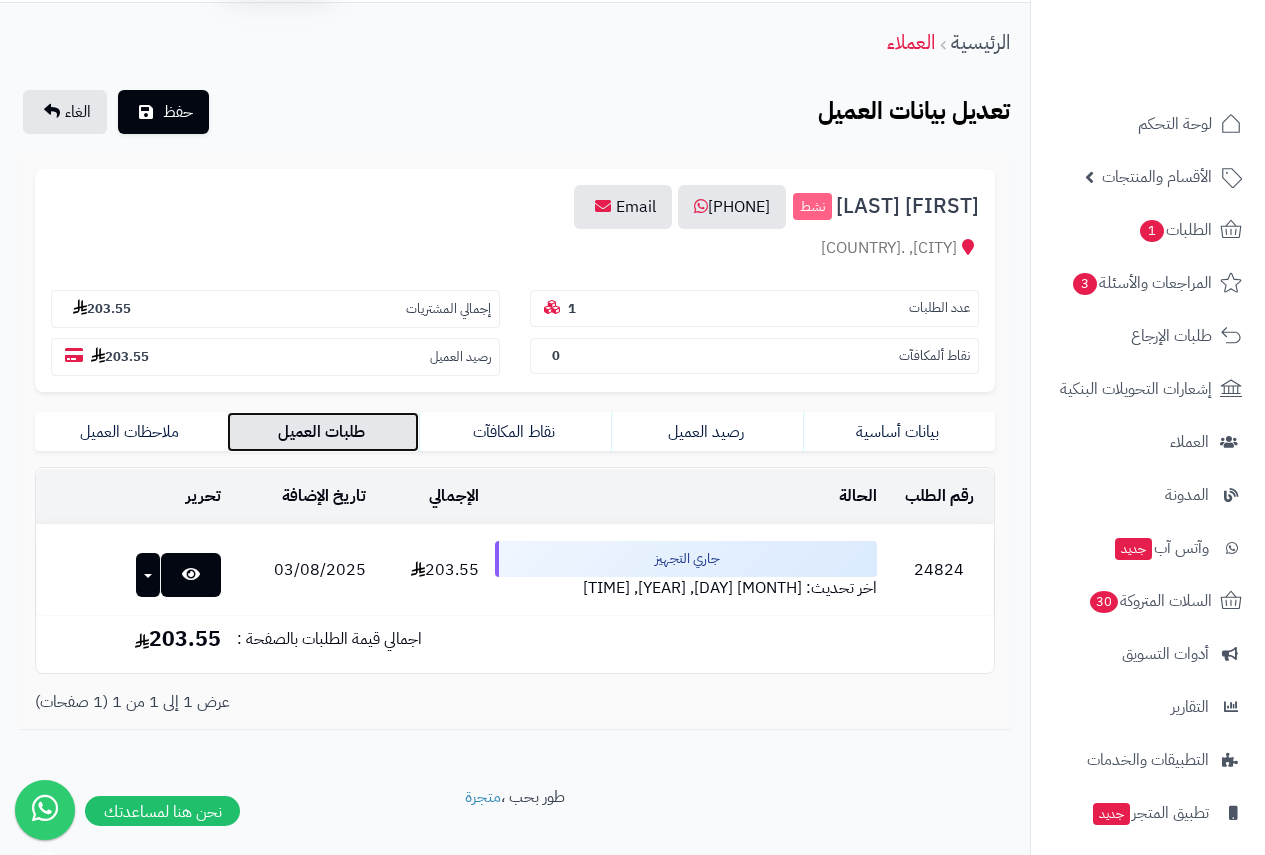 scroll, scrollTop: 88, scrollLeft: 0, axis: vertical 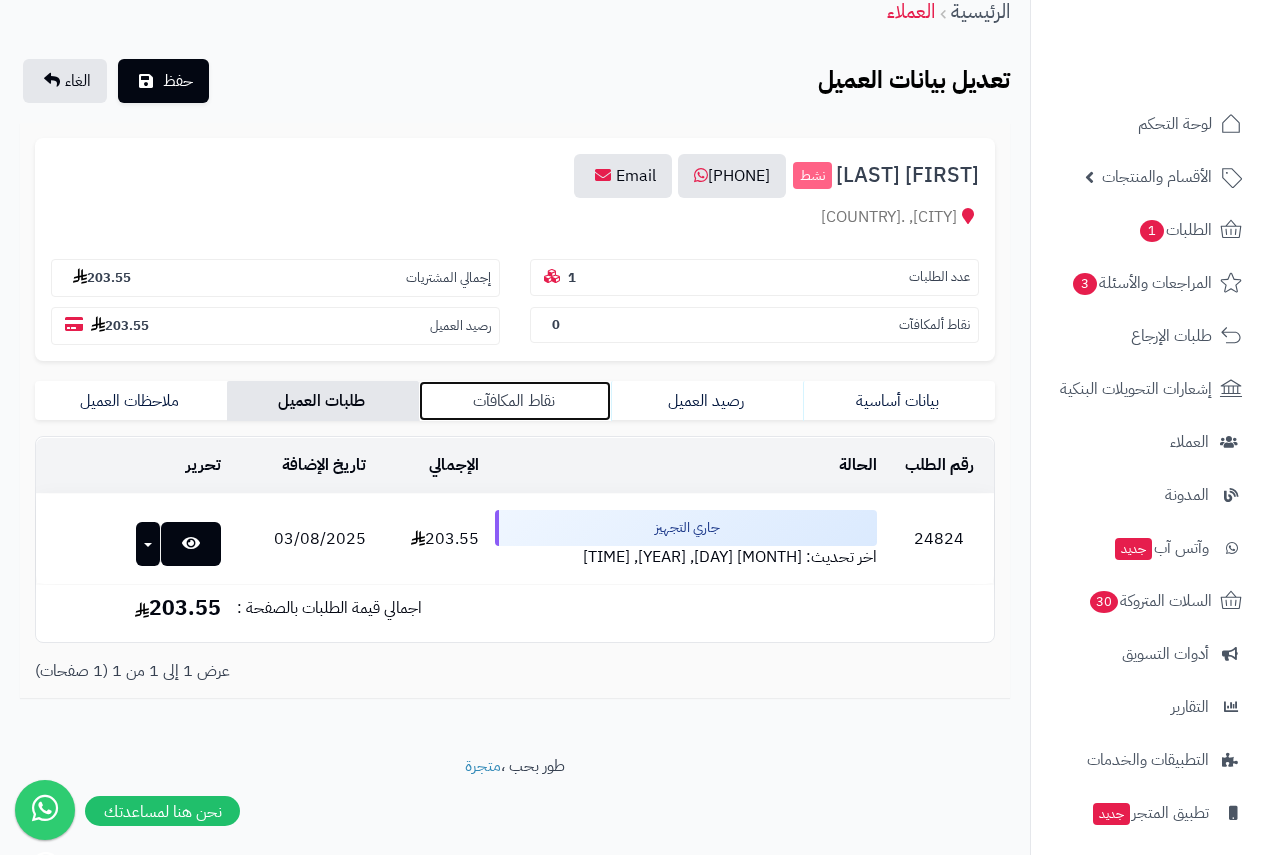 click on "نقاط المكافآت" at bounding box center (515, 401) 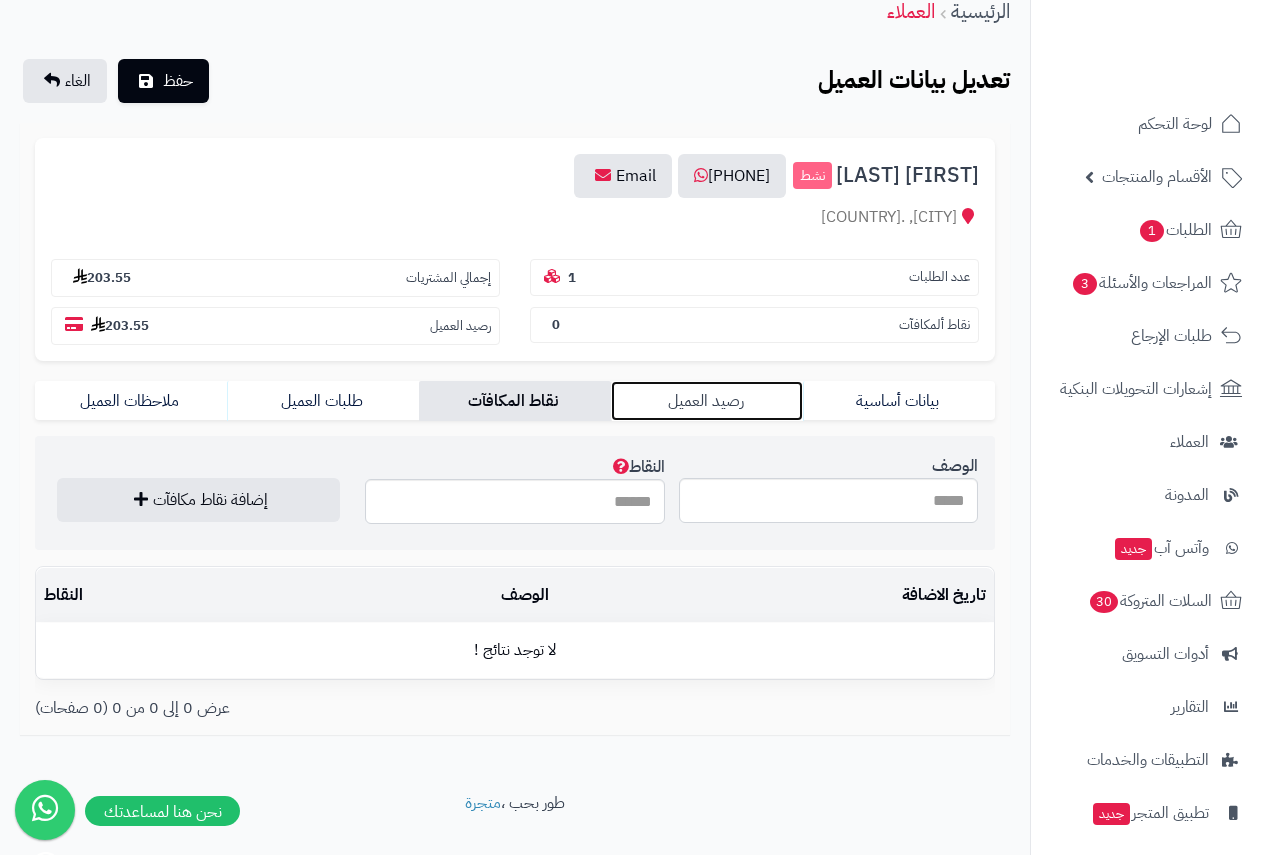click on "رصيد العميل" at bounding box center [707, 401] 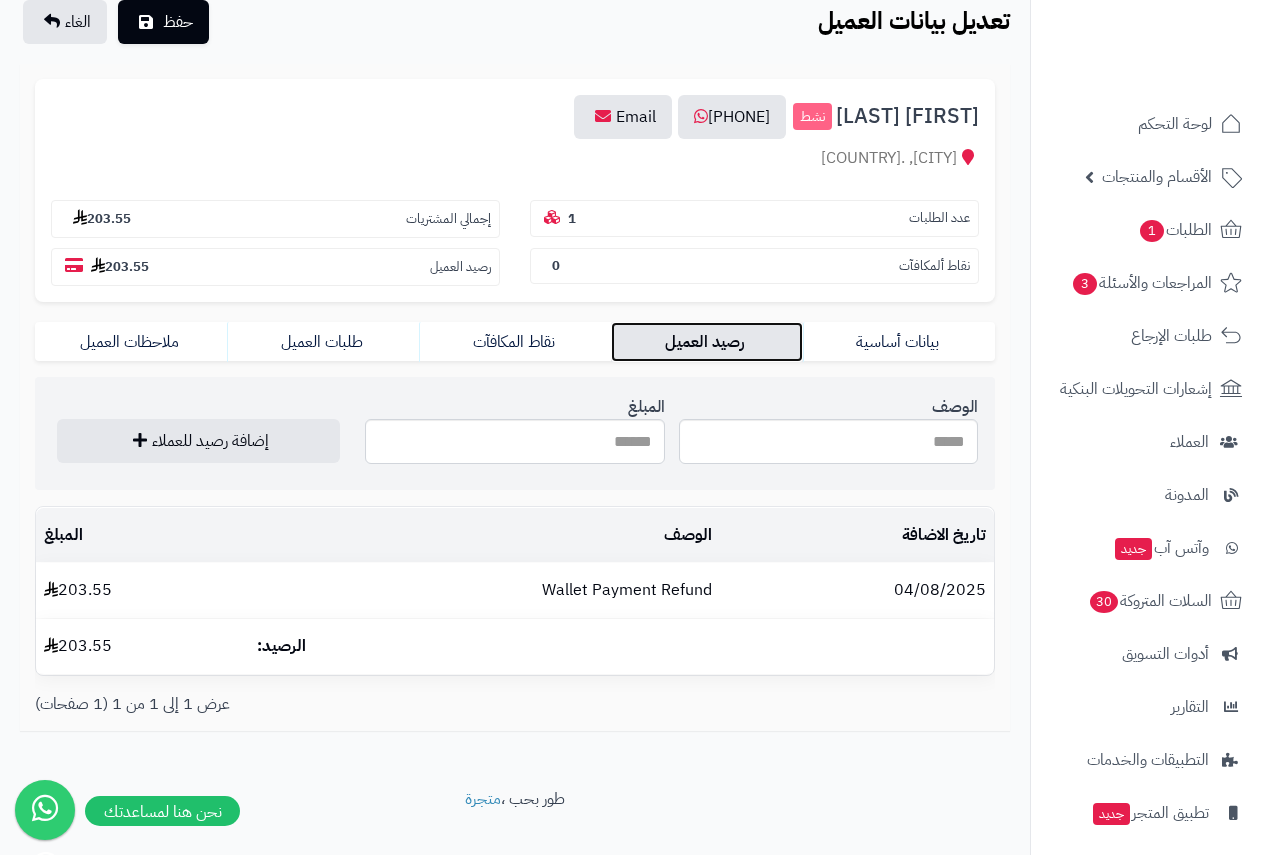 scroll, scrollTop: 180, scrollLeft: 0, axis: vertical 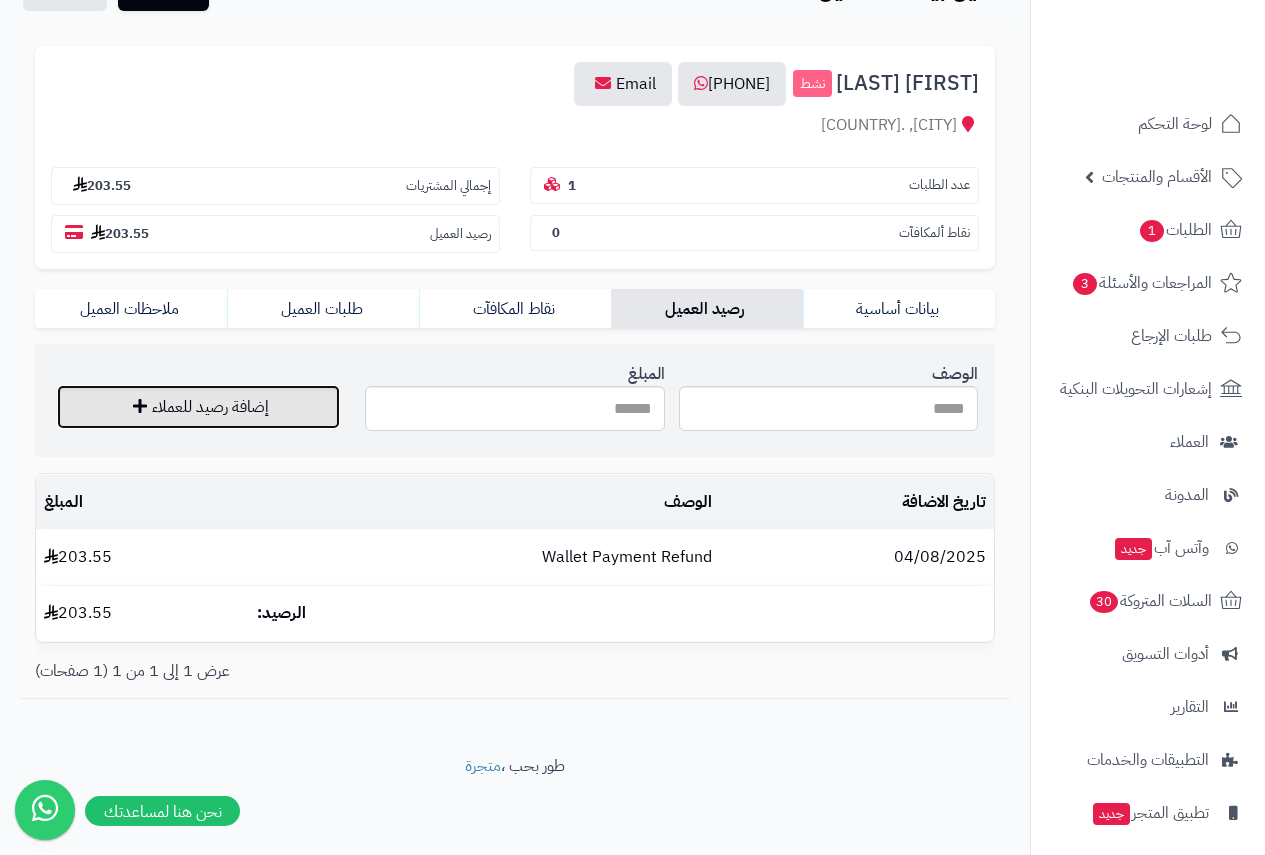 click on "إضافة رصيد للعملاء" at bounding box center (198, 407) 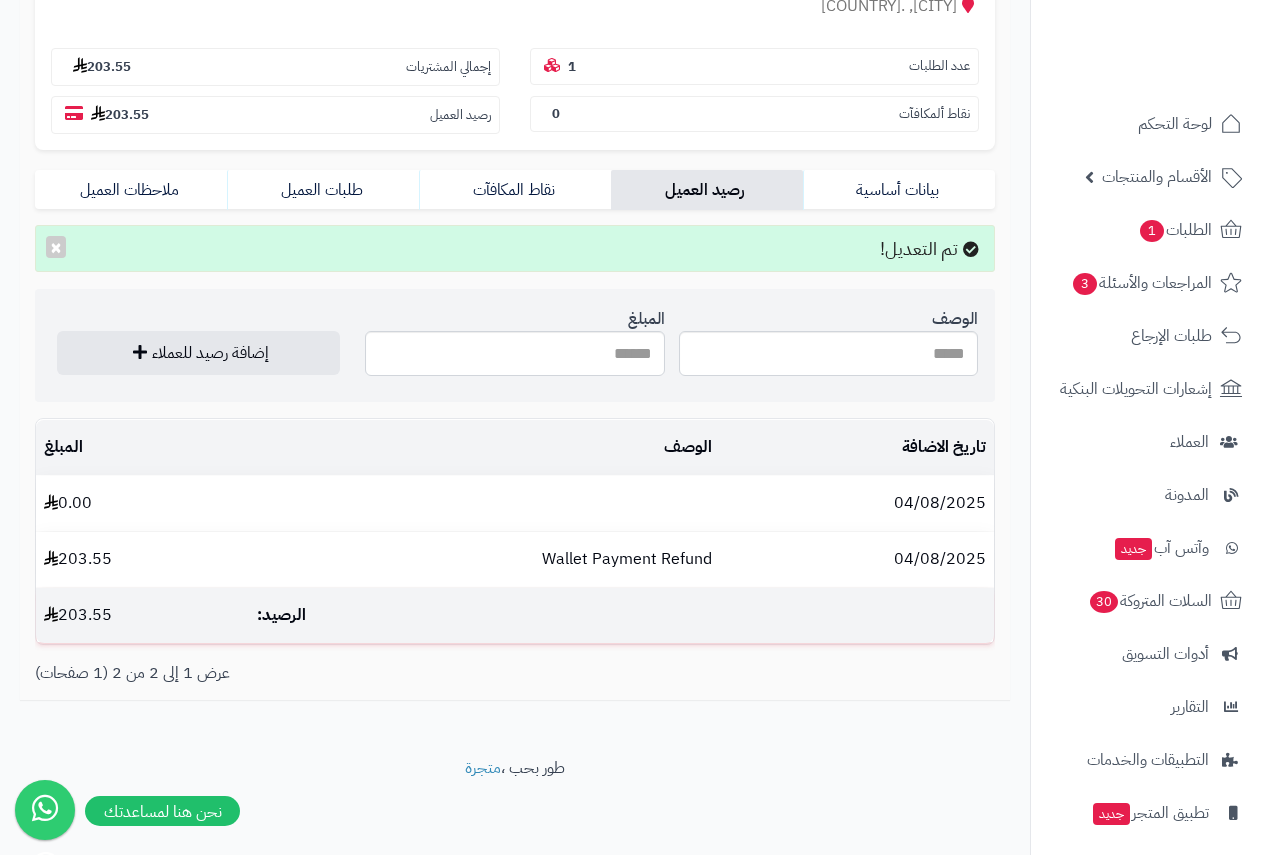 scroll, scrollTop: 301, scrollLeft: 0, axis: vertical 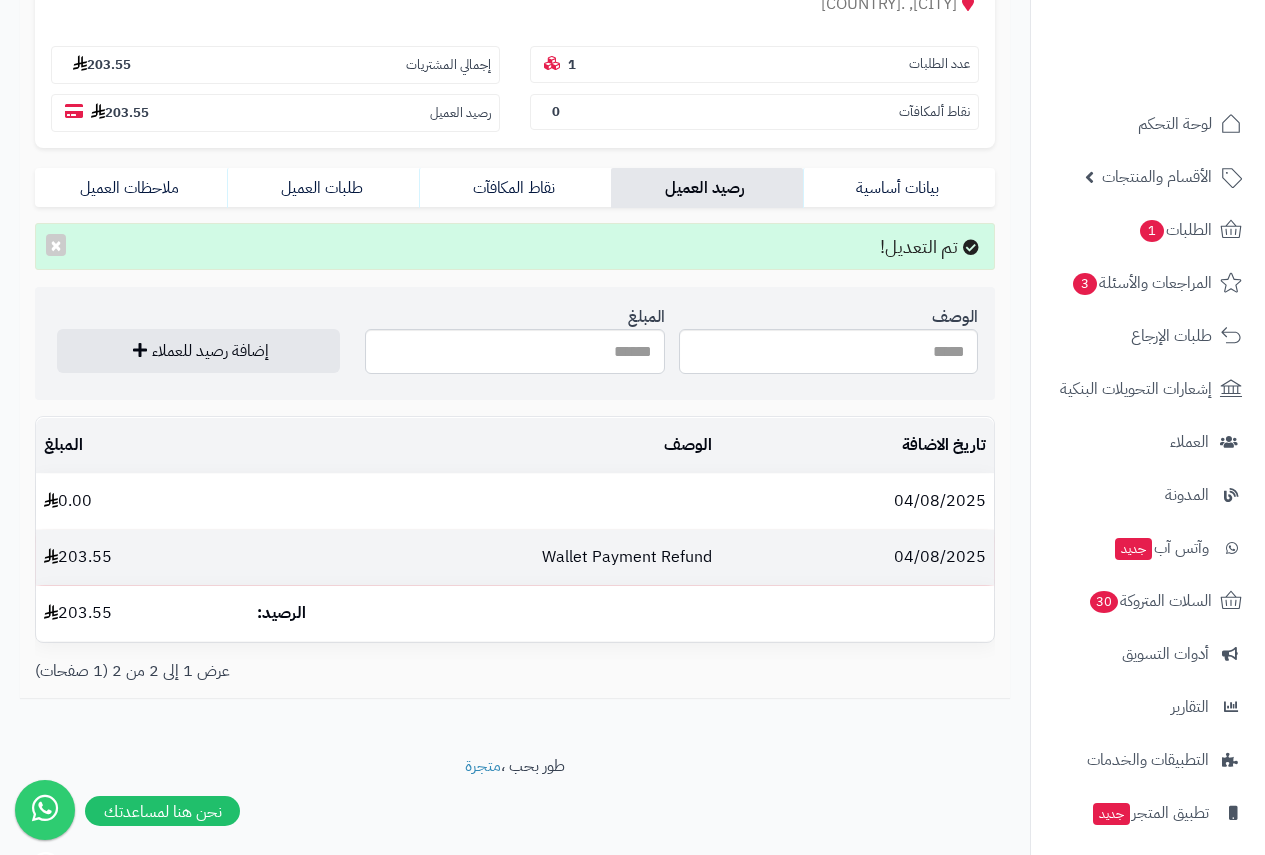 click on "Wallet Payment Refund" at bounding box center [484, 557] 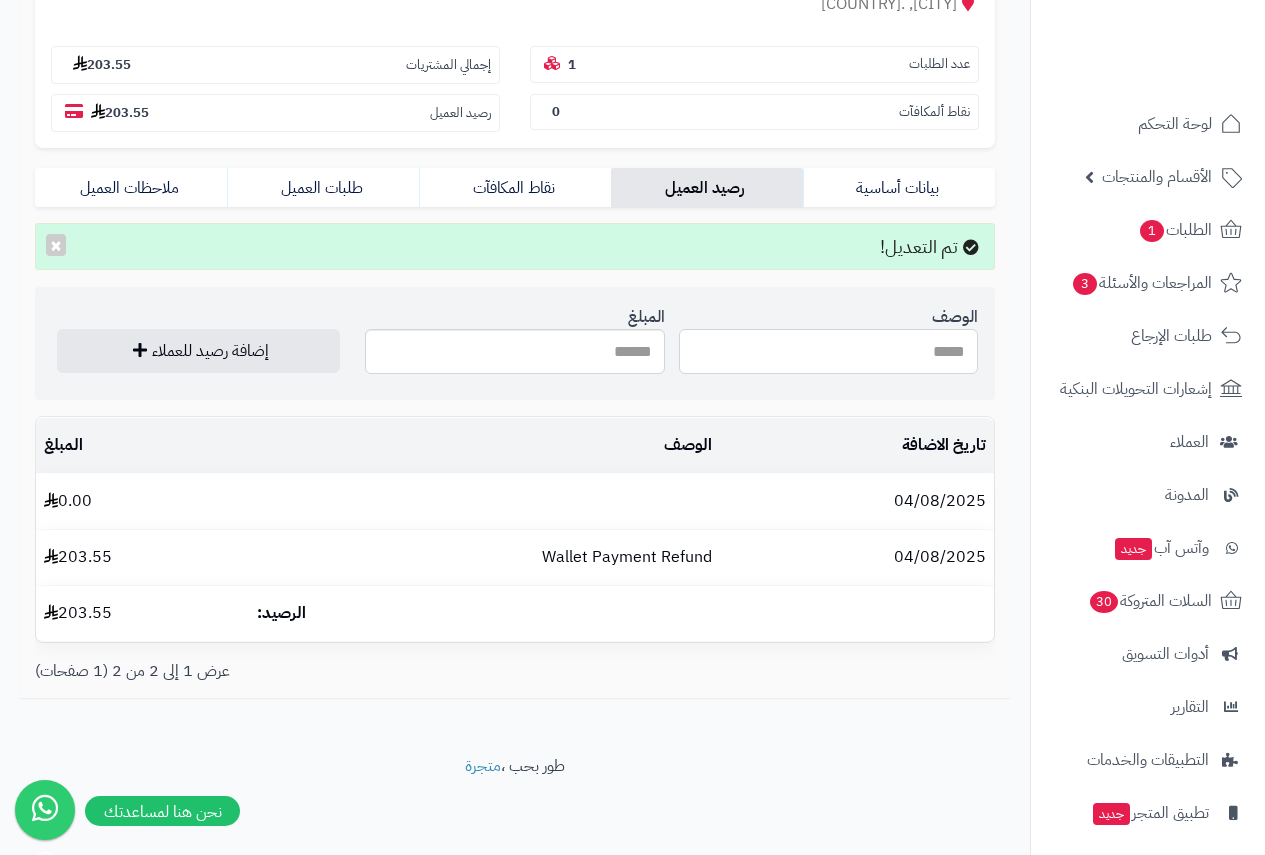 click on "الوصف" at bounding box center (828, 351) 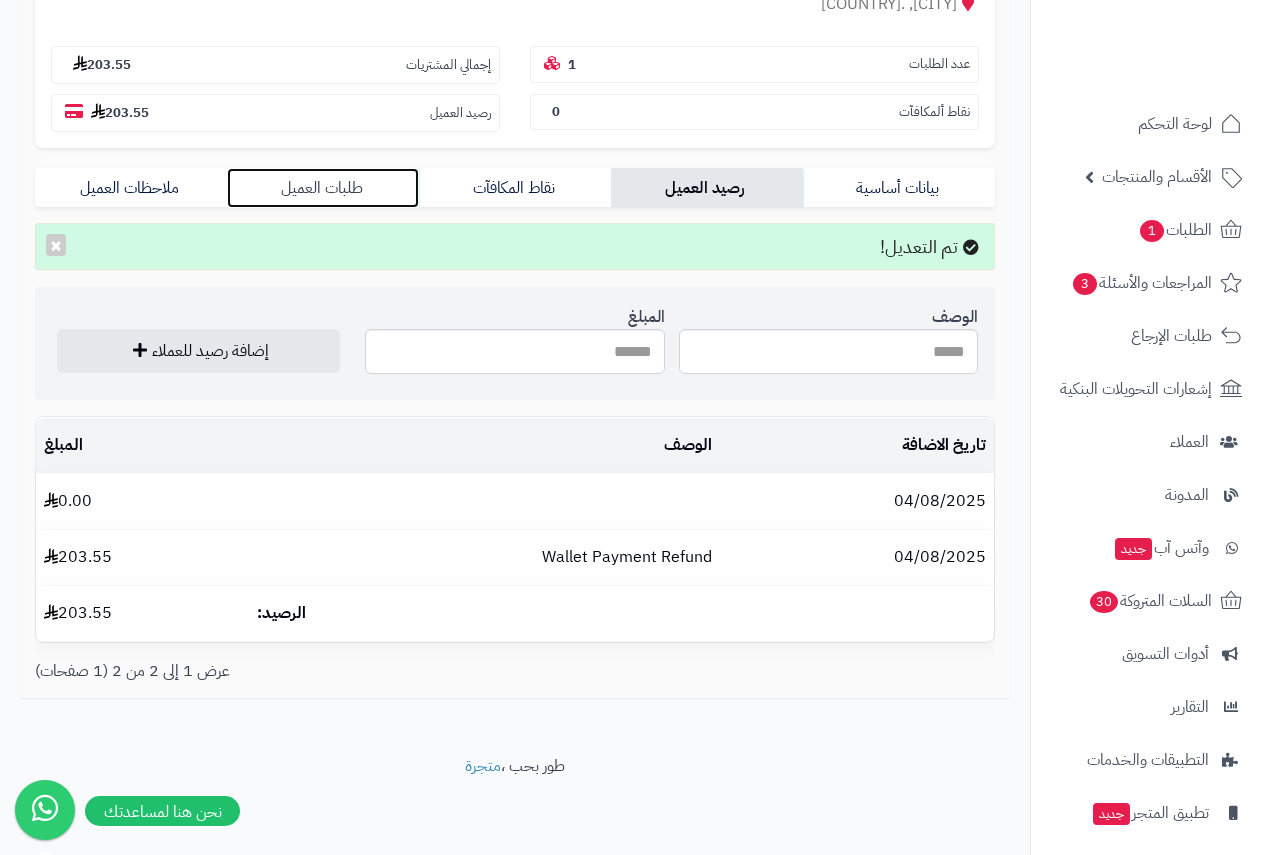 click on "طلبات العميل" at bounding box center [323, 188] 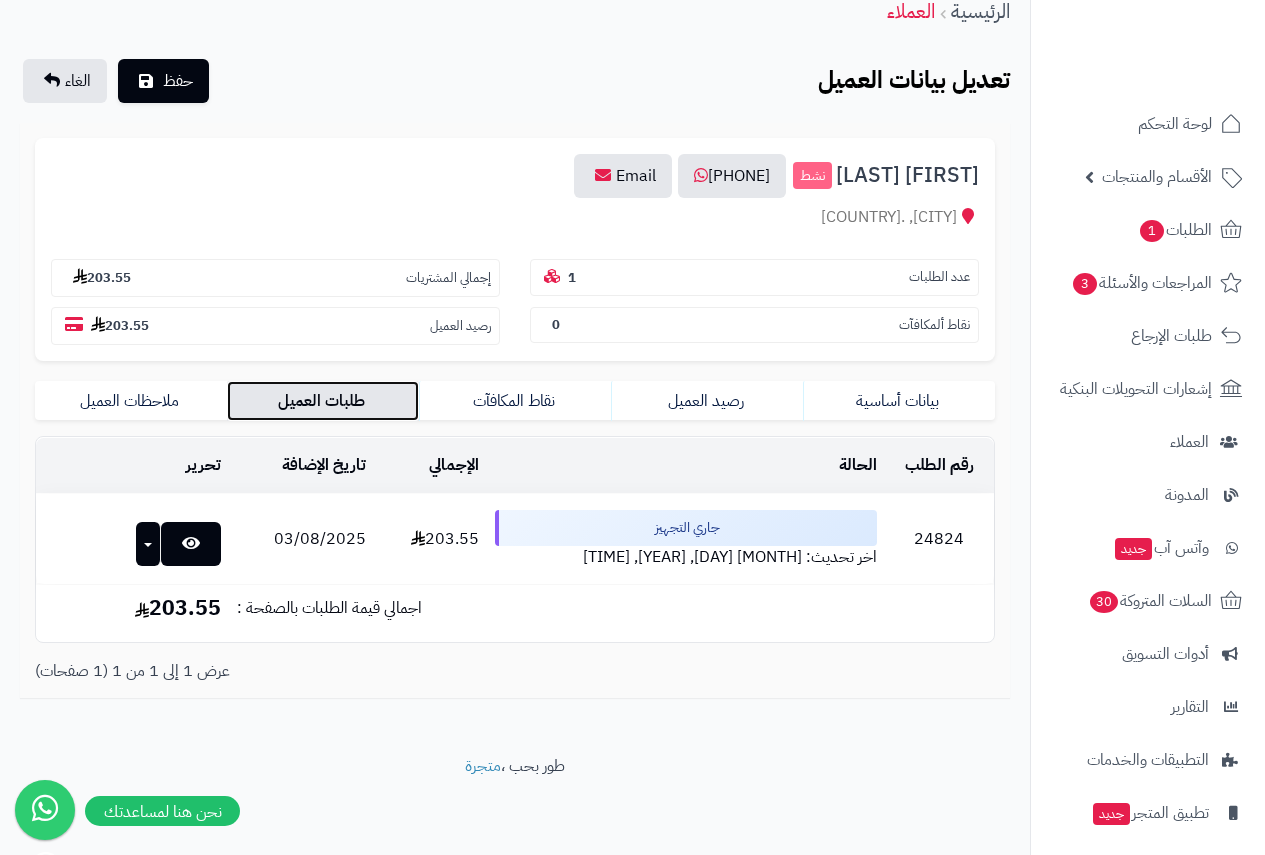 scroll, scrollTop: 88, scrollLeft: 0, axis: vertical 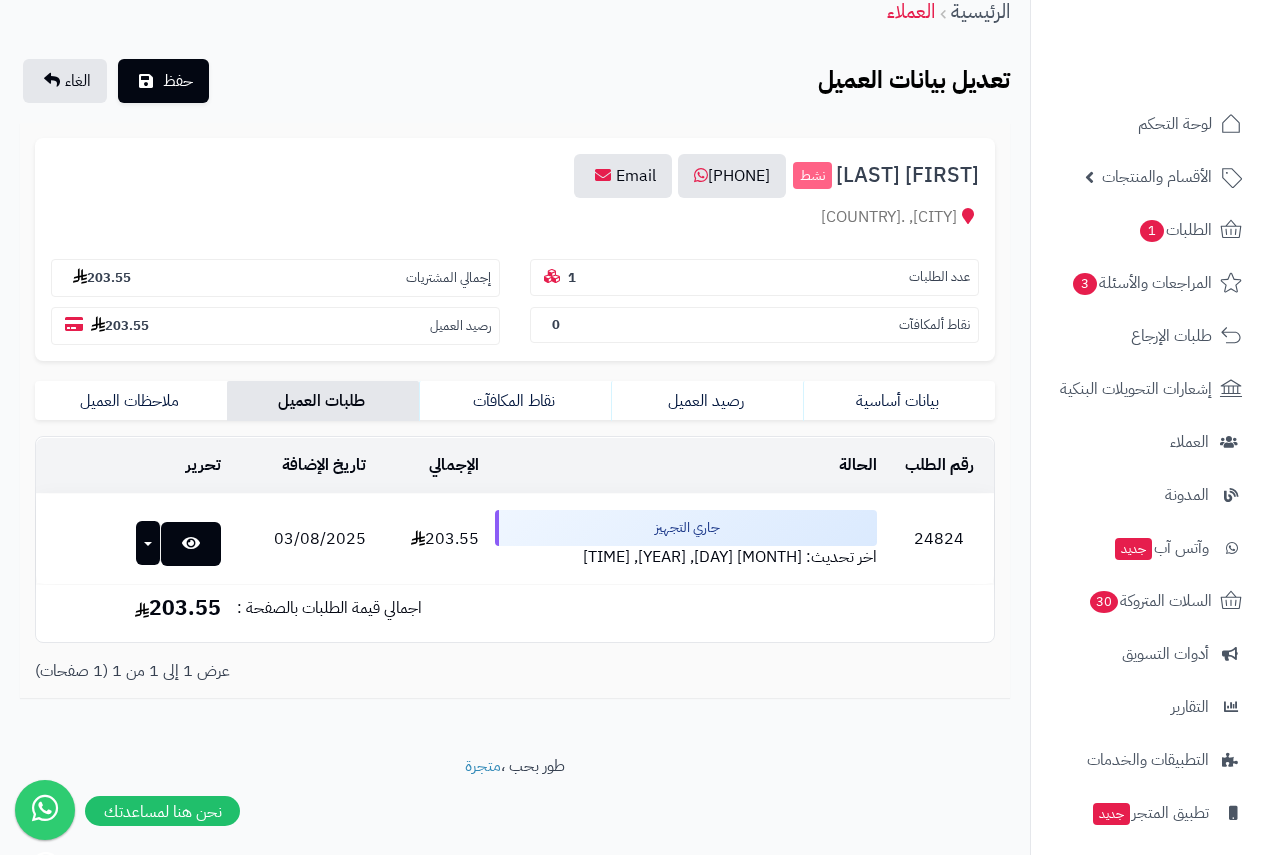 click at bounding box center [148, 543] 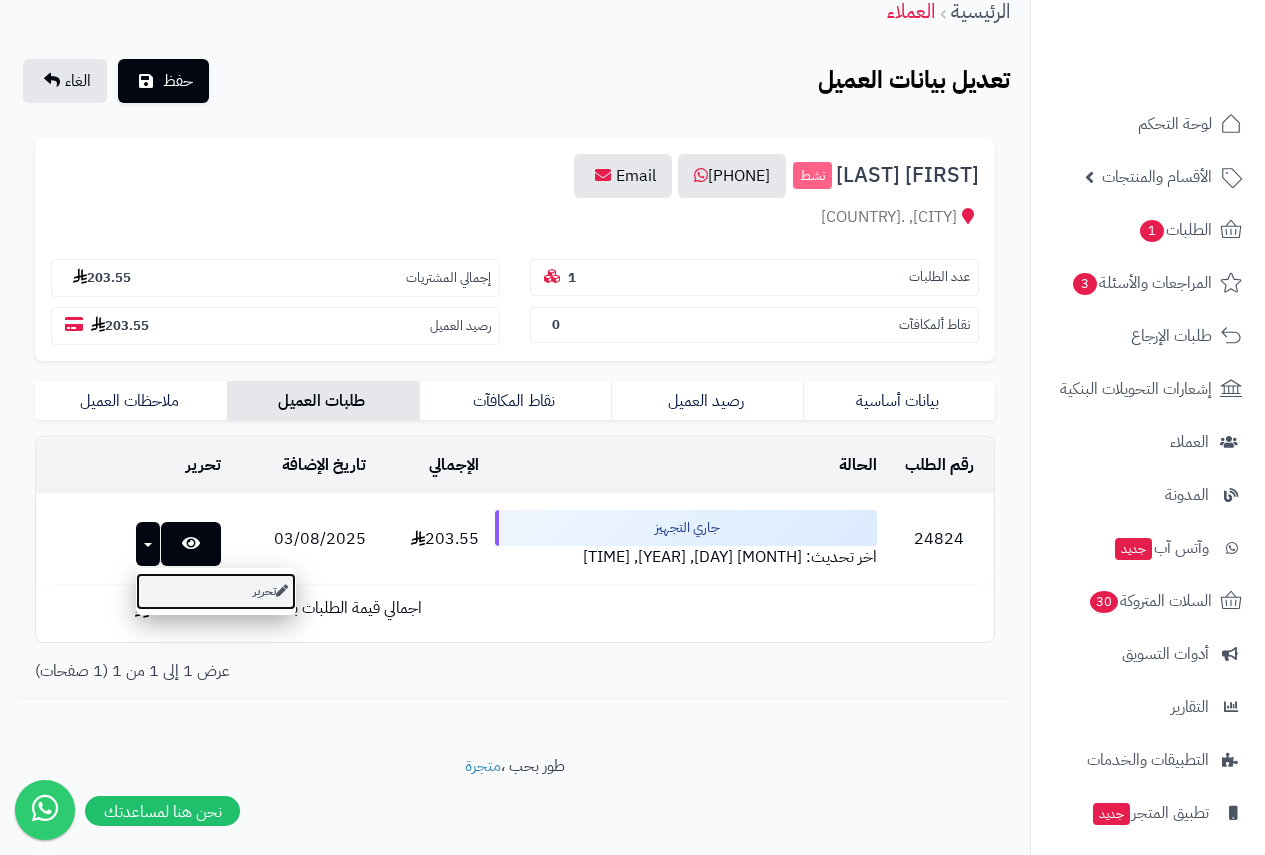 click on "تحرير" at bounding box center [216, 591] 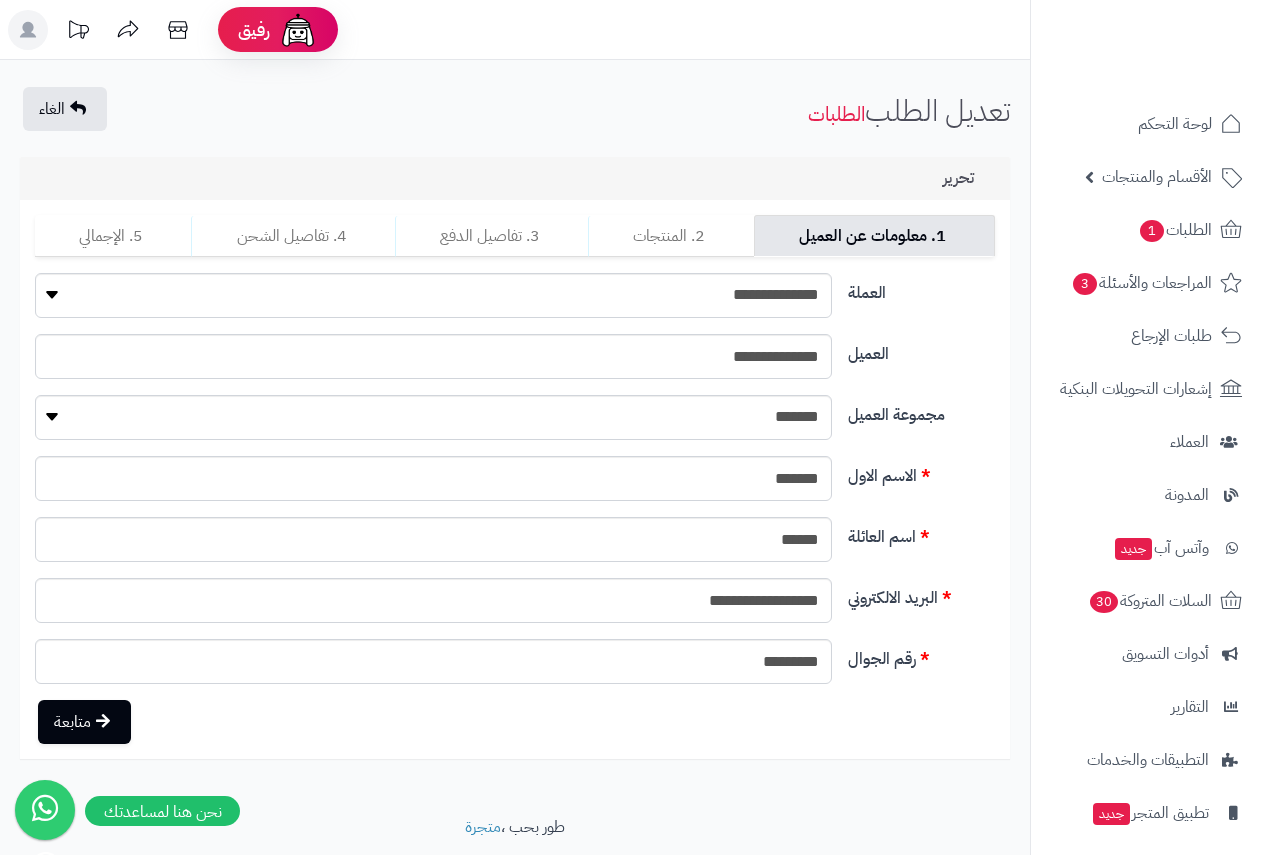 scroll, scrollTop: 0, scrollLeft: 0, axis: both 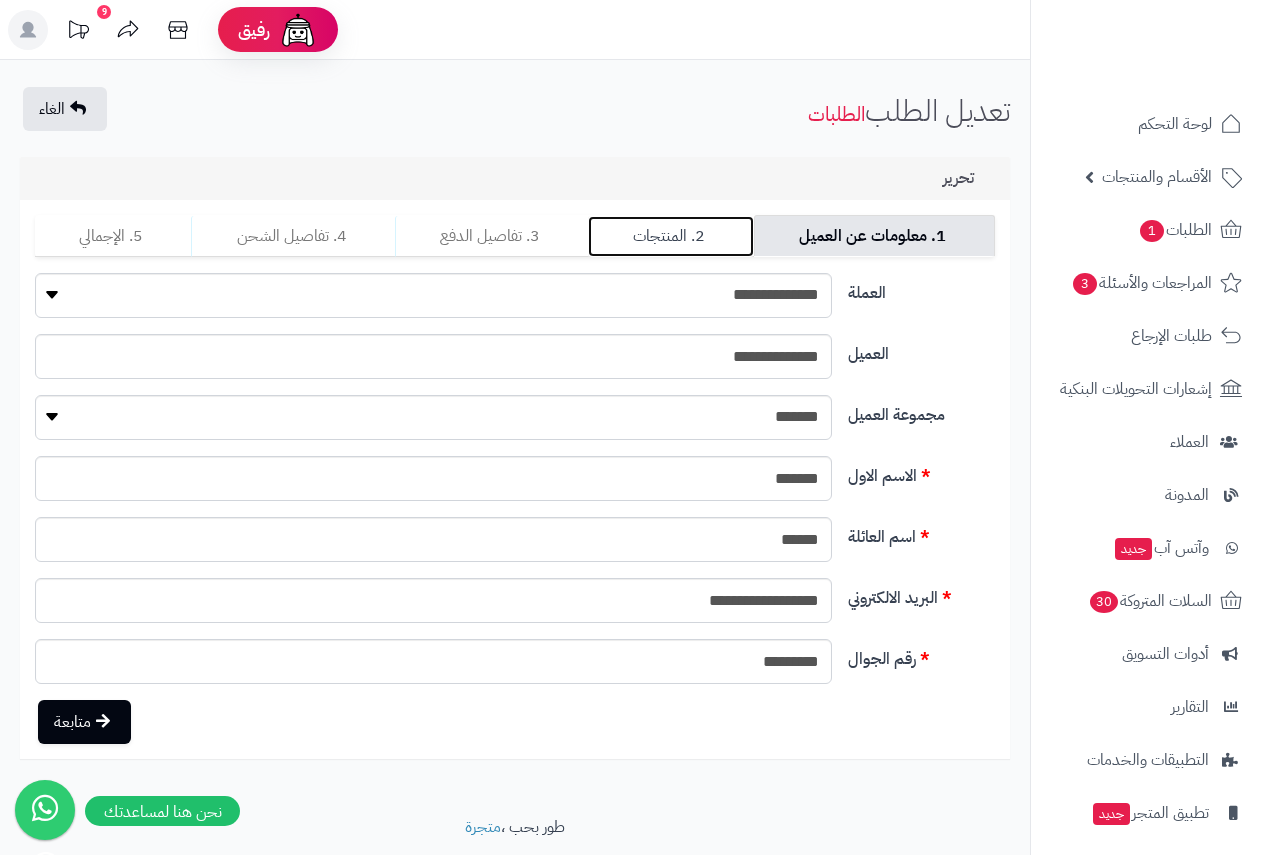 click on "2. المنتجات" at bounding box center (670, 236) 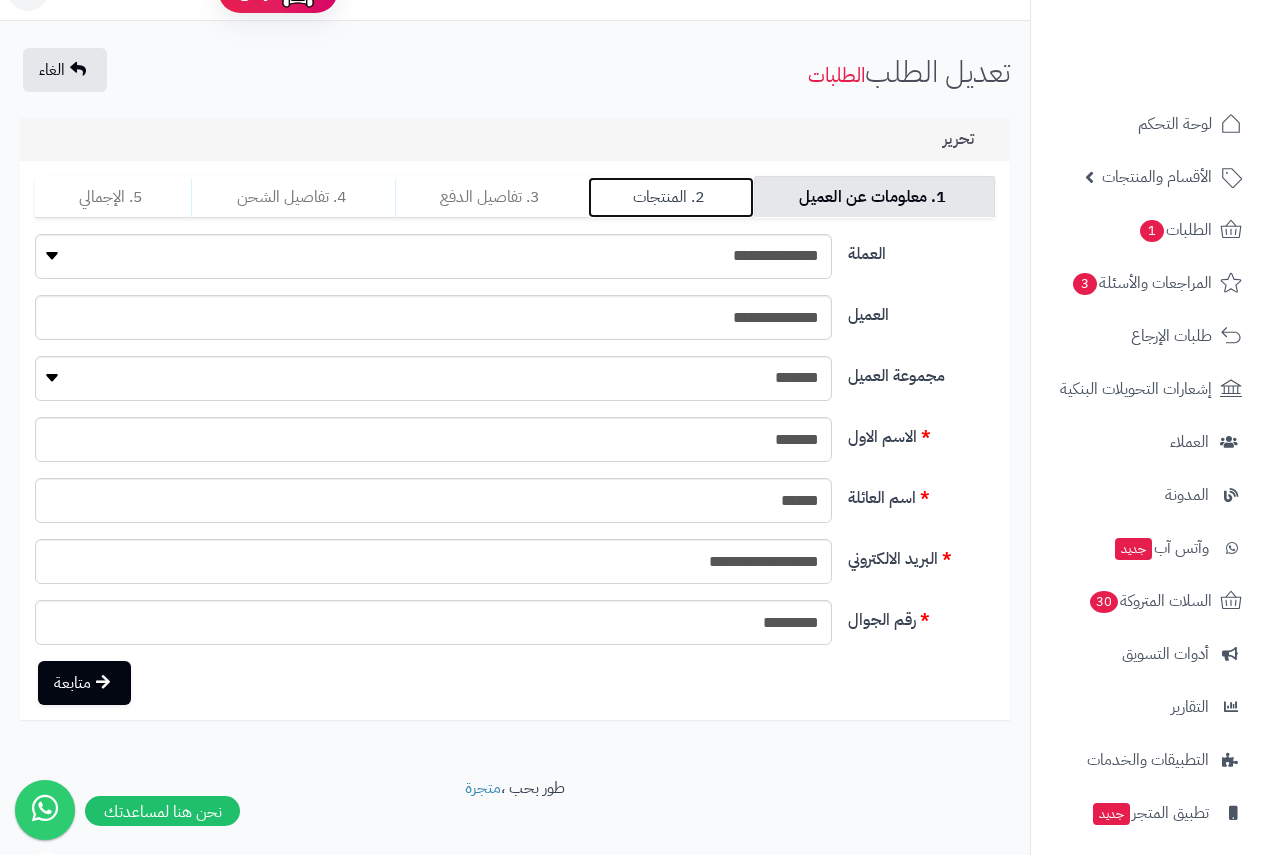 scroll, scrollTop: 61, scrollLeft: 0, axis: vertical 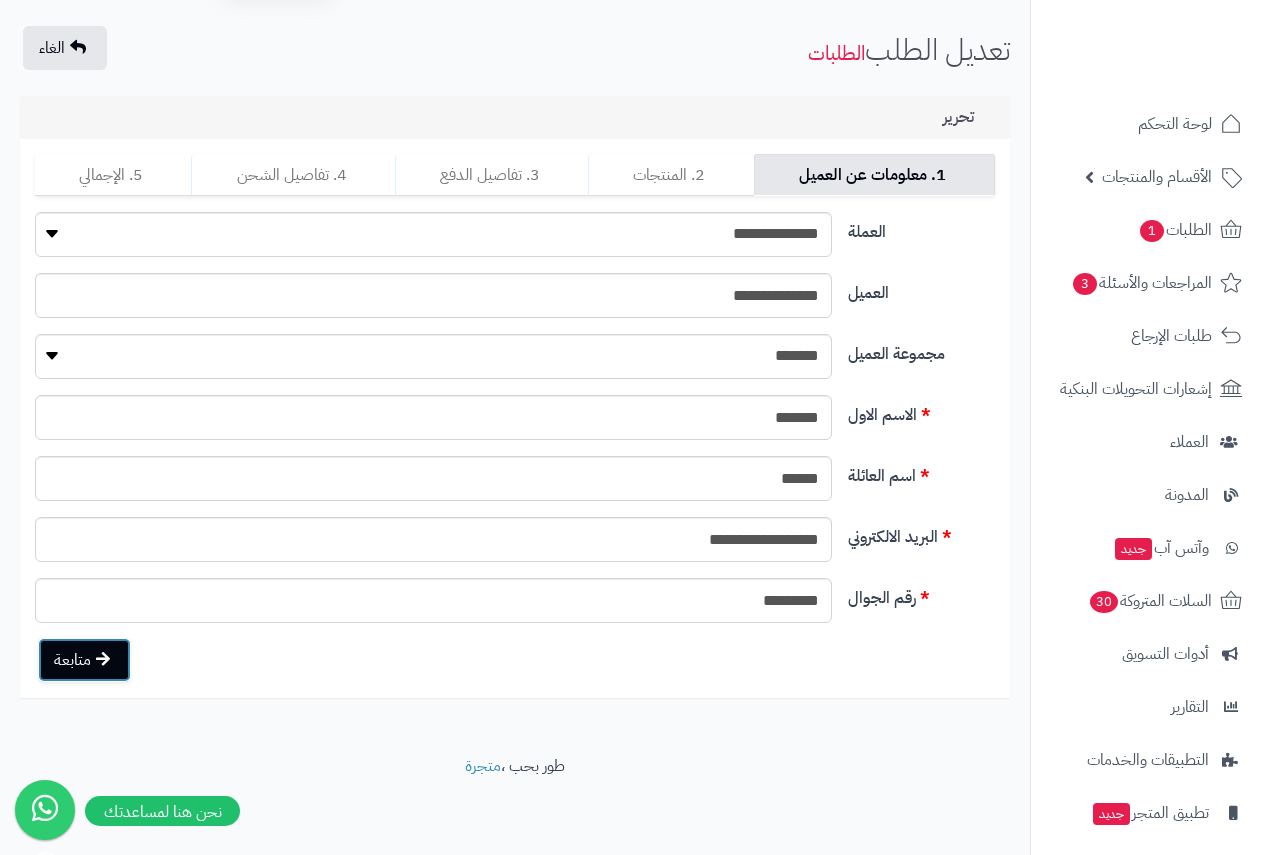 click on "متابعة" at bounding box center (84, 660) 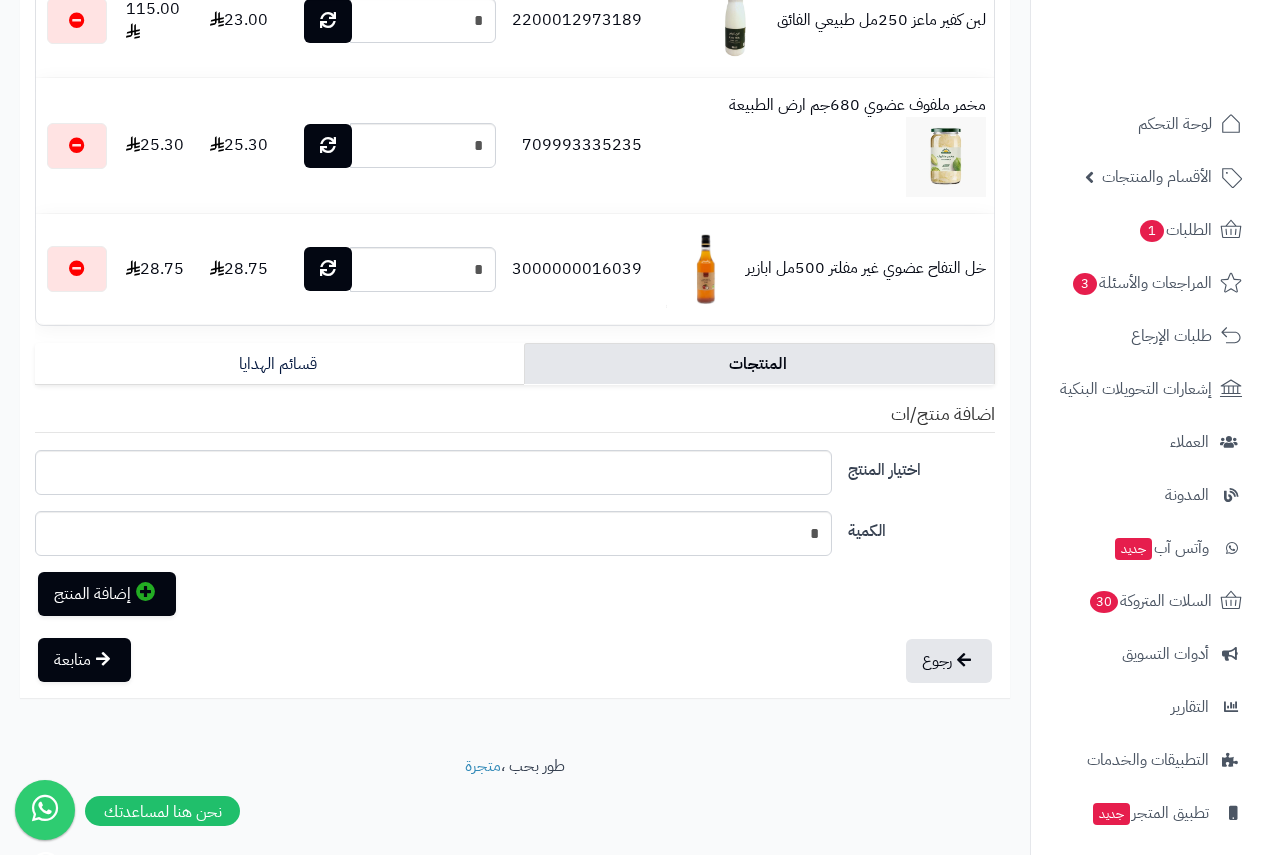 scroll, scrollTop: 66, scrollLeft: 0, axis: vertical 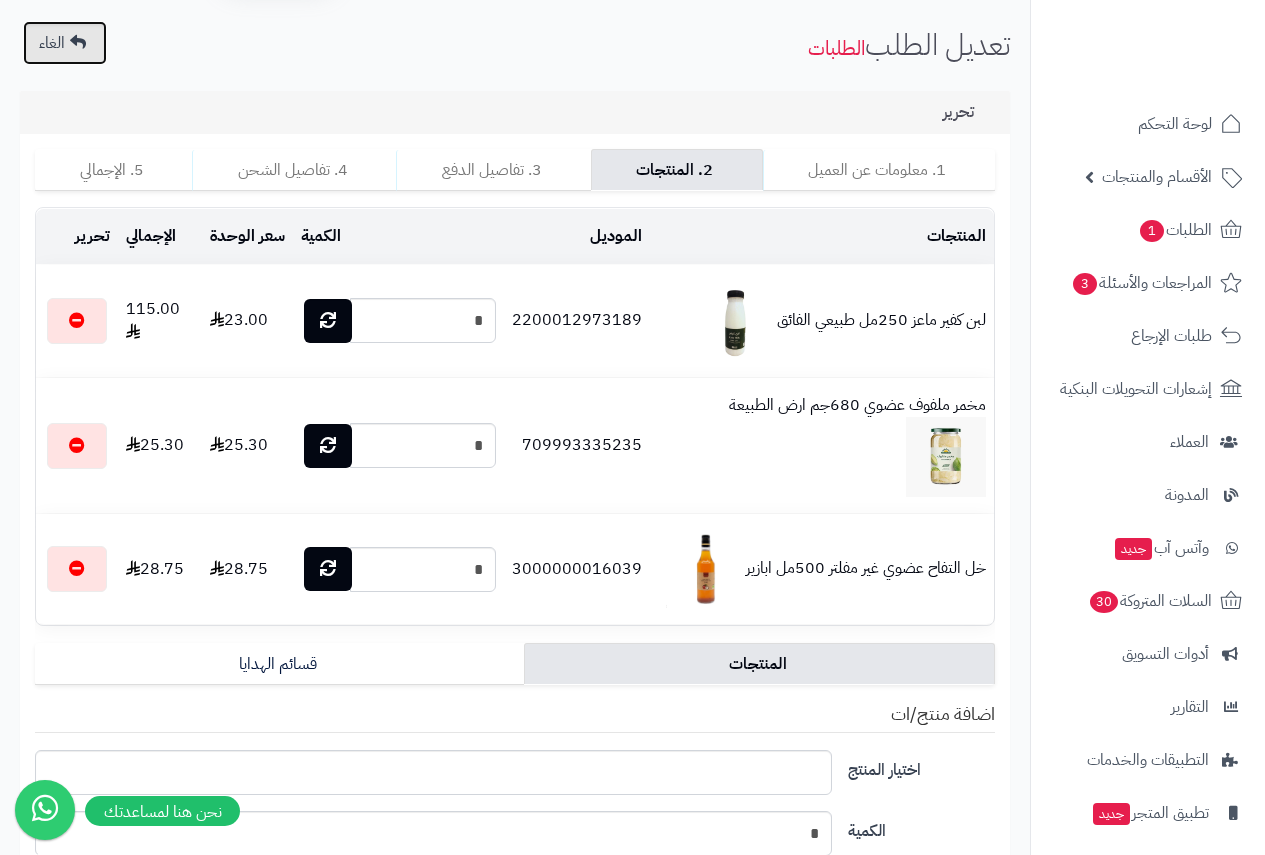 click on "الغاء" at bounding box center [65, 43] 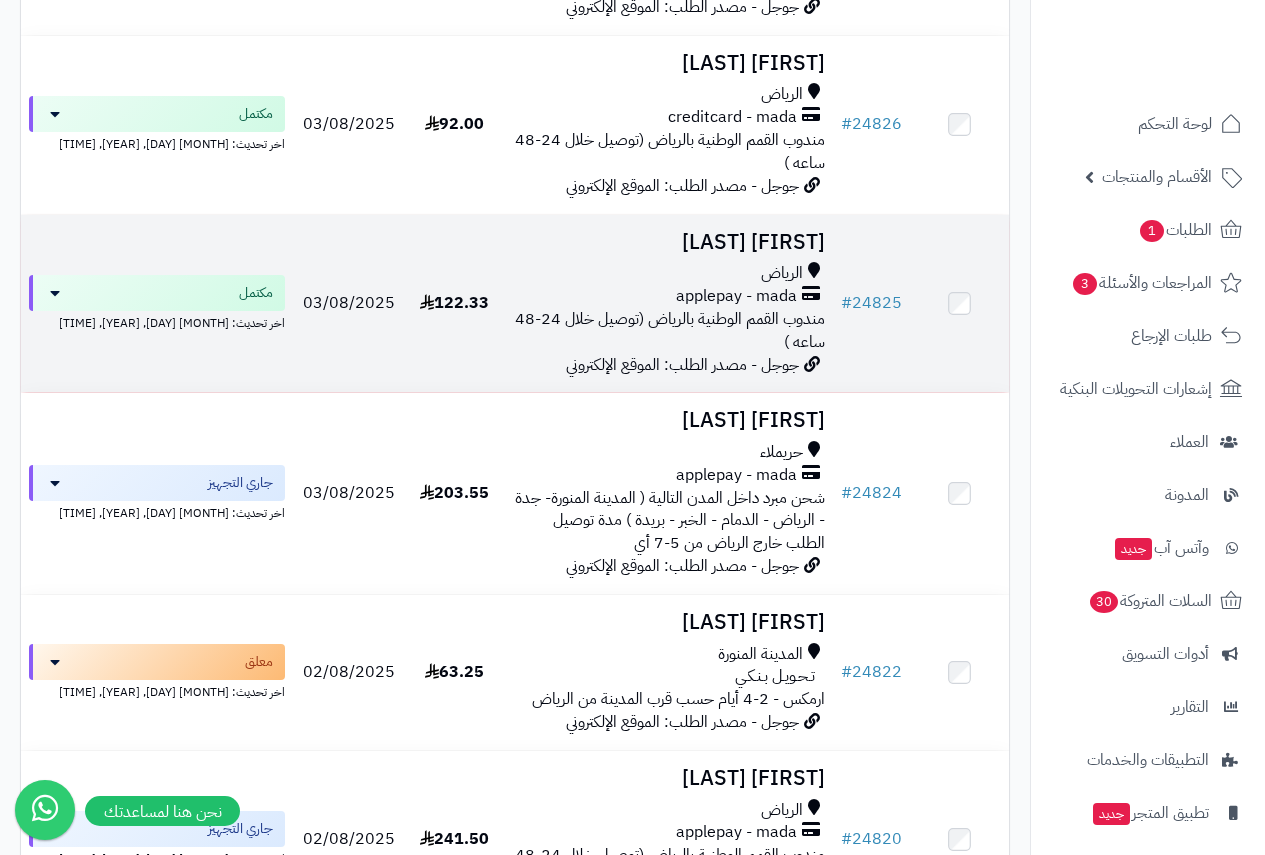 scroll, scrollTop: 1600, scrollLeft: 0, axis: vertical 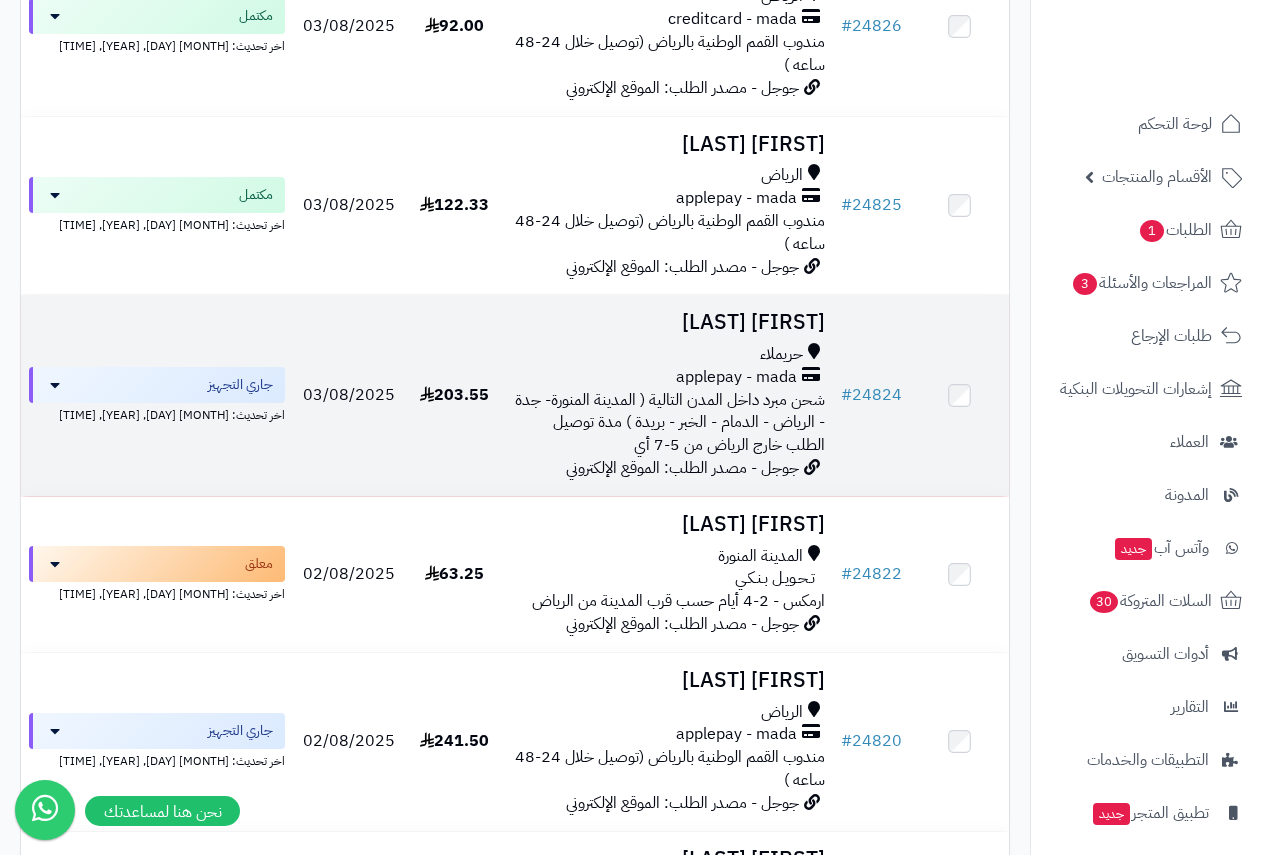 click on "[FIRST] [LAST]" at bounding box center [668, 322] 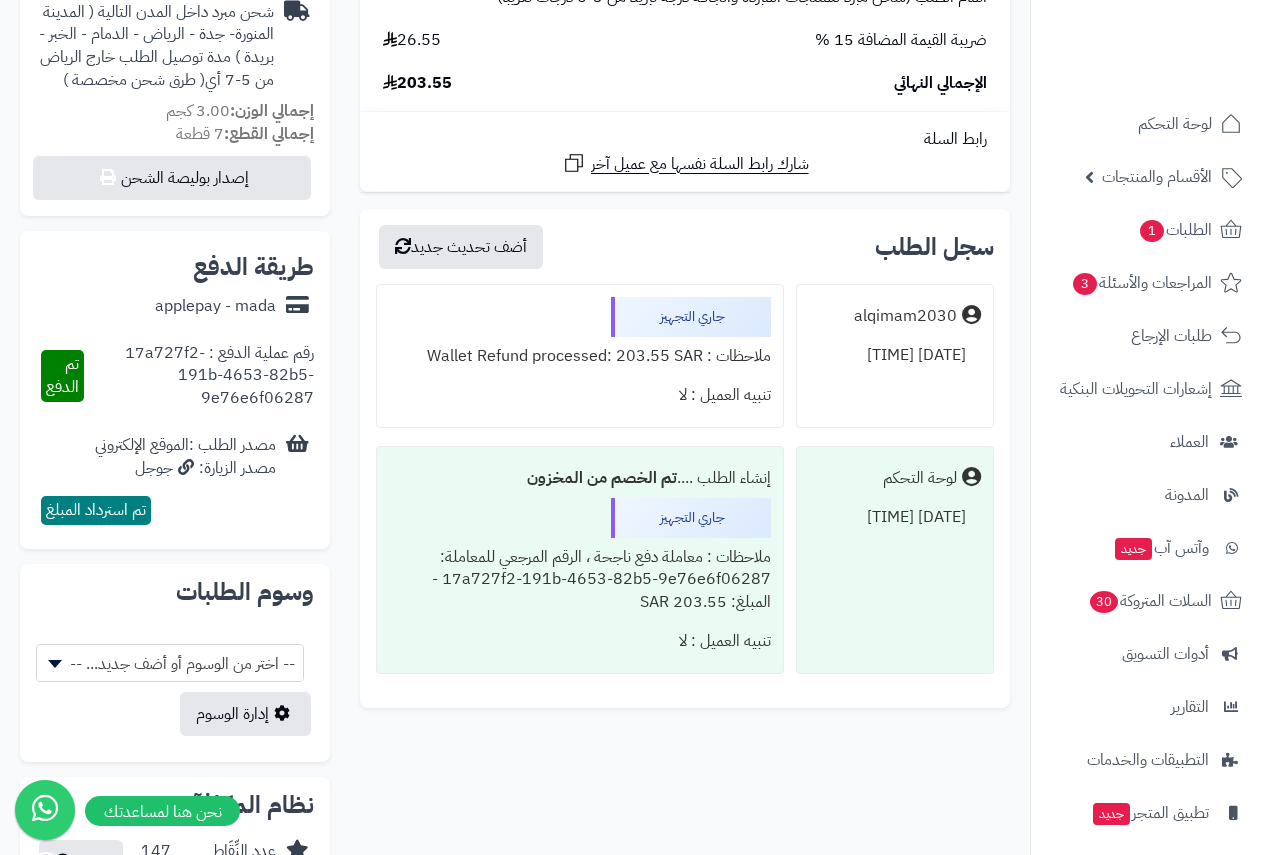 scroll, scrollTop: 700, scrollLeft: 0, axis: vertical 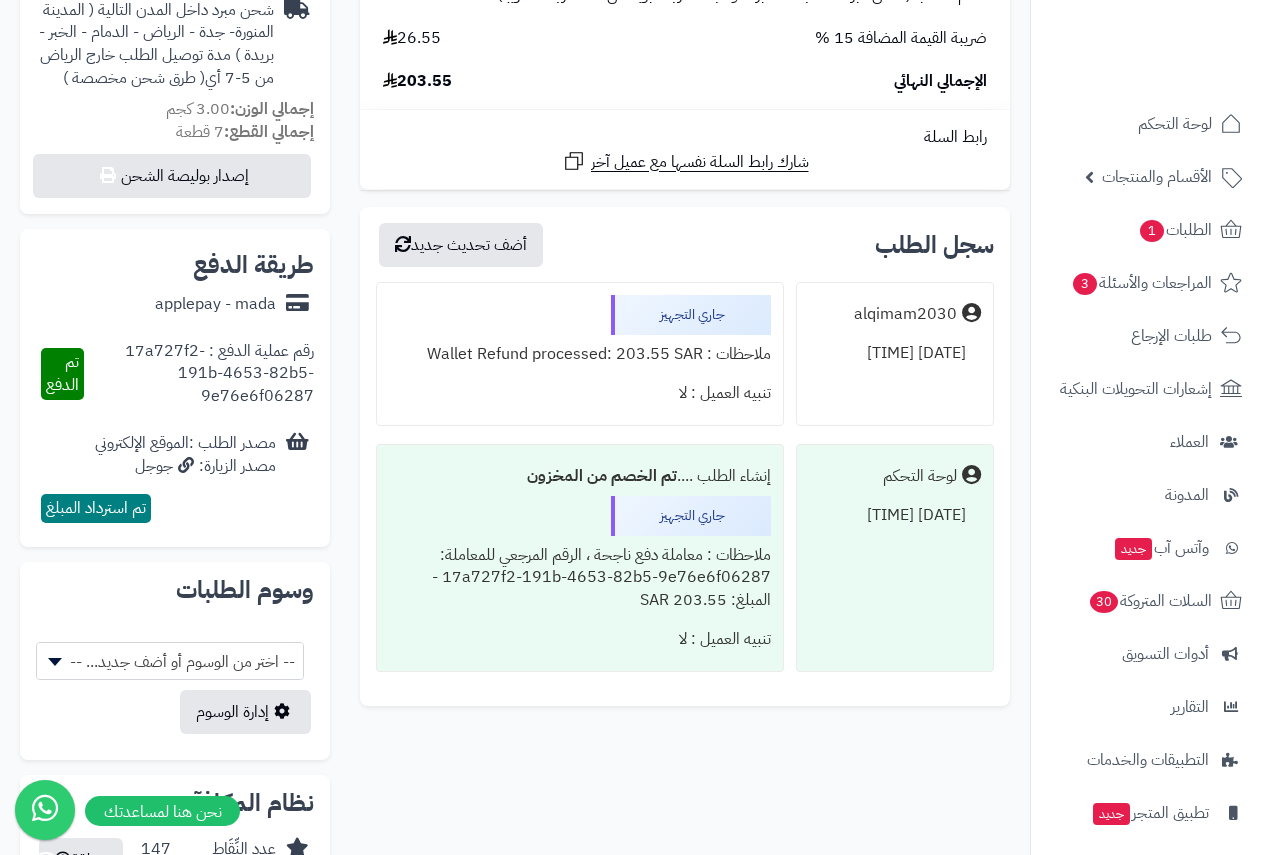 click on "تم استرداد المبلغ" at bounding box center [96, 508] 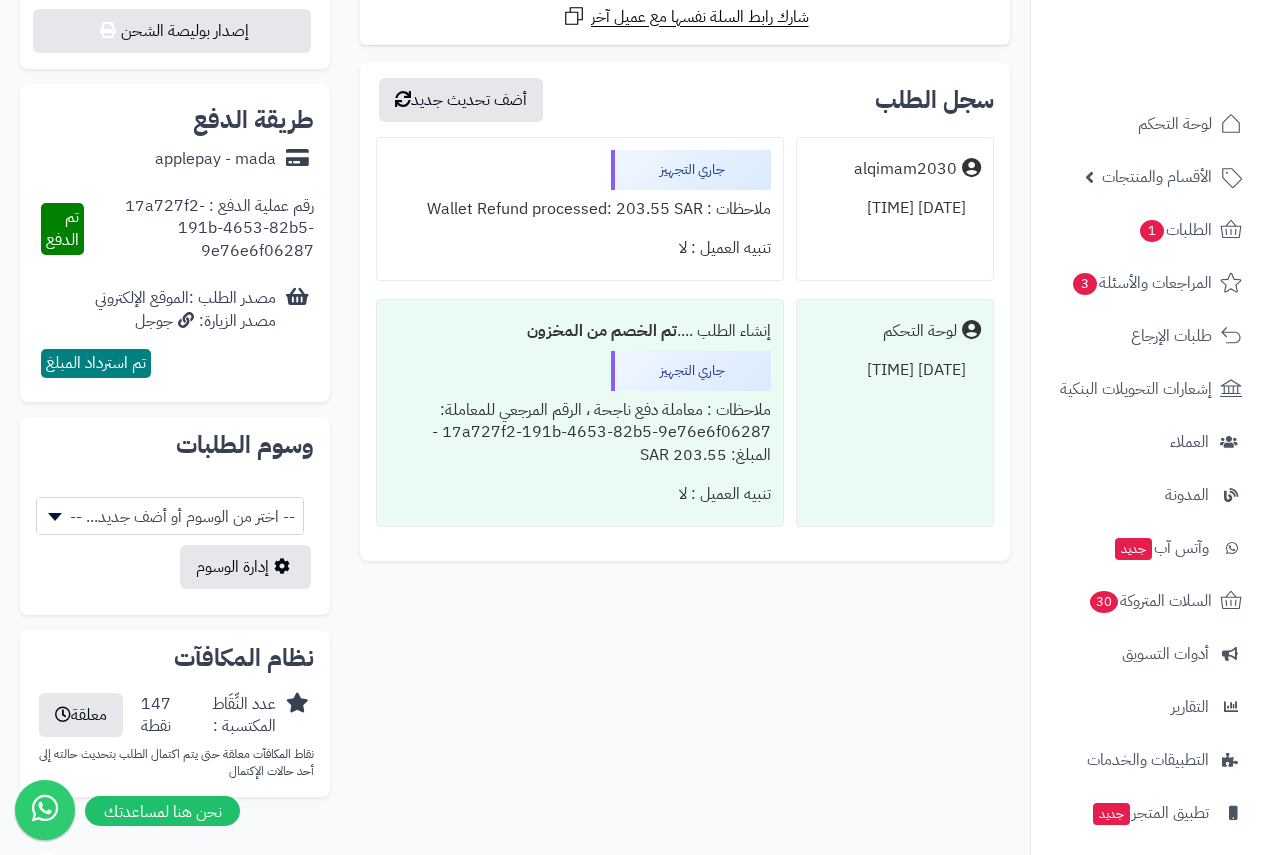scroll, scrollTop: 900, scrollLeft: 0, axis: vertical 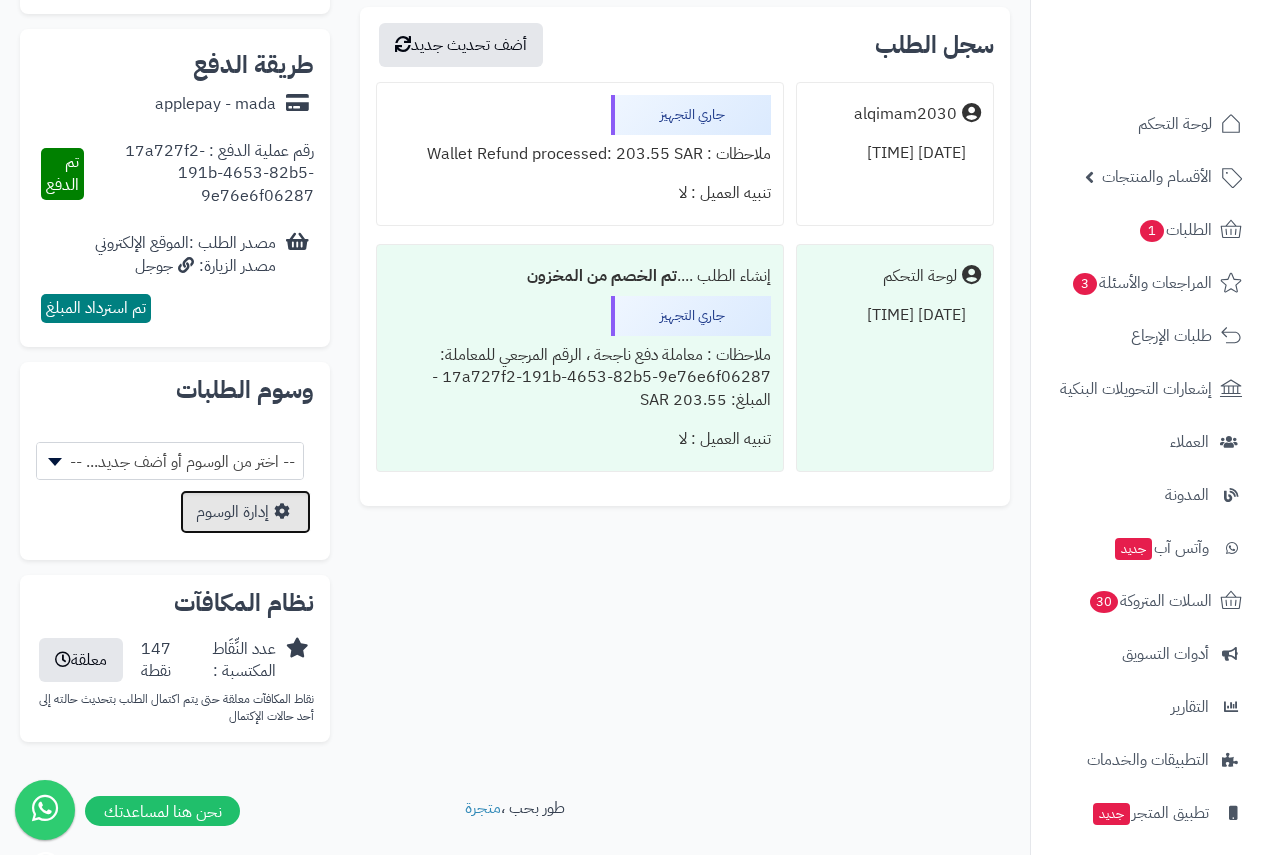 click on "إدارة الوسوم" at bounding box center (245, 512) 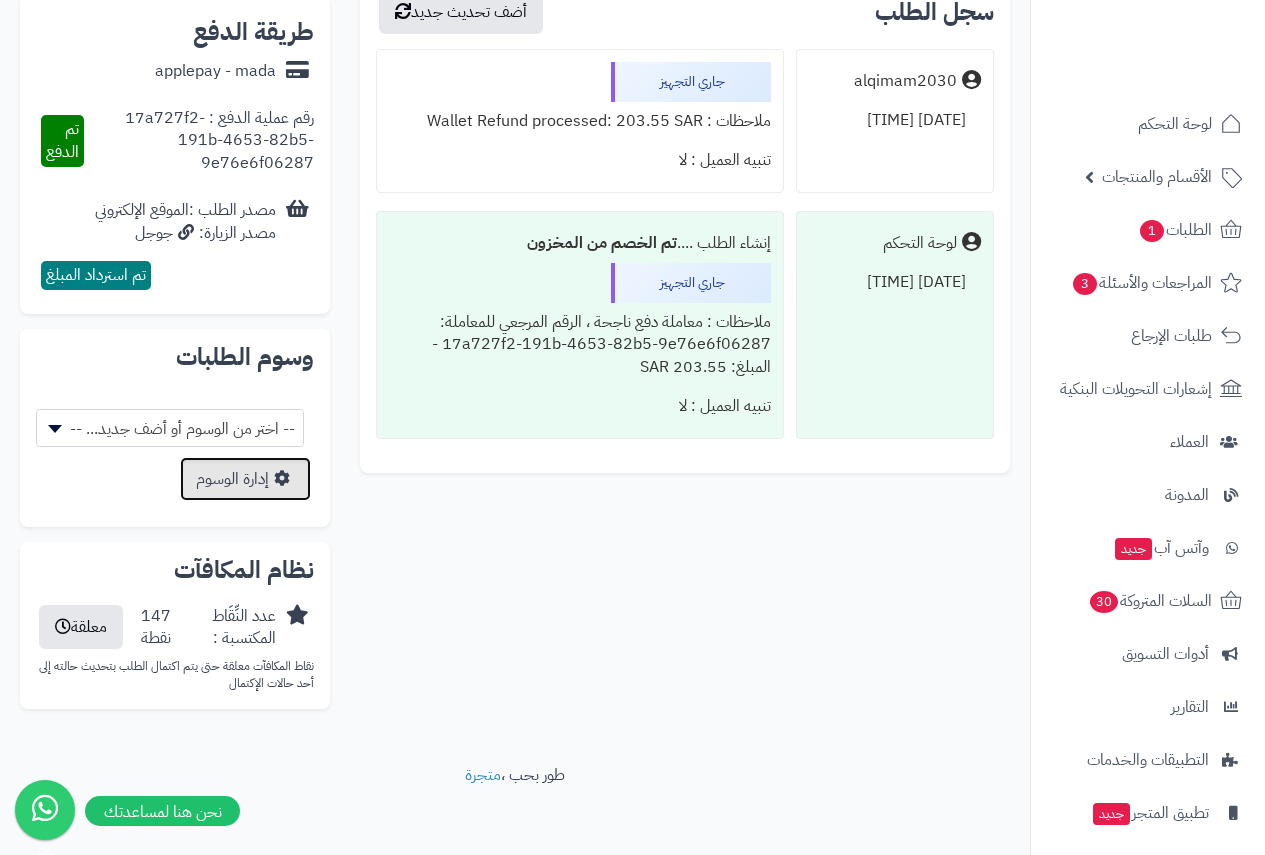 scroll, scrollTop: 942, scrollLeft: 0, axis: vertical 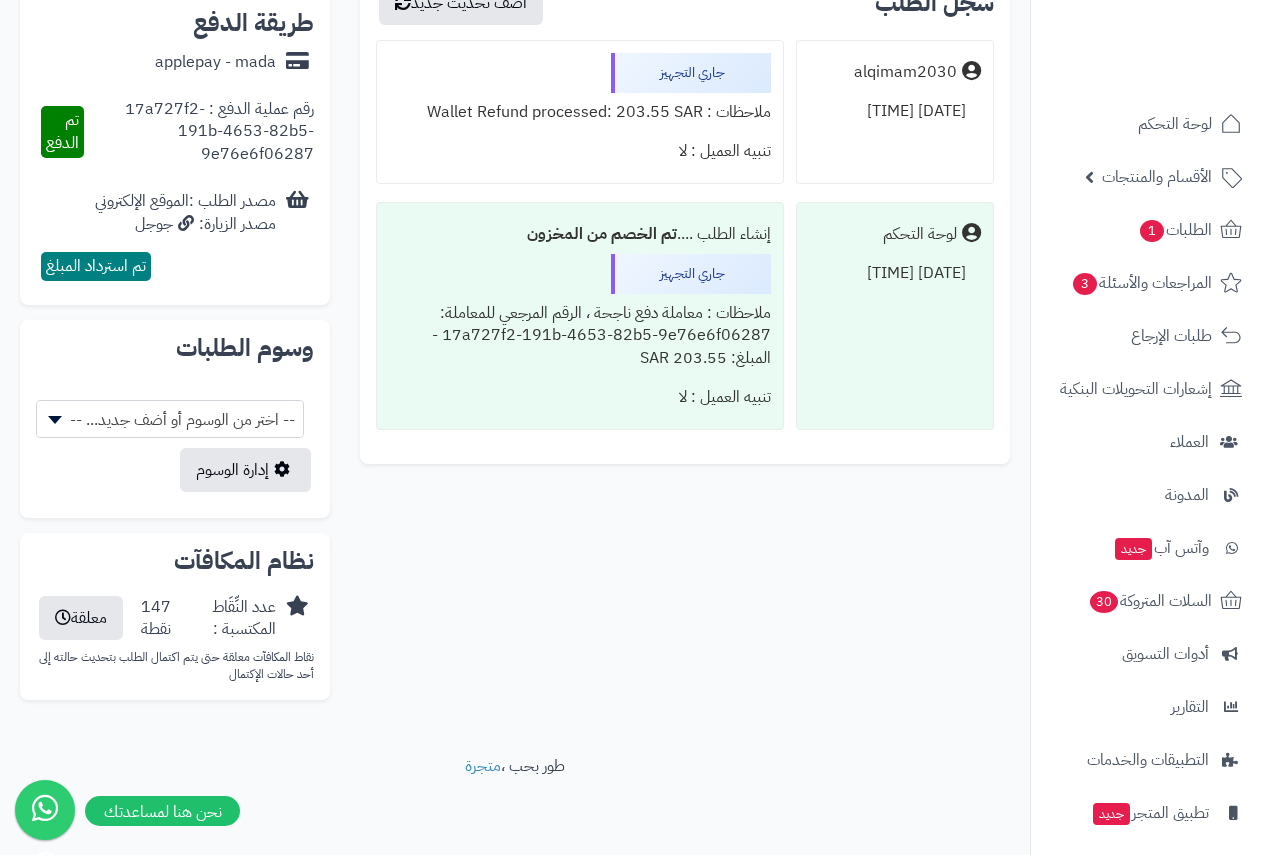 click at bounding box center [52, 420] 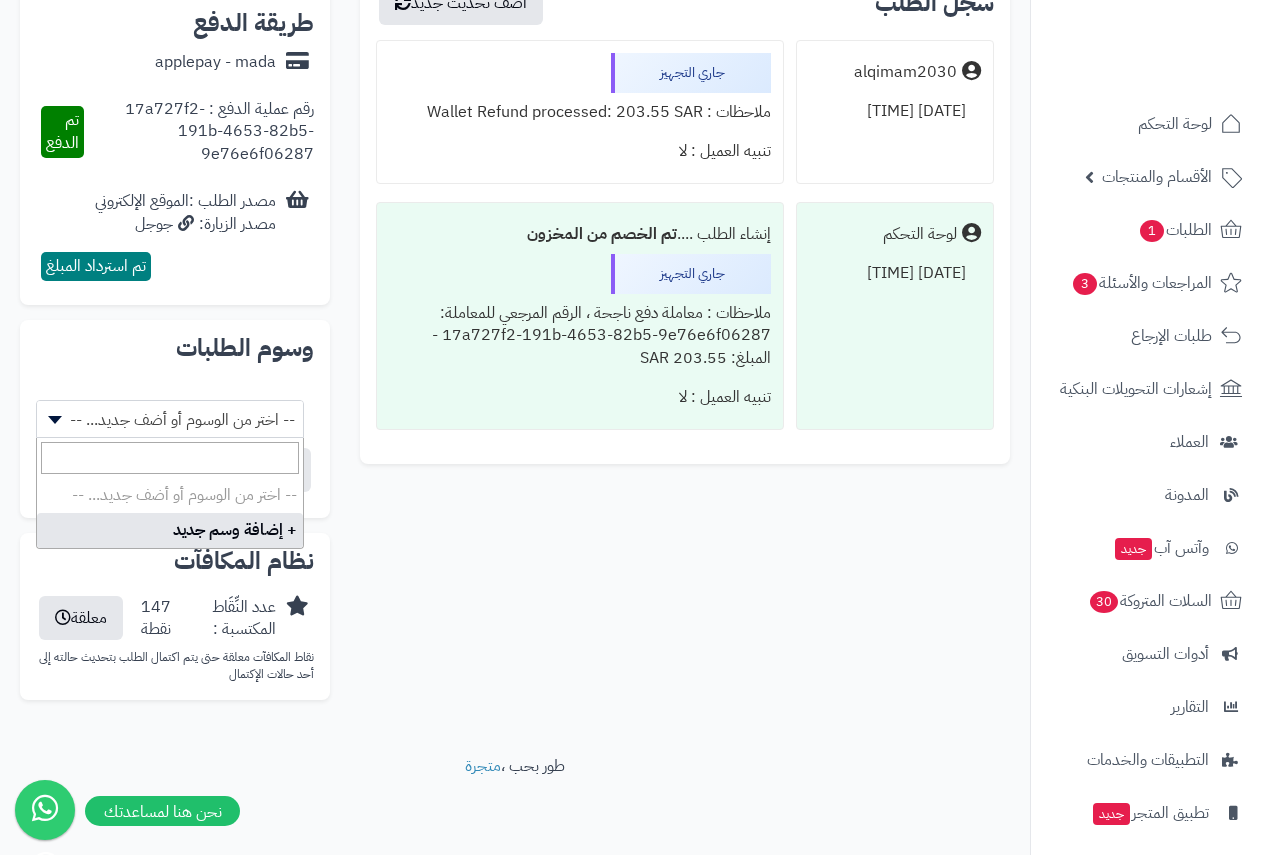 click on "تم استرداد المبلغ" at bounding box center [96, 266] 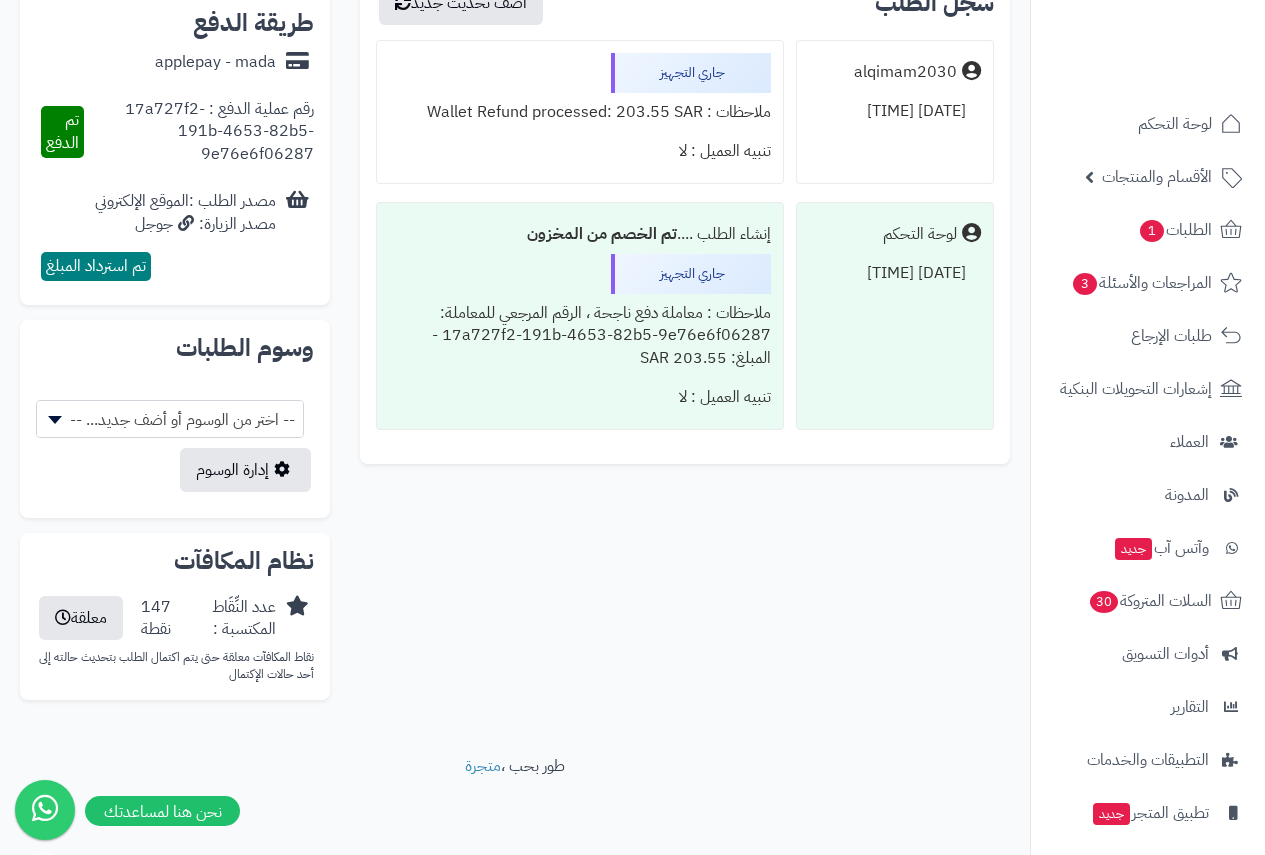 click on "مصدر الزيارة:  جوجل" at bounding box center (185, 224) 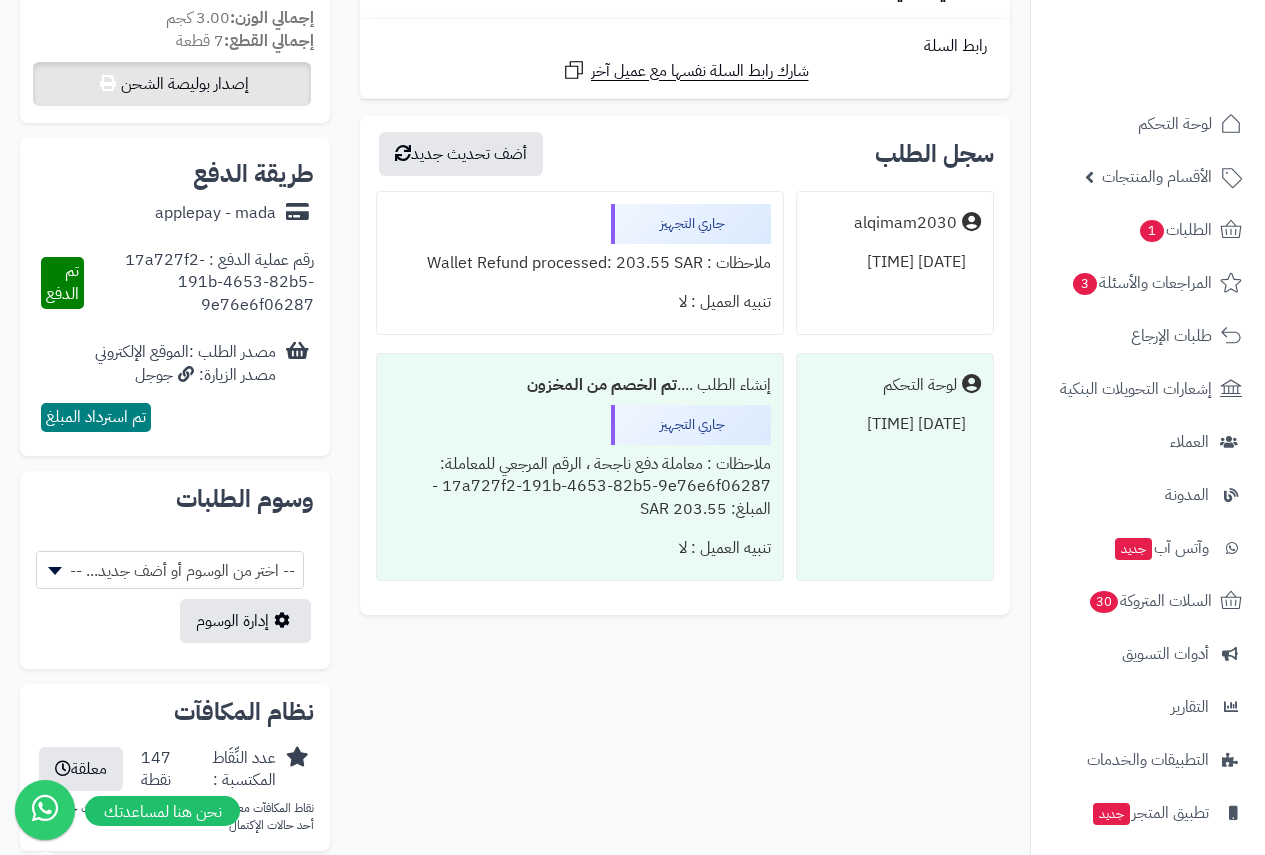 scroll, scrollTop: 642, scrollLeft: 0, axis: vertical 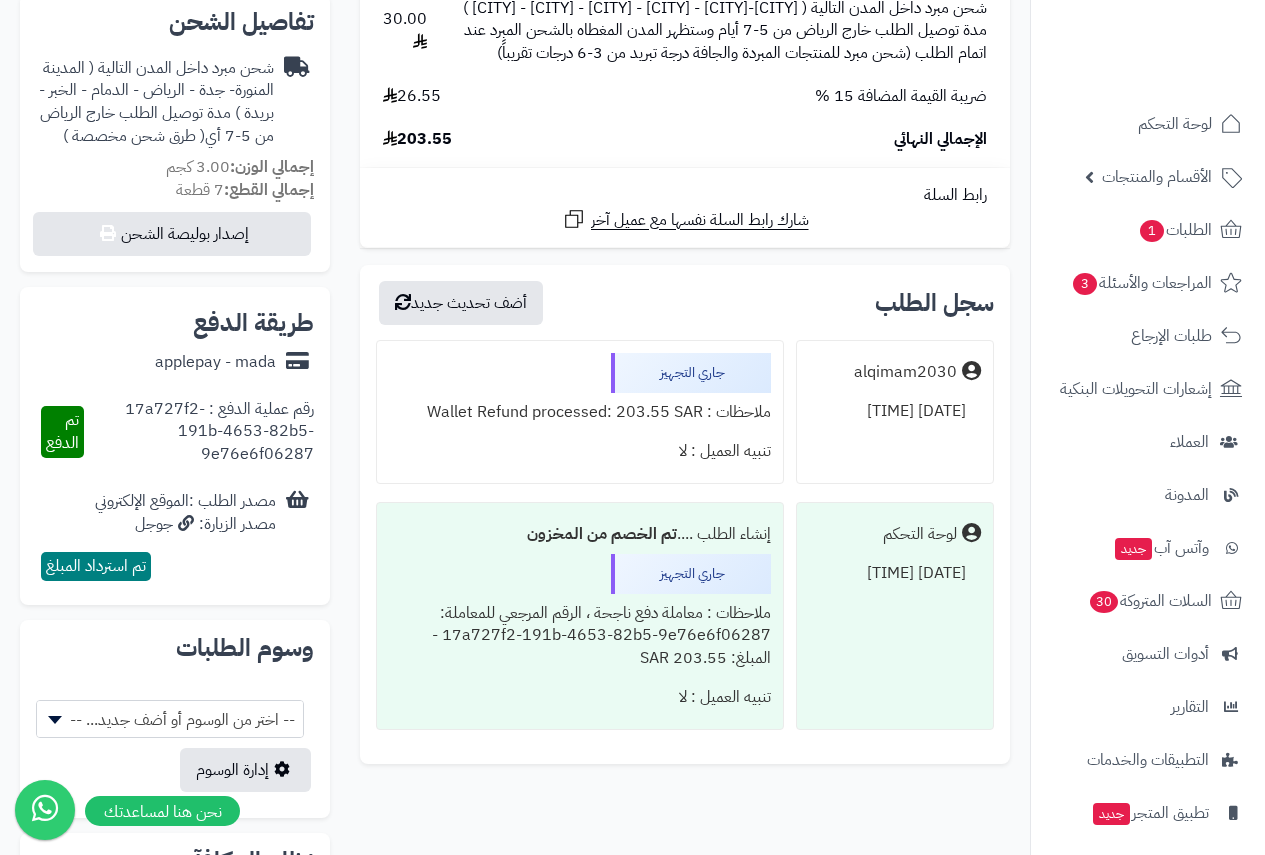 click on "تم الدفع" at bounding box center (62, 432) 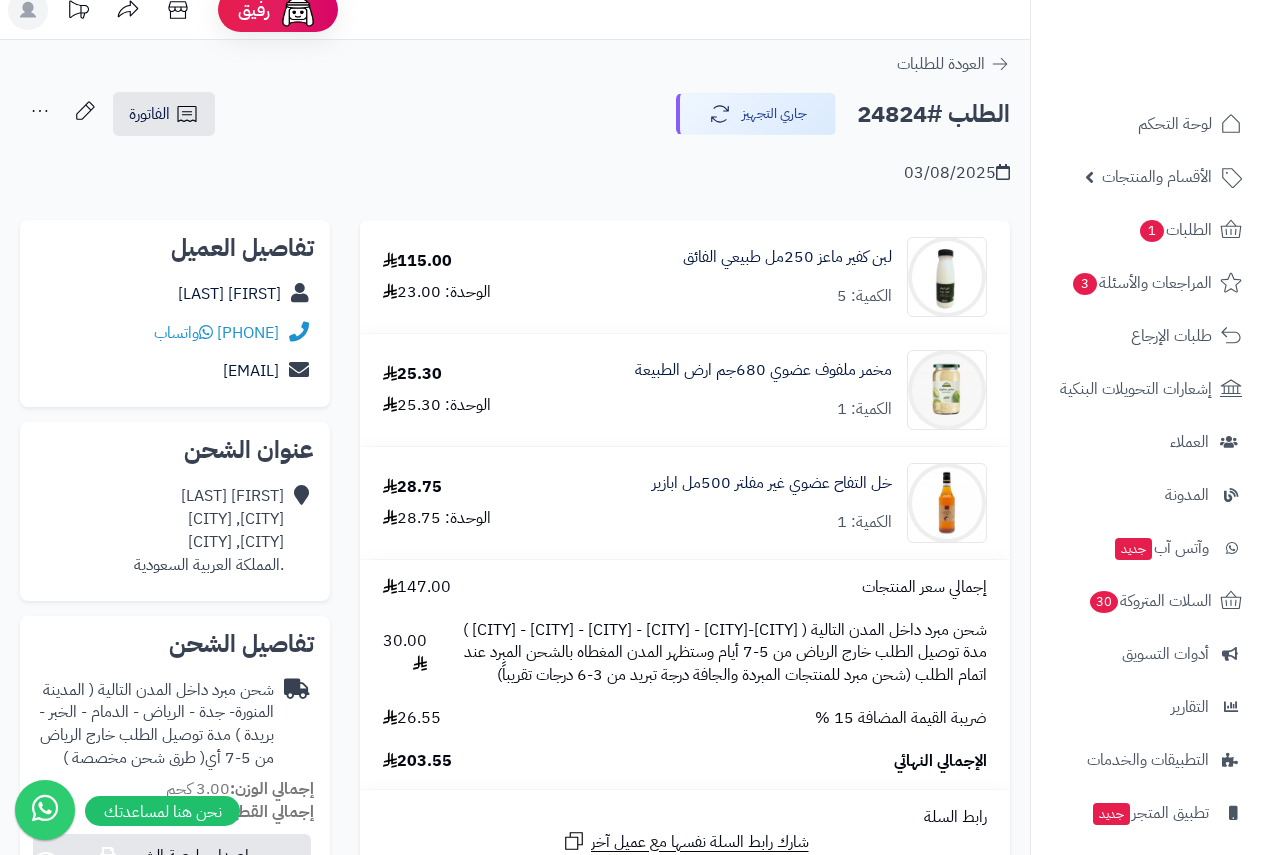 scroll, scrollTop: 0, scrollLeft: 0, axis: both 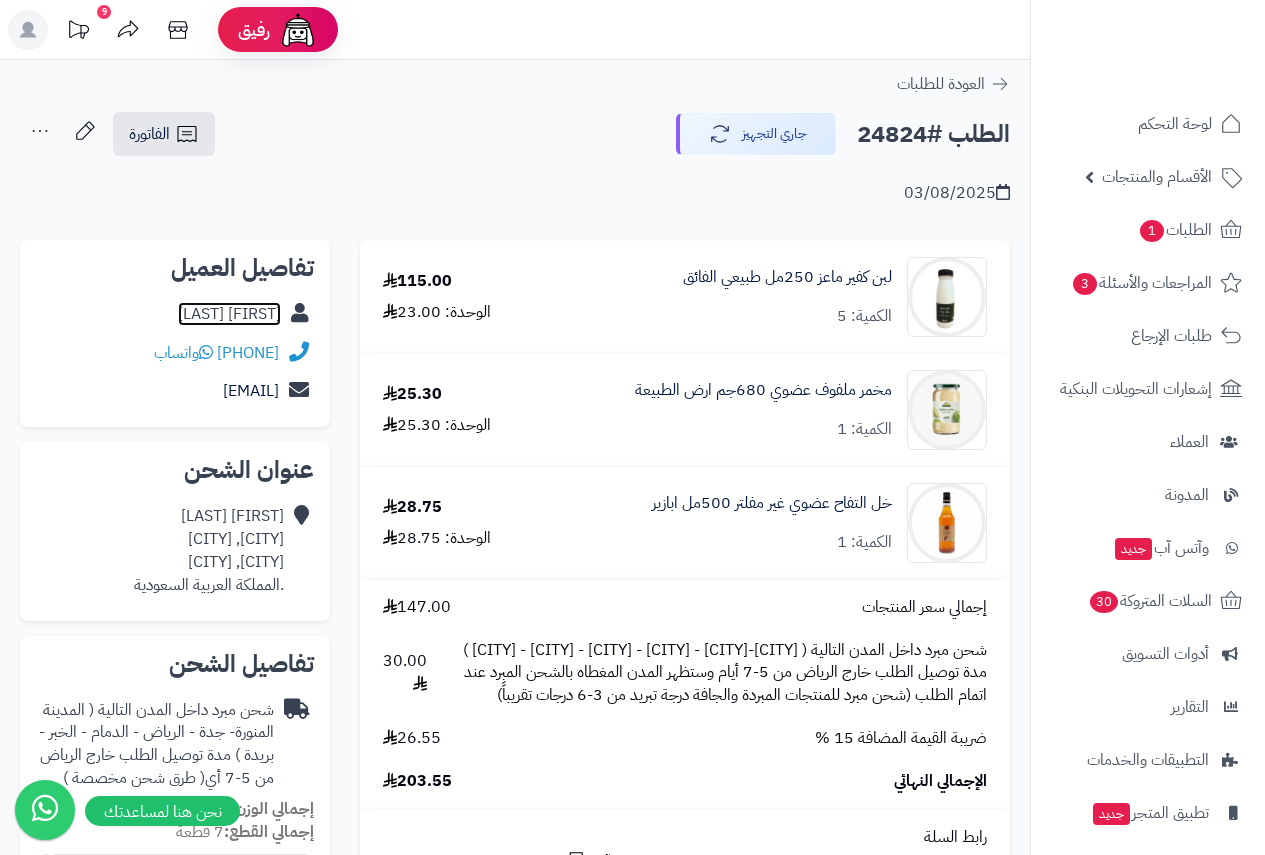 click on "عبدالله  البدري" at bounding box center (229, 314) 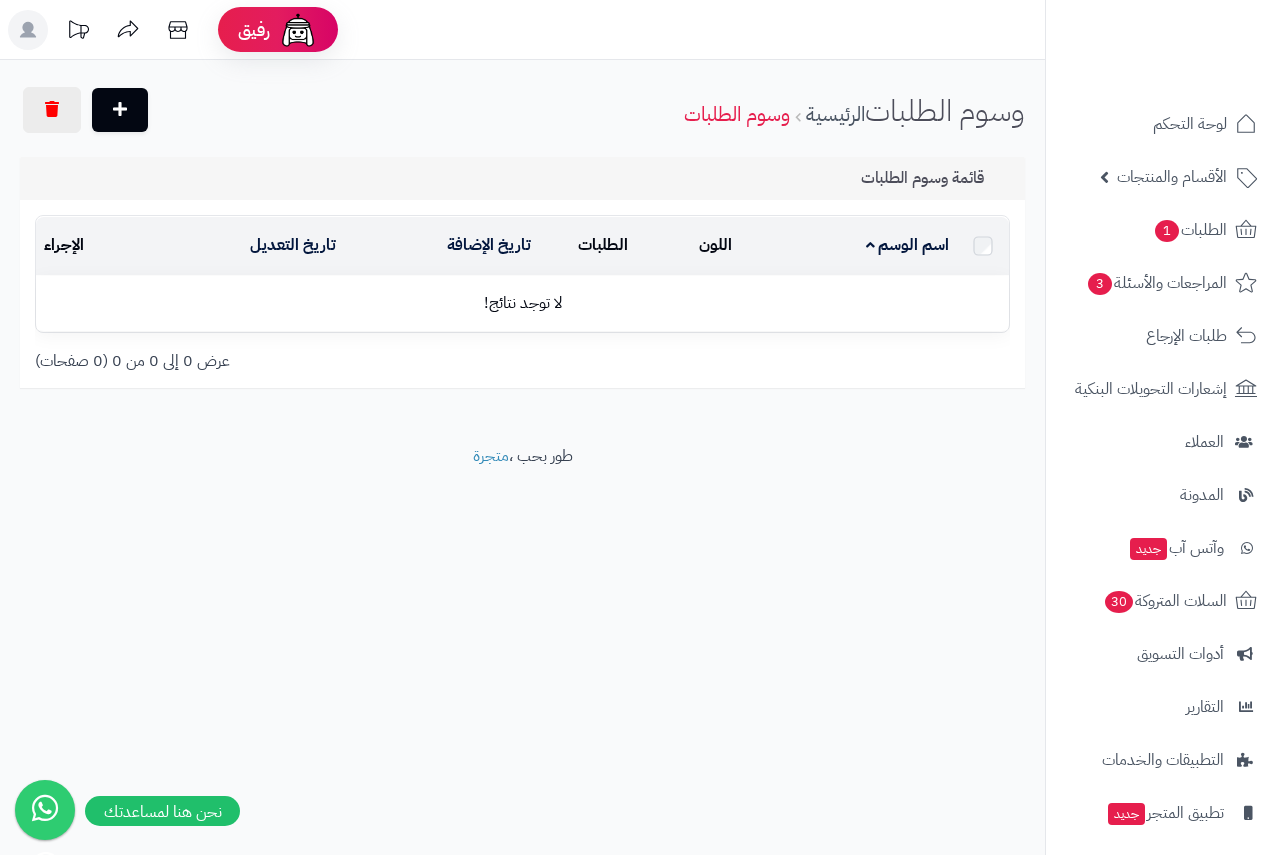 scroll, scrollTop: 0, scrollLeft: 0, axis: both 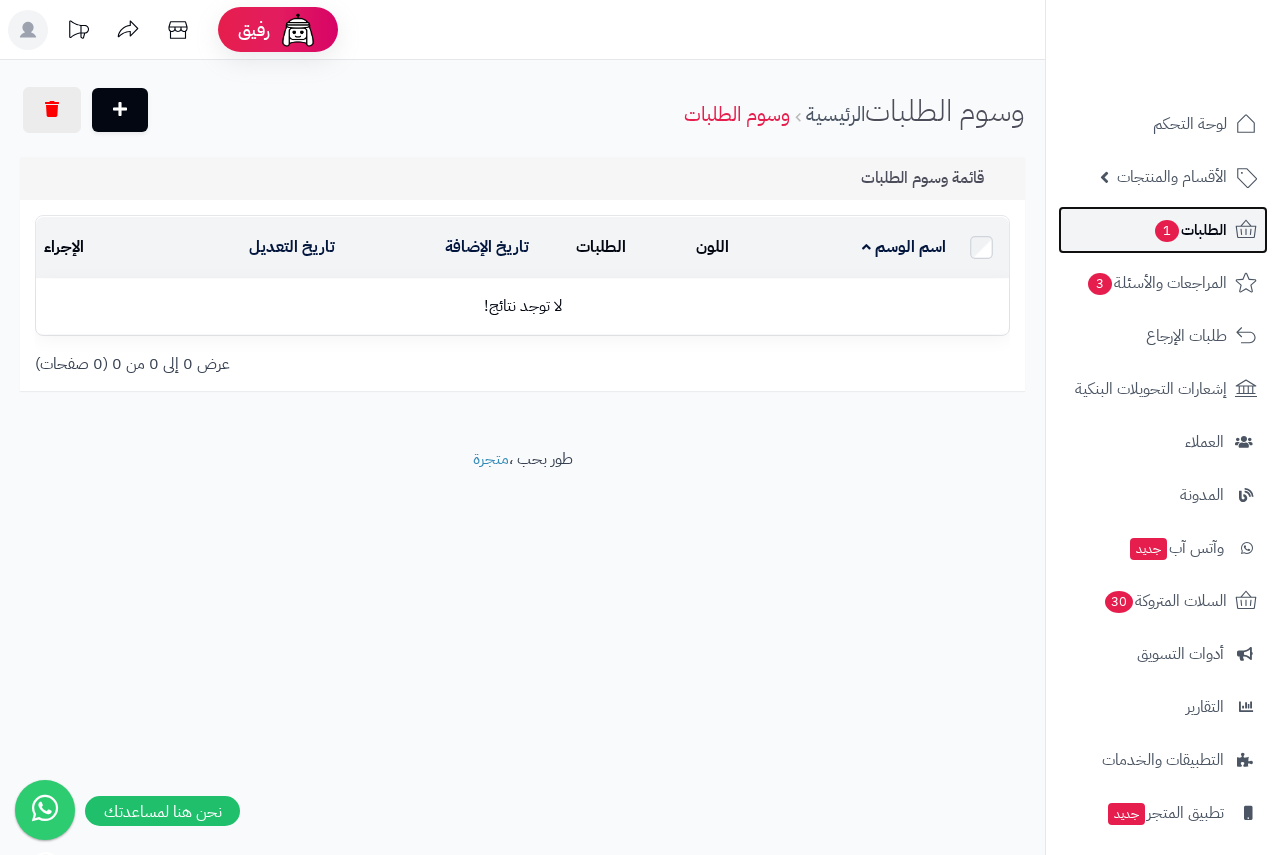 click on "الطلبات  1" at bounding box center (1190, 230) 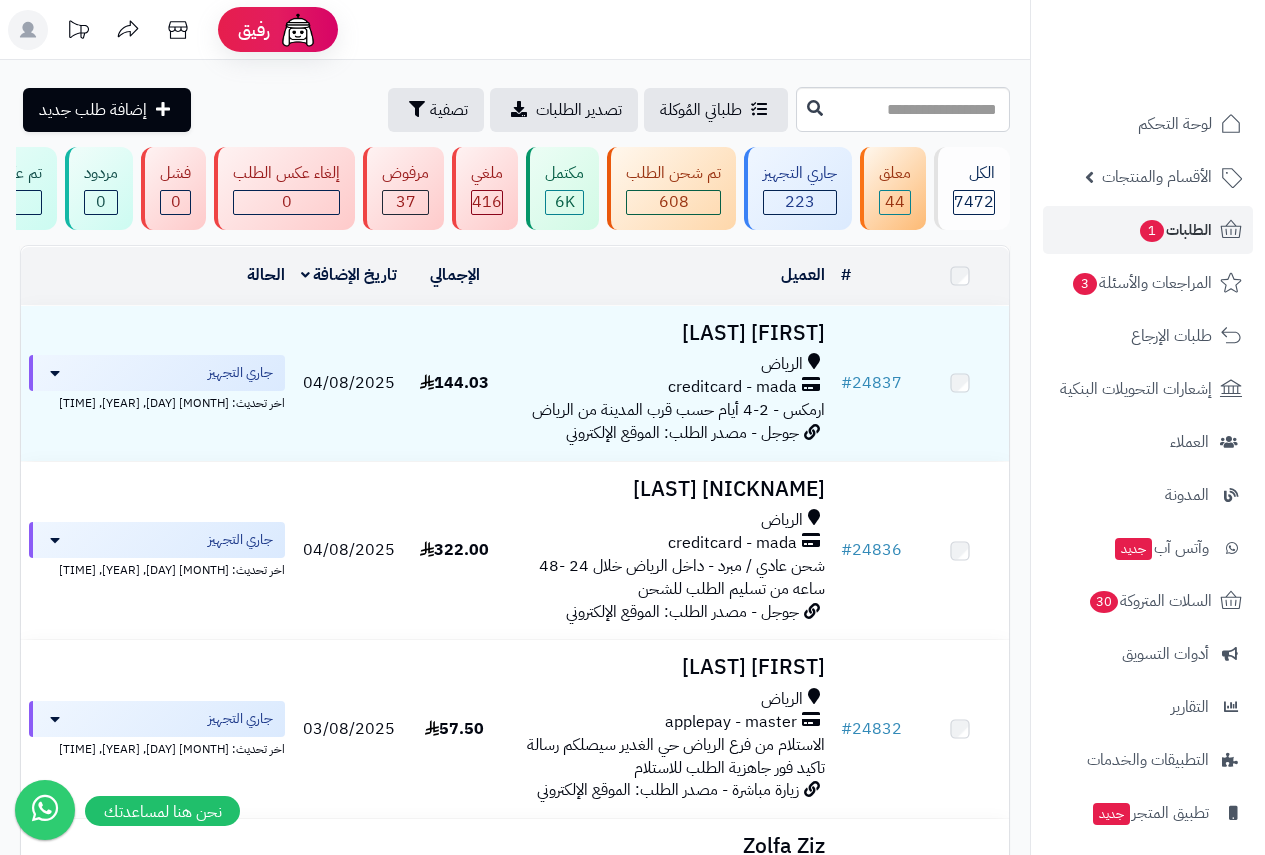 scroll, scrollTop: 0, scrollLeft: 0, axis: both 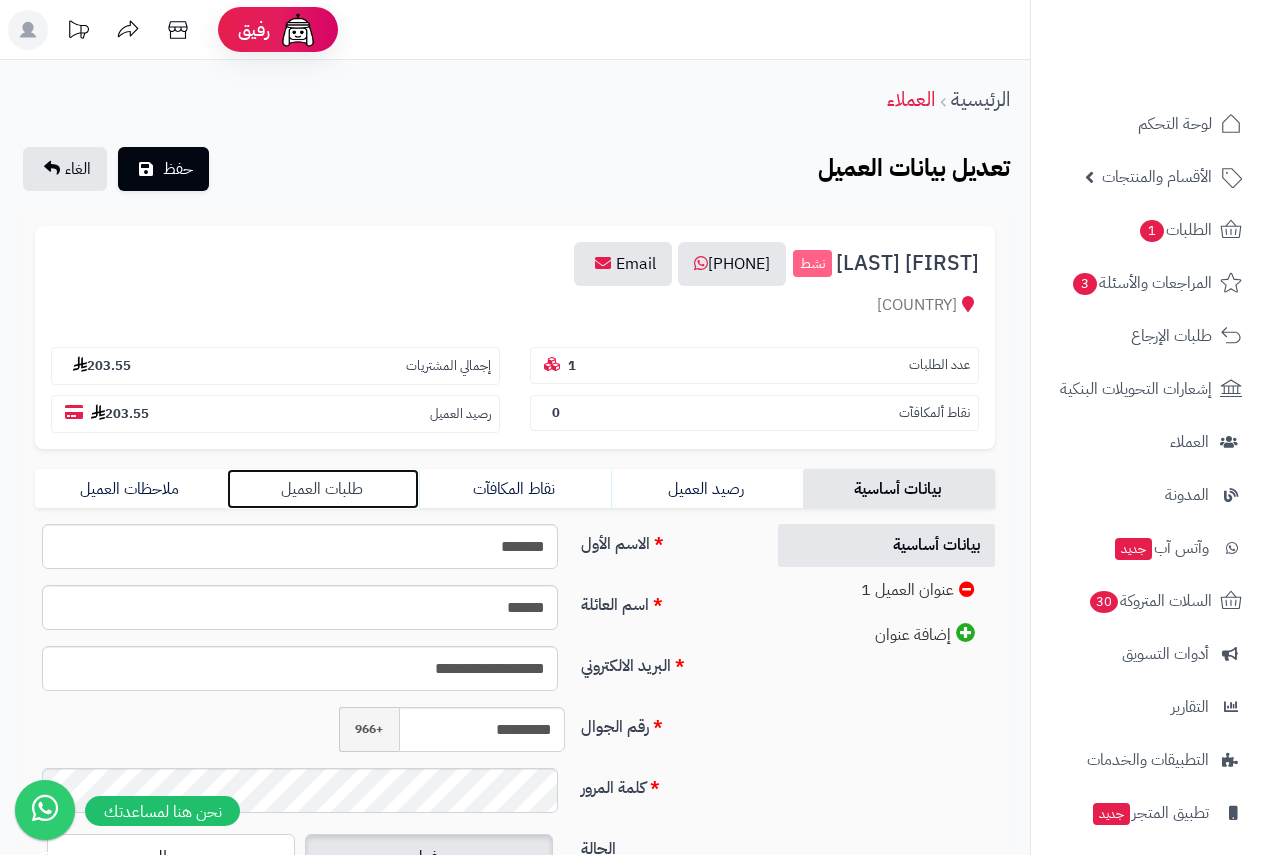 click on "طلبات العميل" at bounding box center [323, 489] 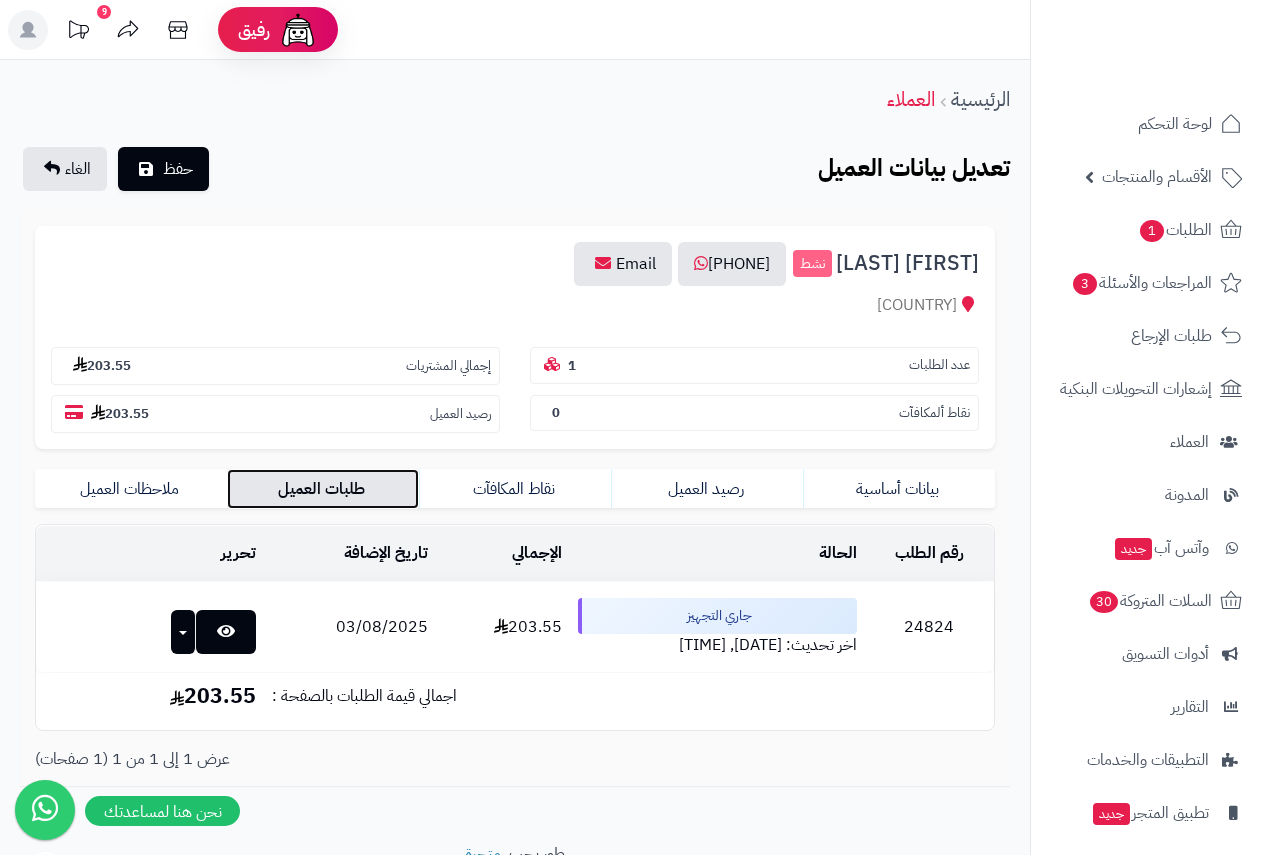 scroll, scrollTop: 88, scrollLeft: 0, axis: vertical 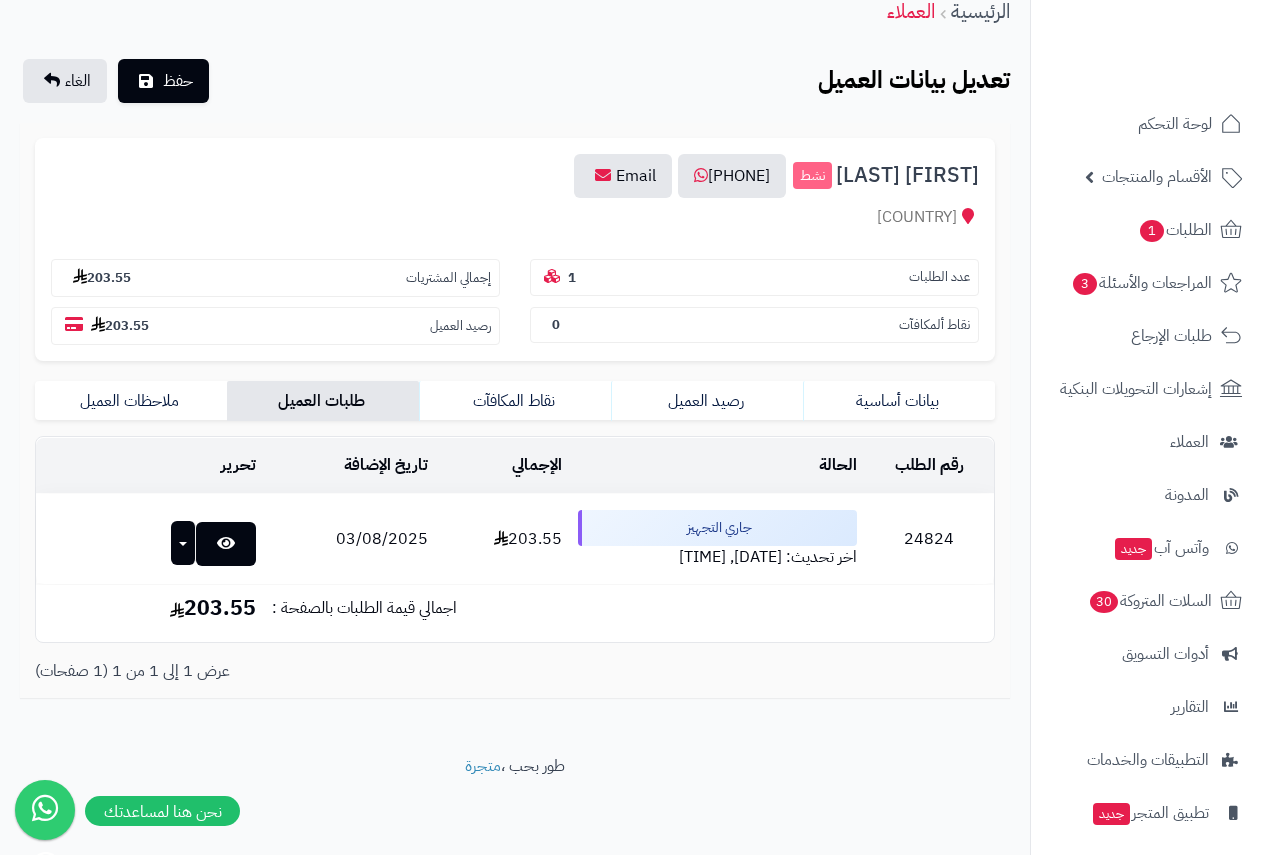 click at bounding box center [183, 543] 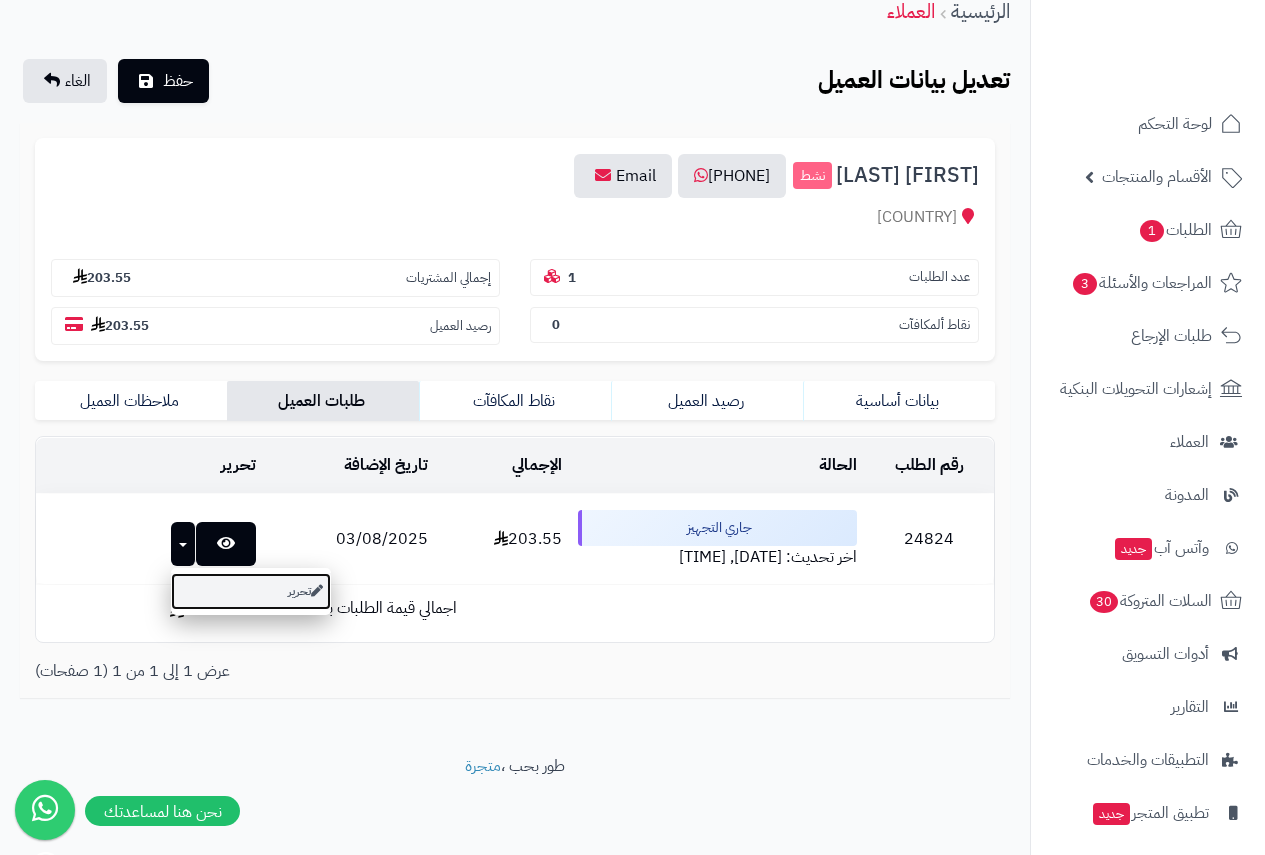 click on "تحرير" at bounding box center (251, 591) 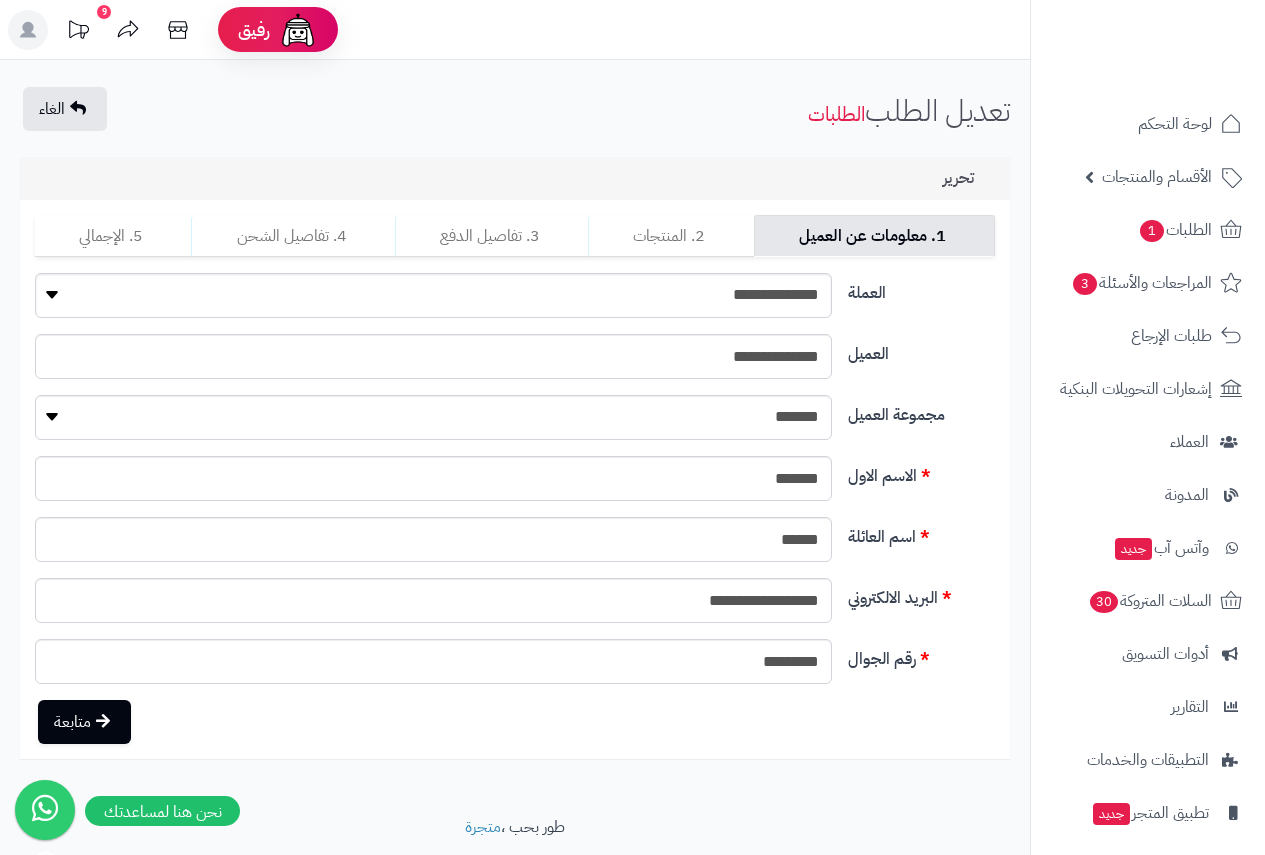 scroll, scrollTop: 61, scrollLeft: 0, axis: vertical 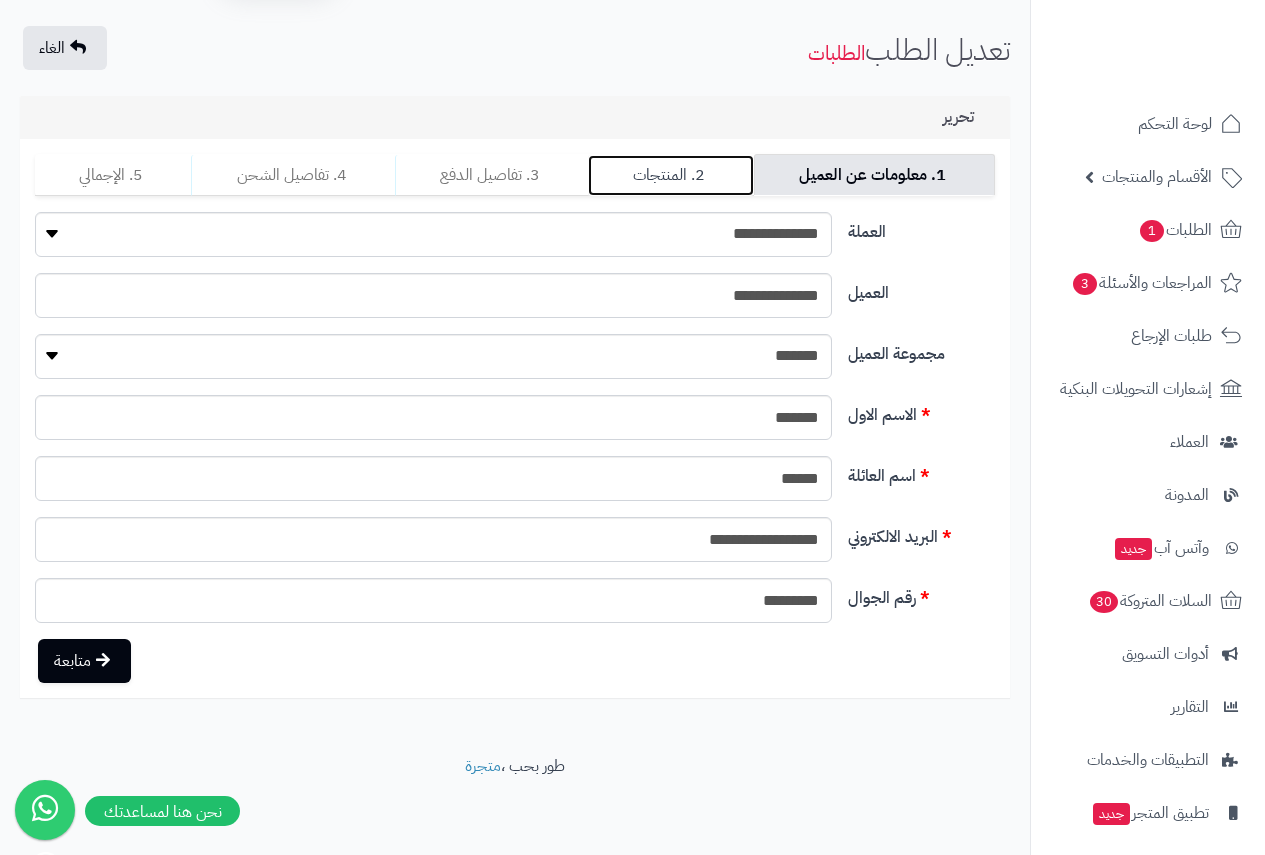 click on "2. المنتجات" at bounding box center [670, 175] 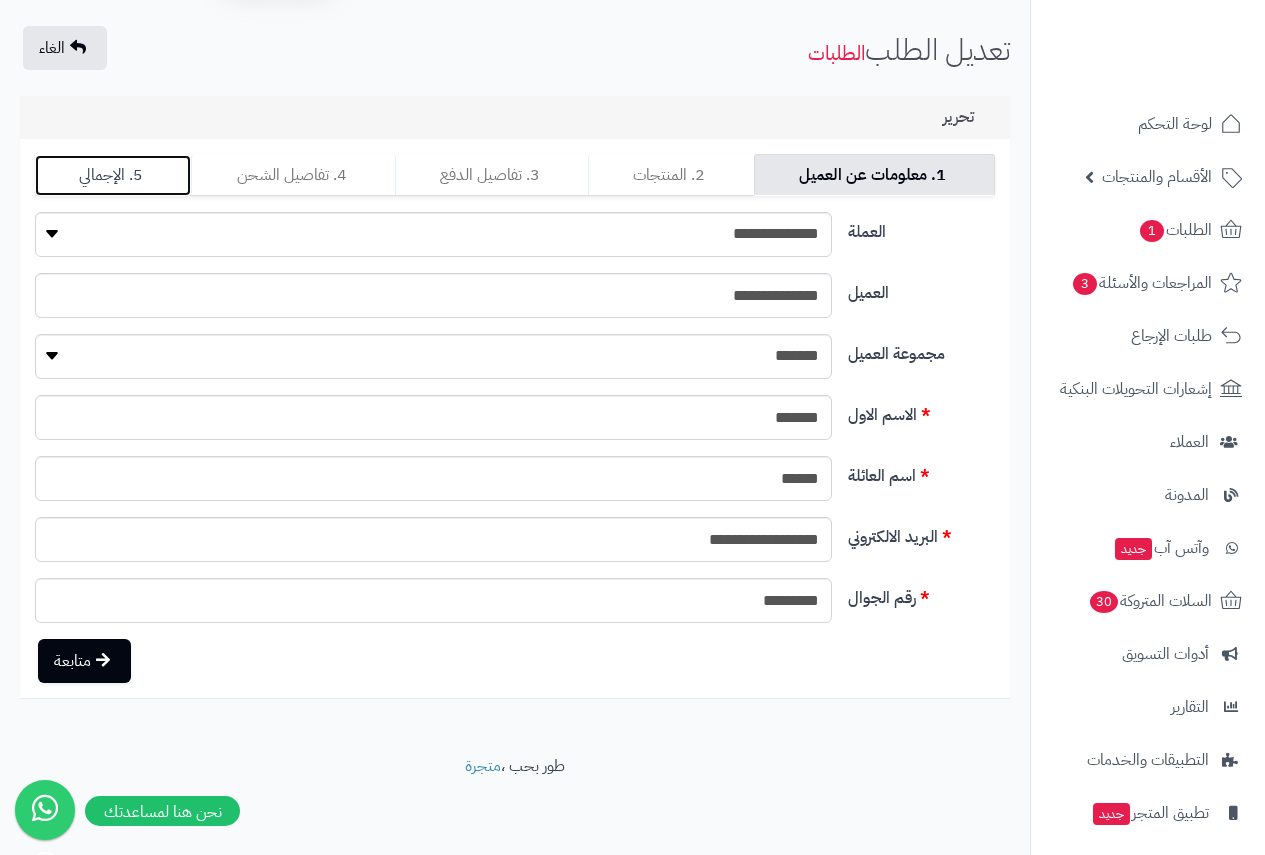 click on "5. الإجمالي" at bounding box center [113, 175] 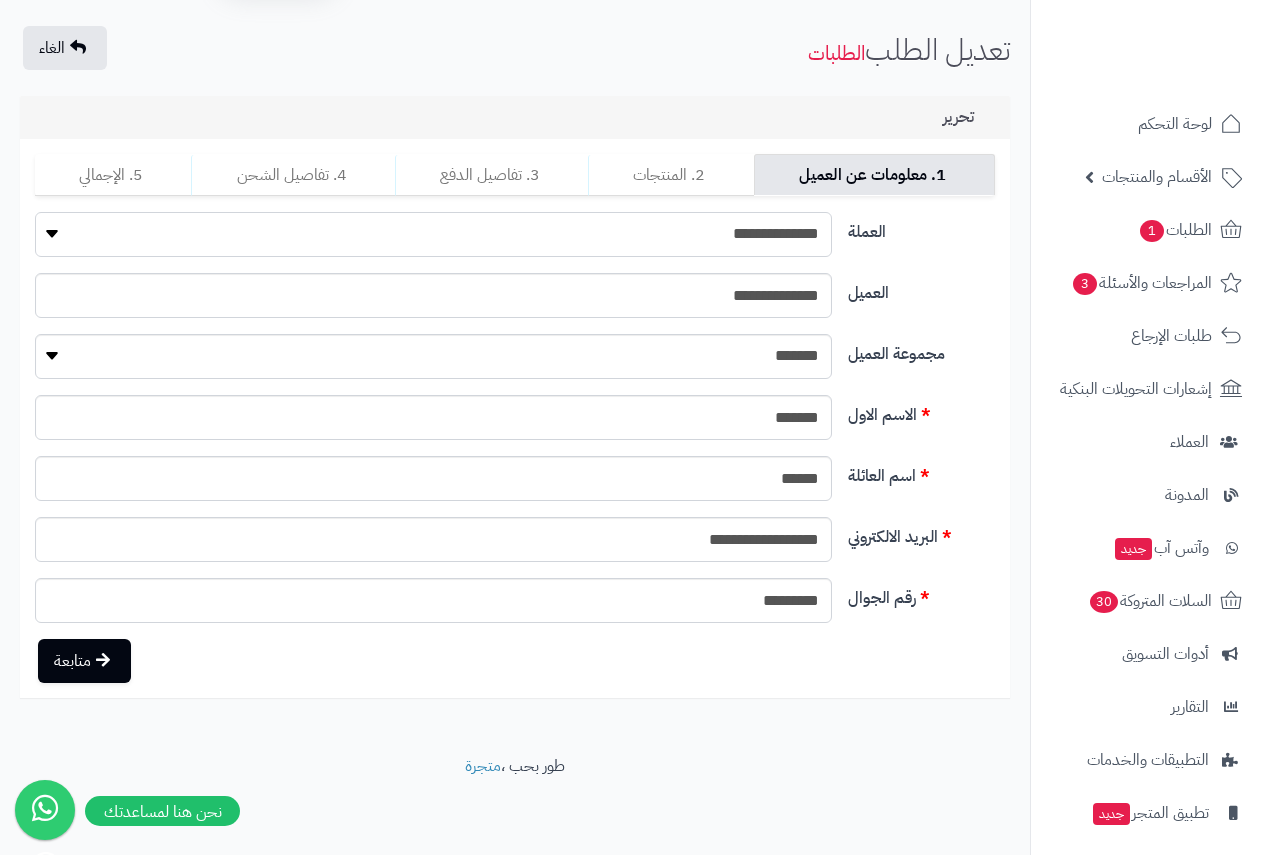 click on "**********" at bounding box center (433, 234) 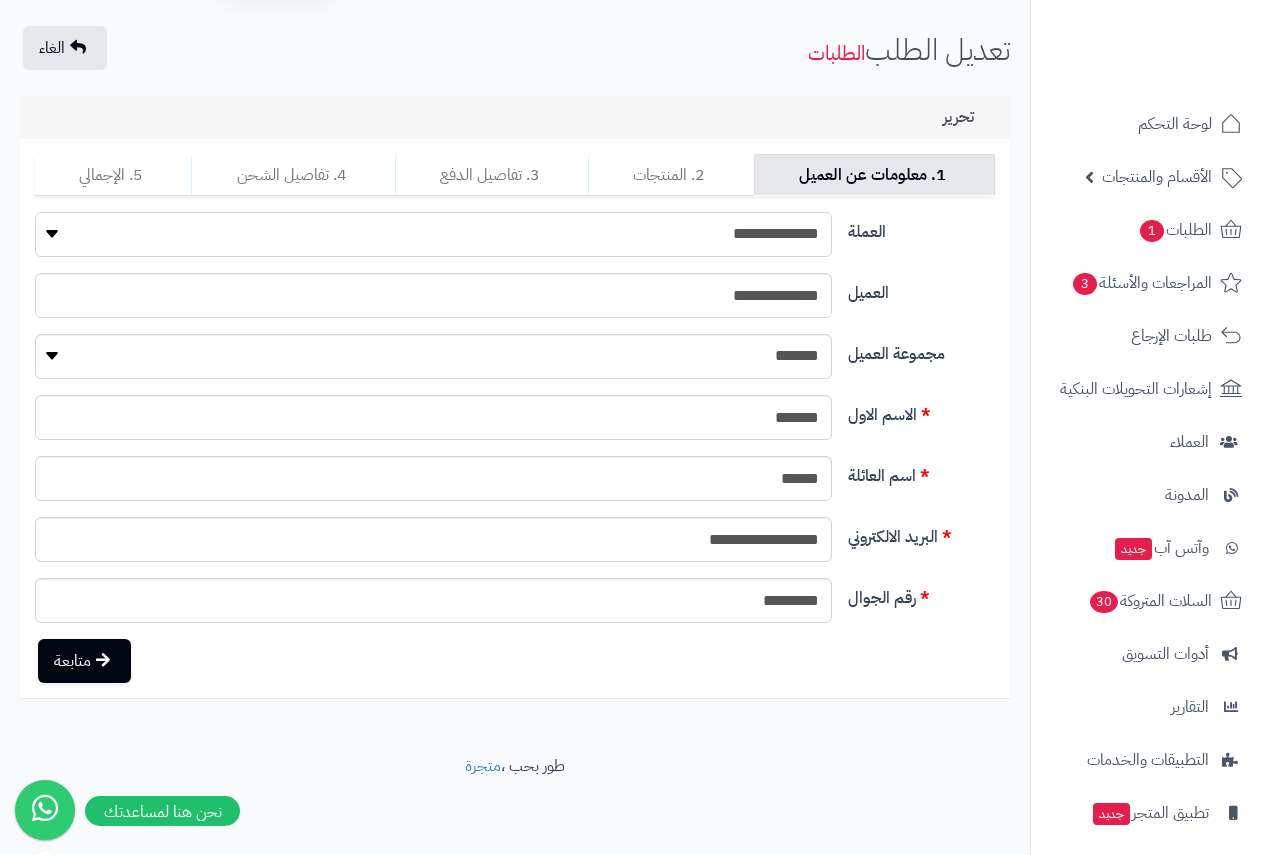 click on "**********" at bounding box center (433, 234) 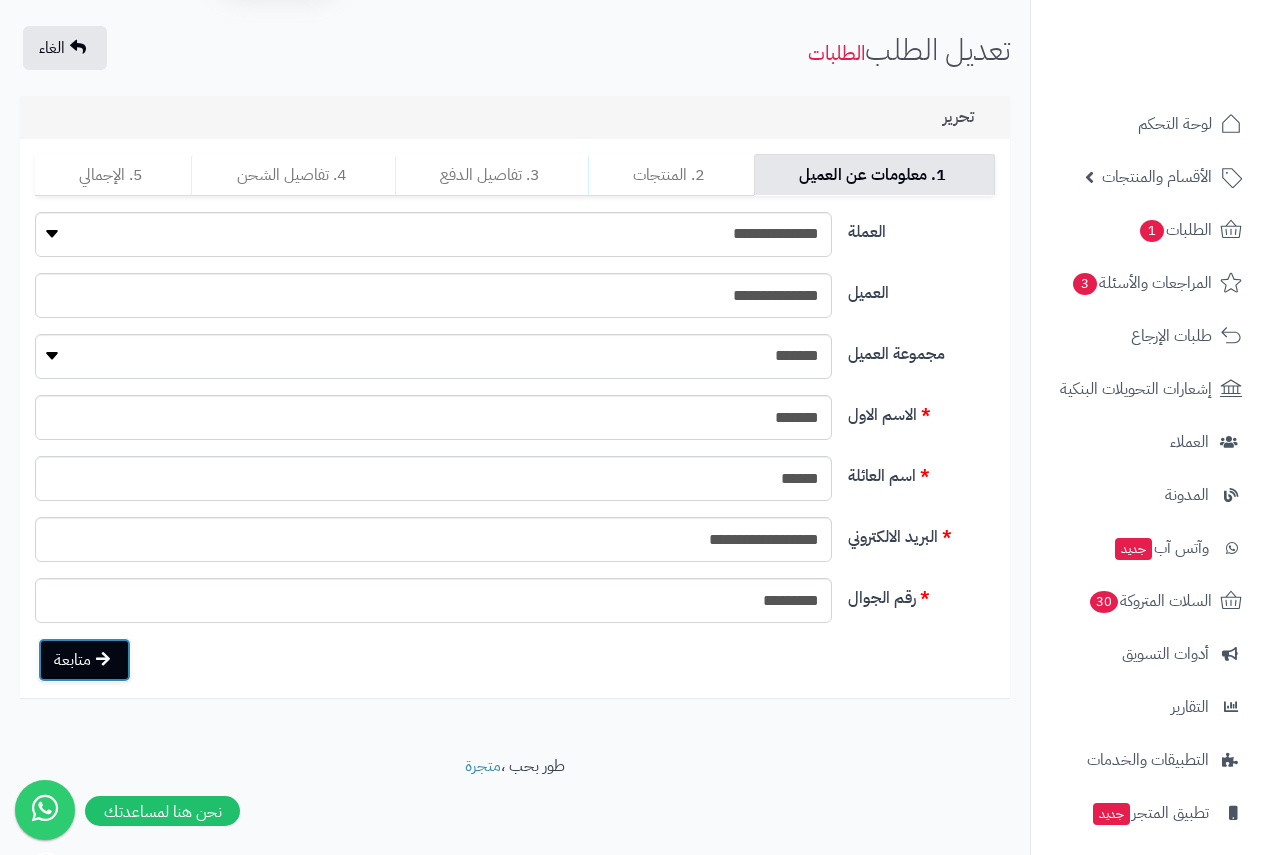 click on "متابعة" at bounding box center (84, 660) 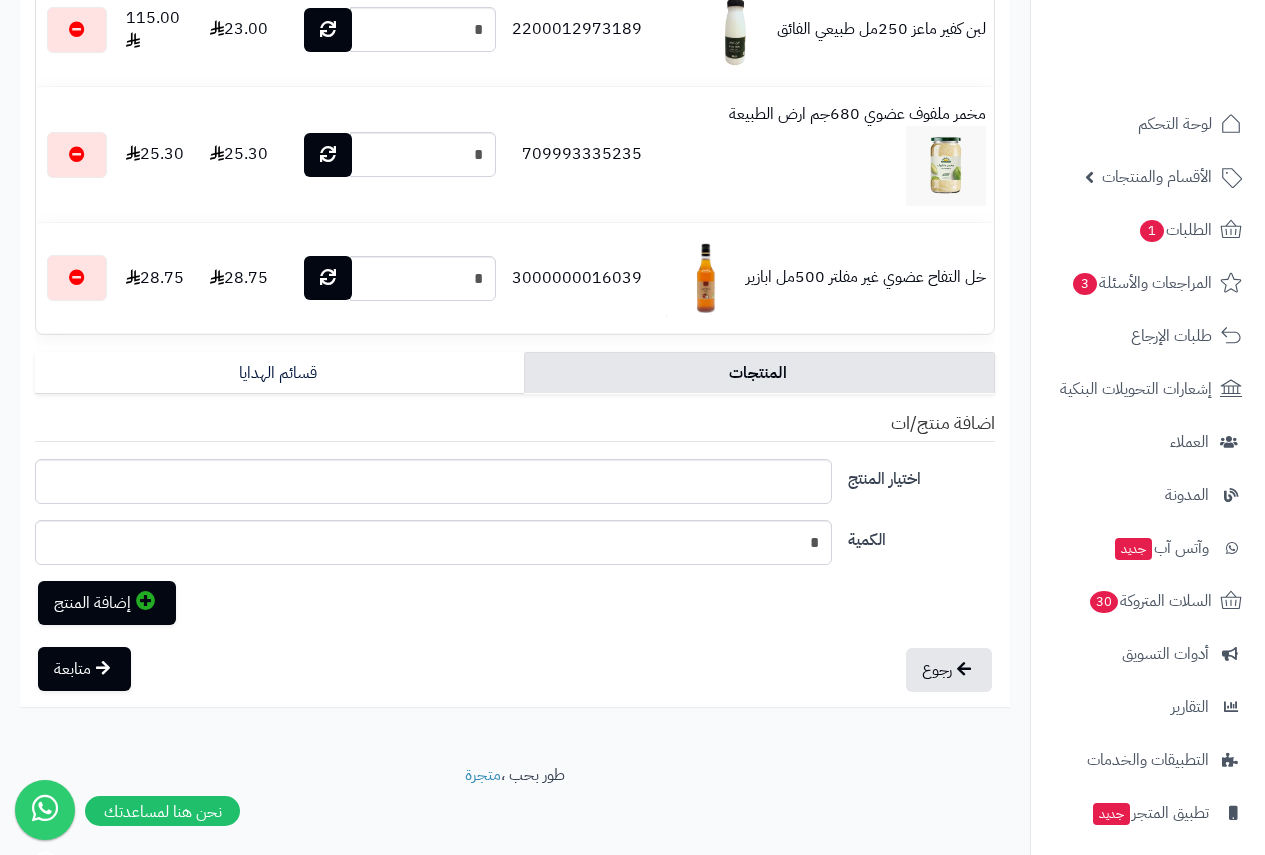 scroll, scrollTop: 361, scrollLeft: 0, axis: vertical 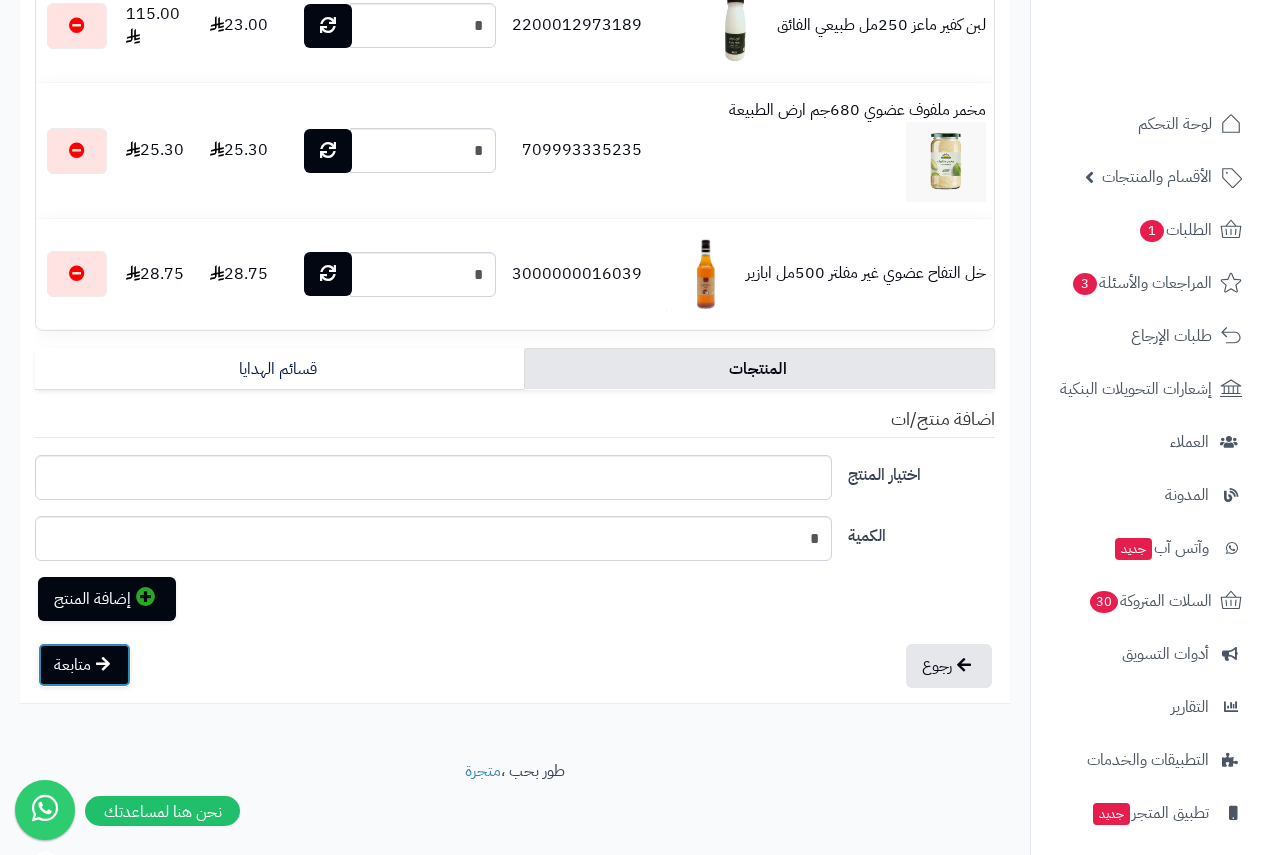 click on "متابعة" at bounding box center [84, 665] 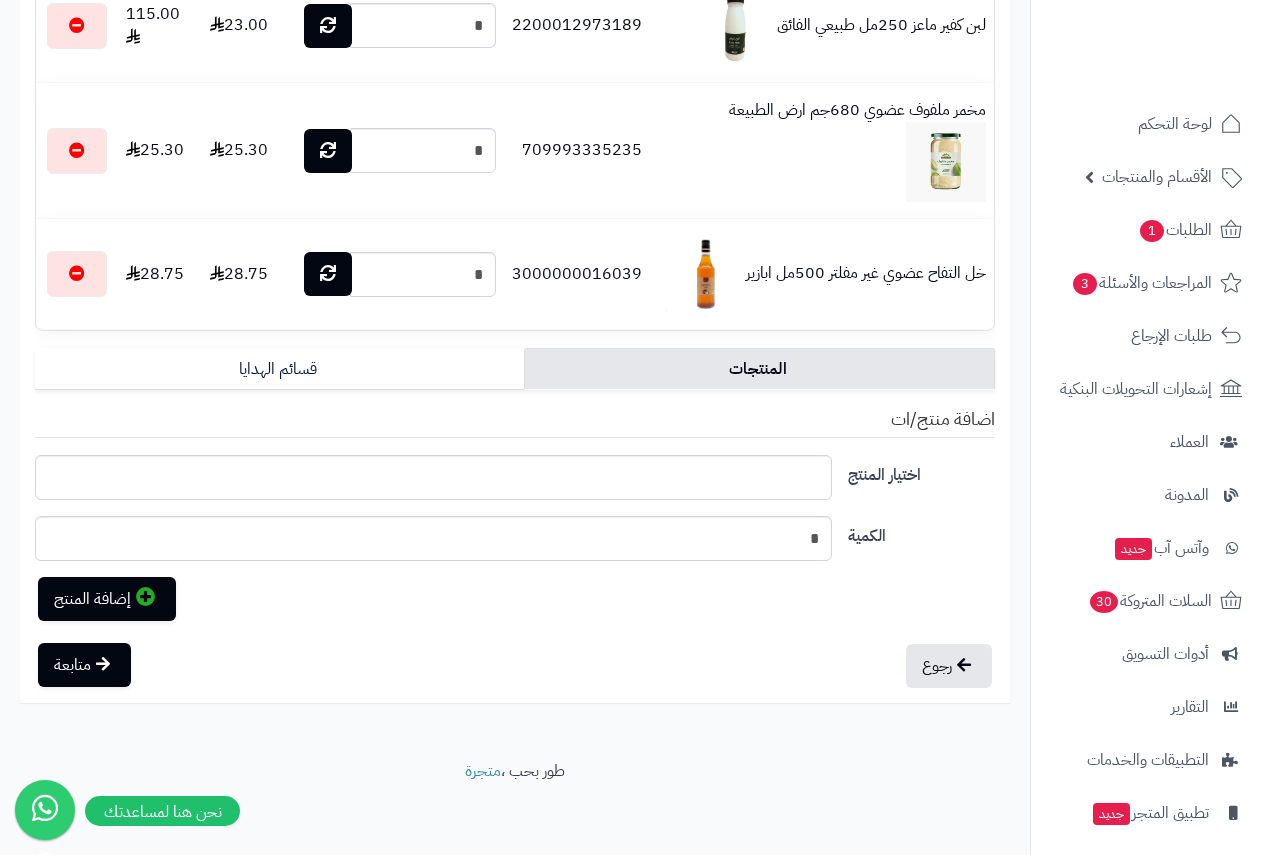 scroll, scrollTop: 183, scrollLeft: 0, axis: vertical 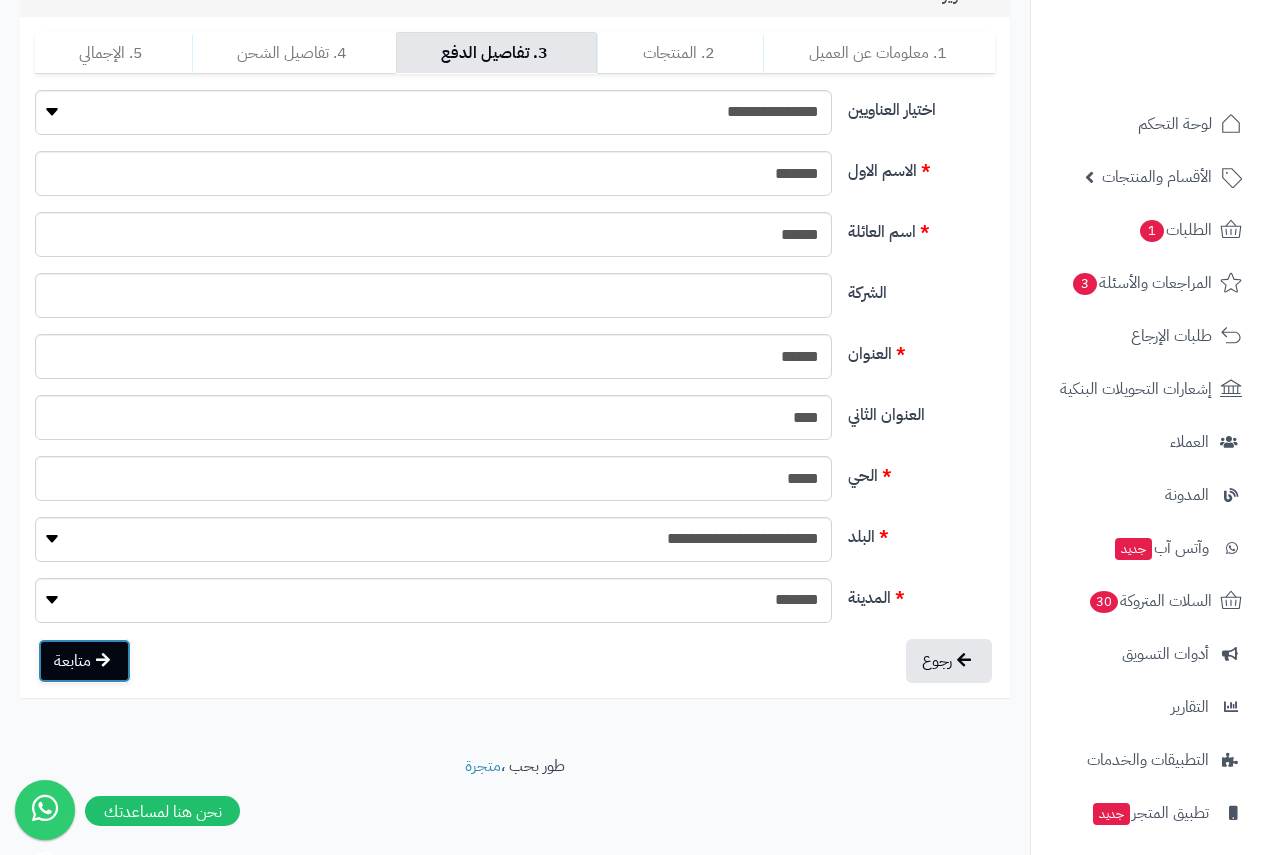 click on "متابعة" at bounding box center [84, 661] 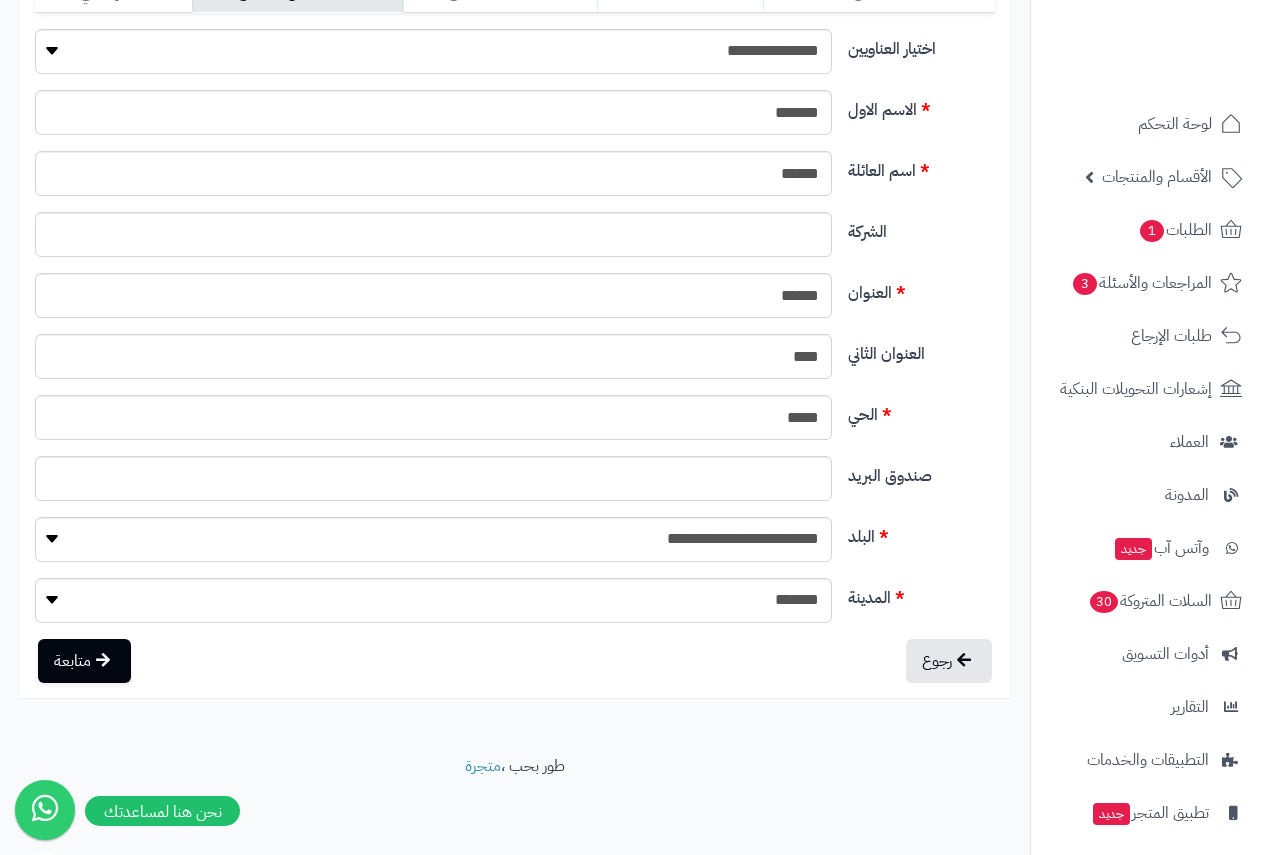 scroll, scrollTop: 183, scrollLeft: 0, axis: vertical 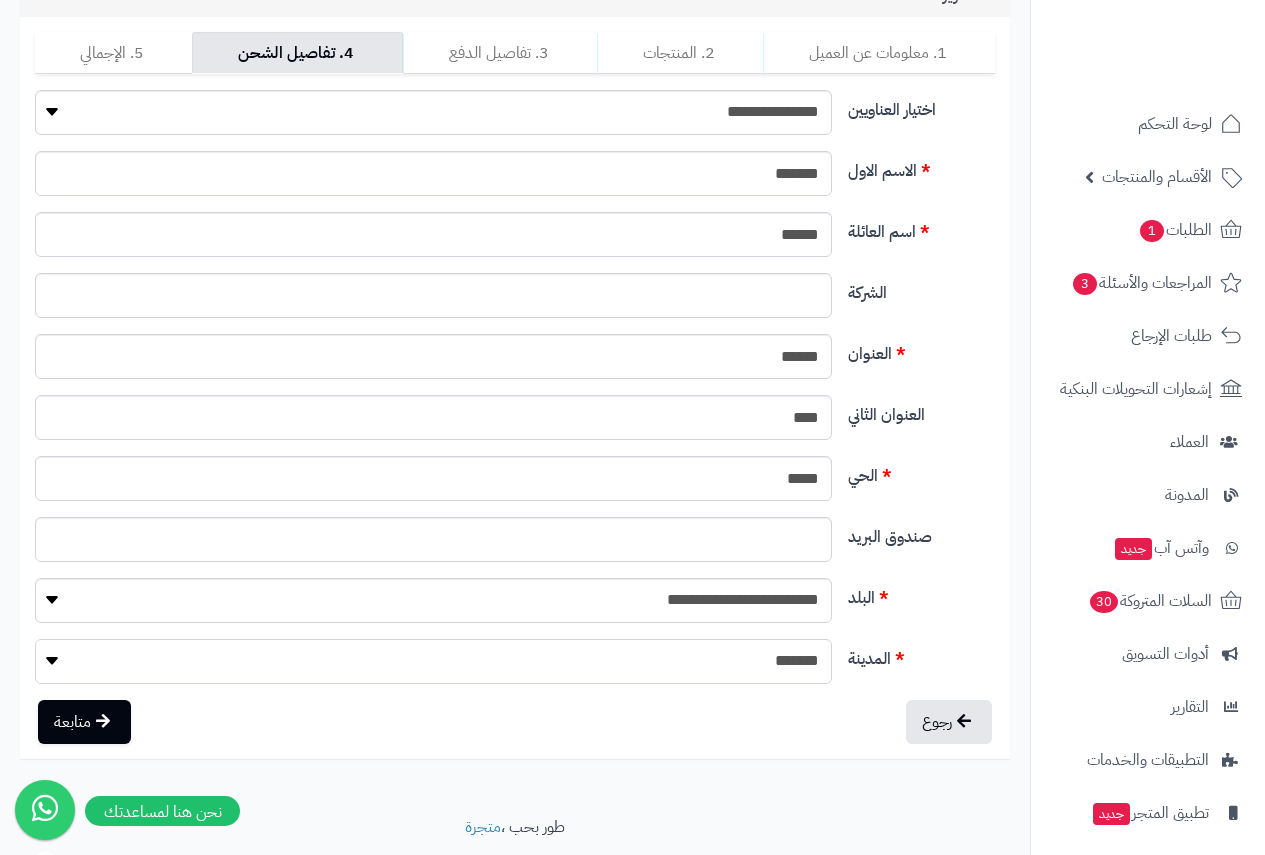 click on "**********" at bounding box center [433, 661] 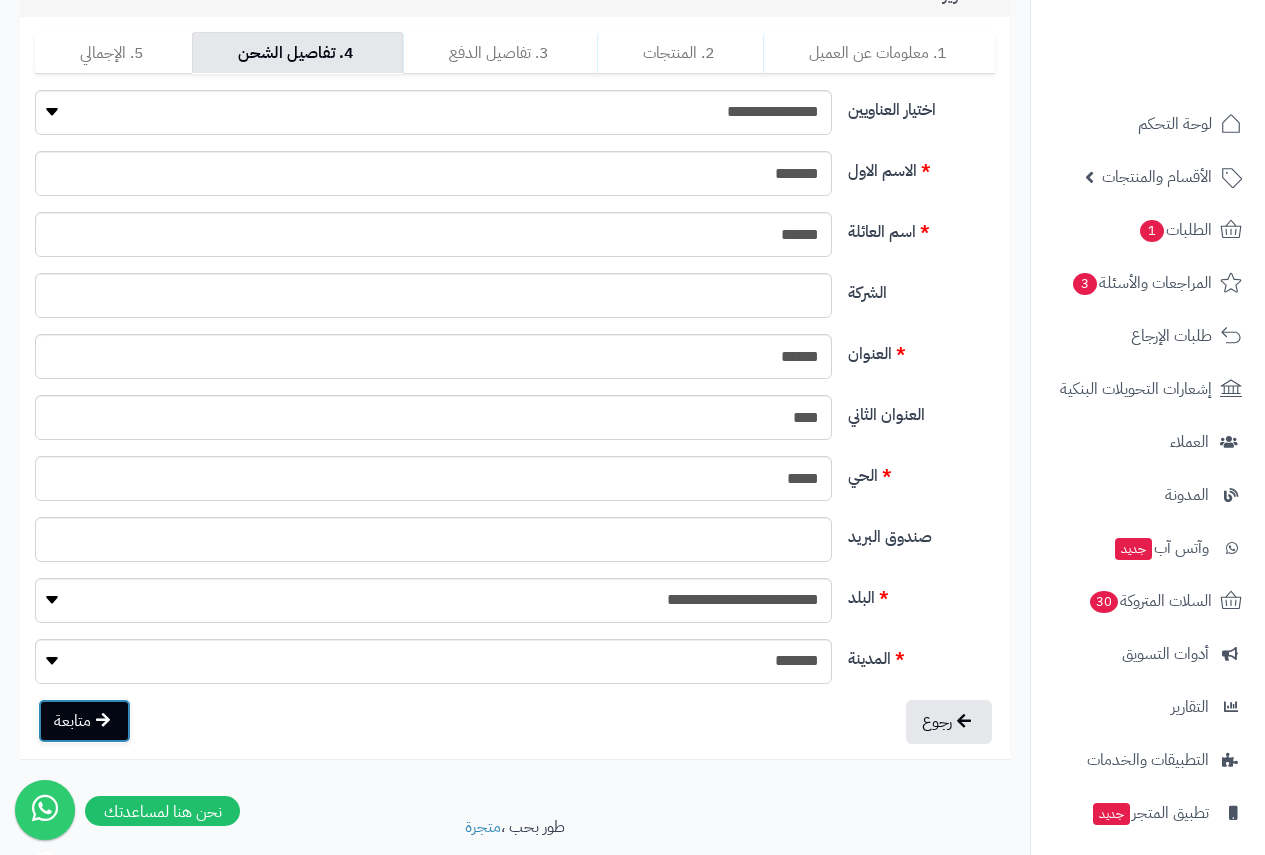 click on "متابعة" at bounding box center (84, 721) 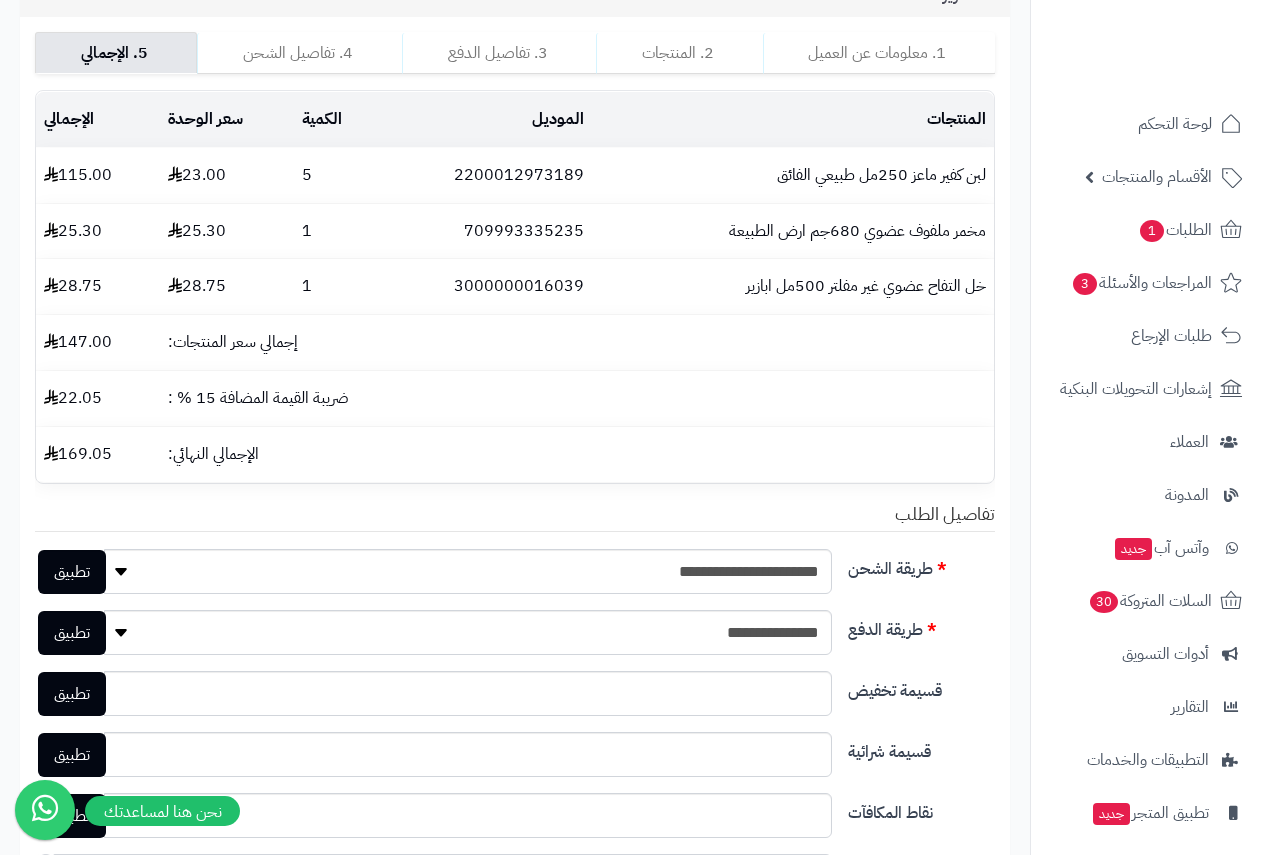 select 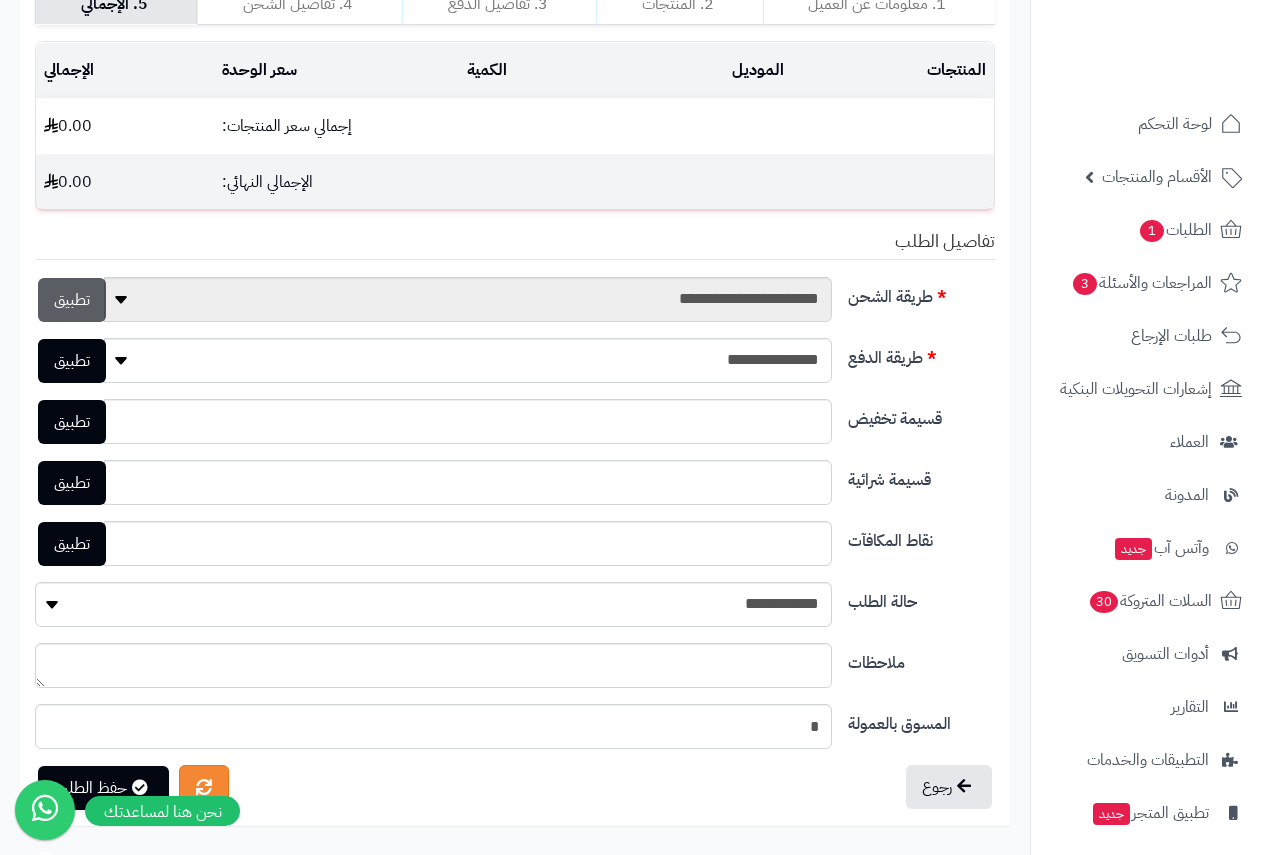 scroll, scrollTop: 360, scrollLeft: 0, axis: vertical 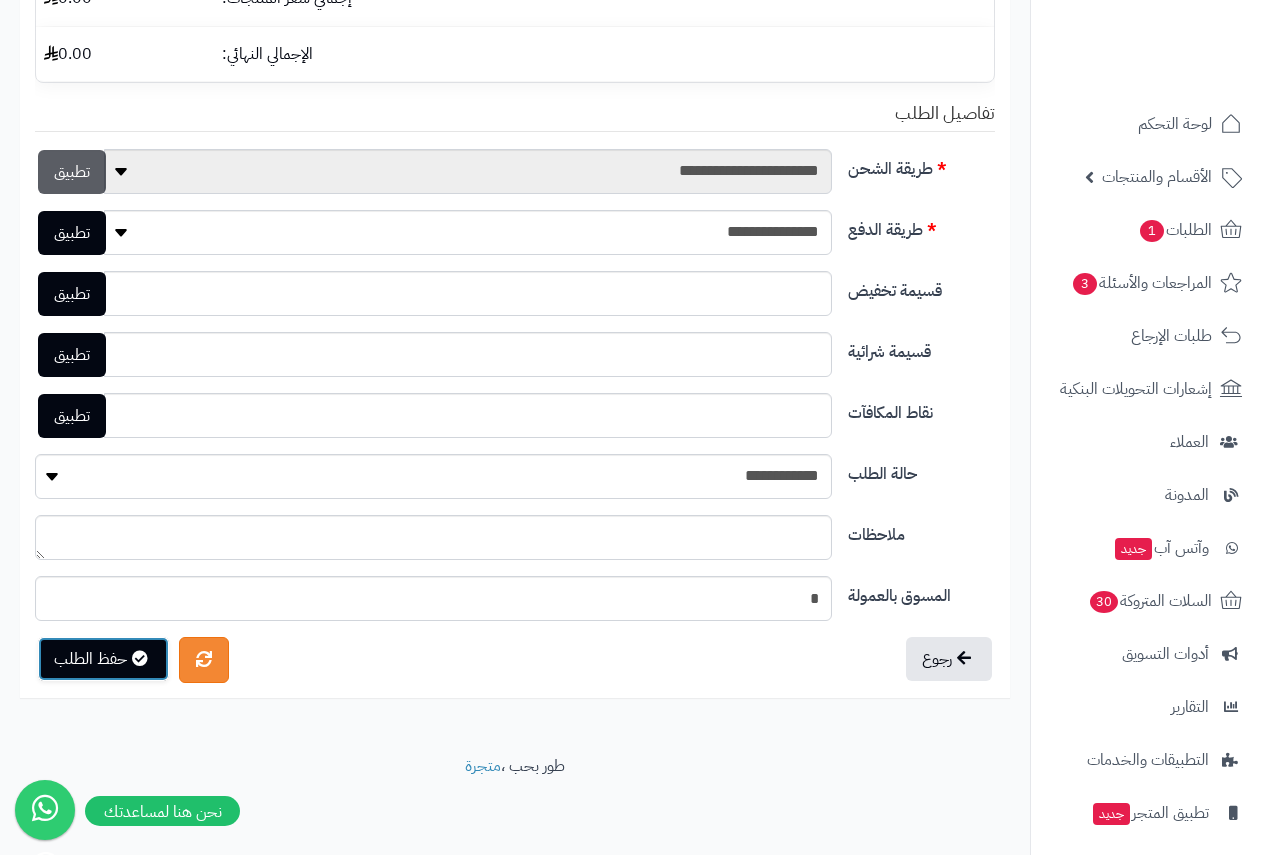 click on "حفظ الطلب" at bounding box center (103, 659) 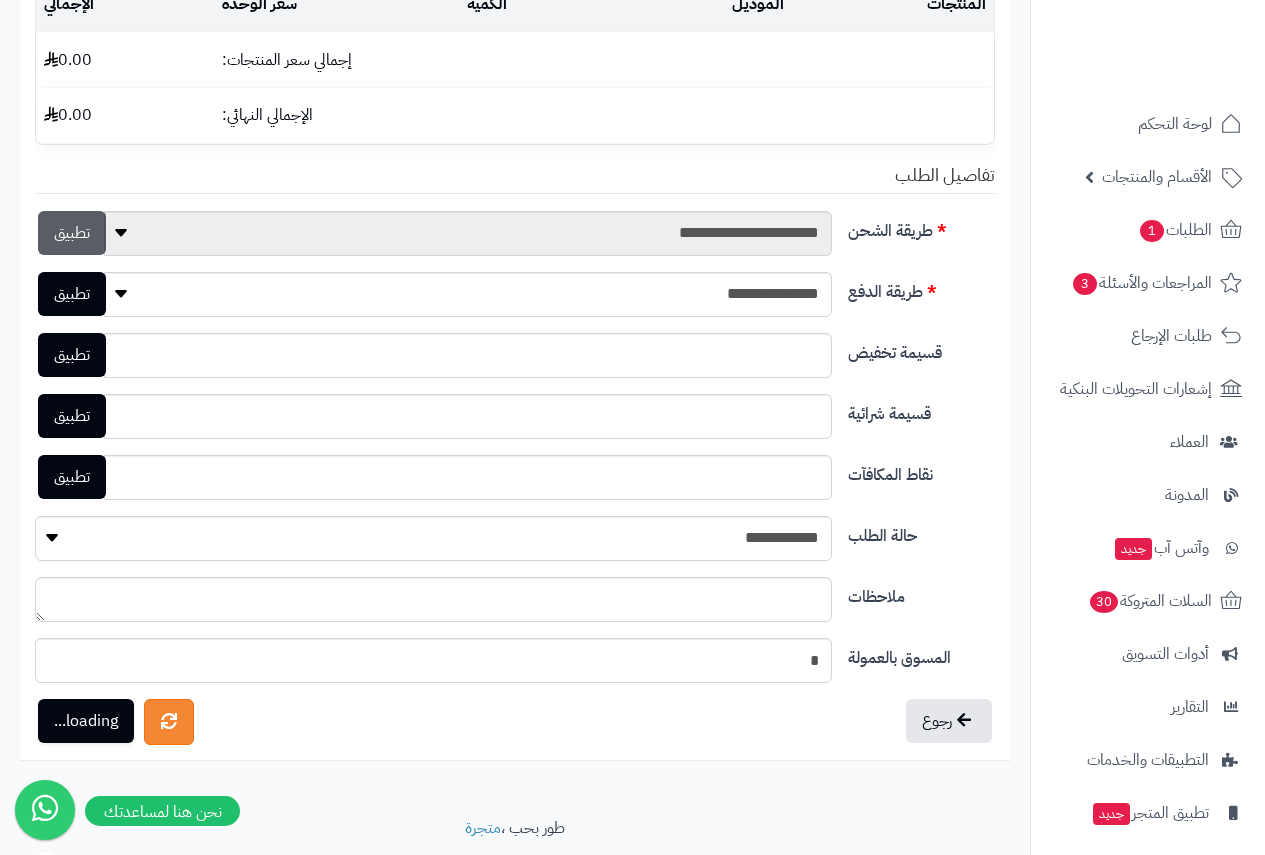 scroll, scrollTop: 422, scrollLeft: 0, axis: vertical 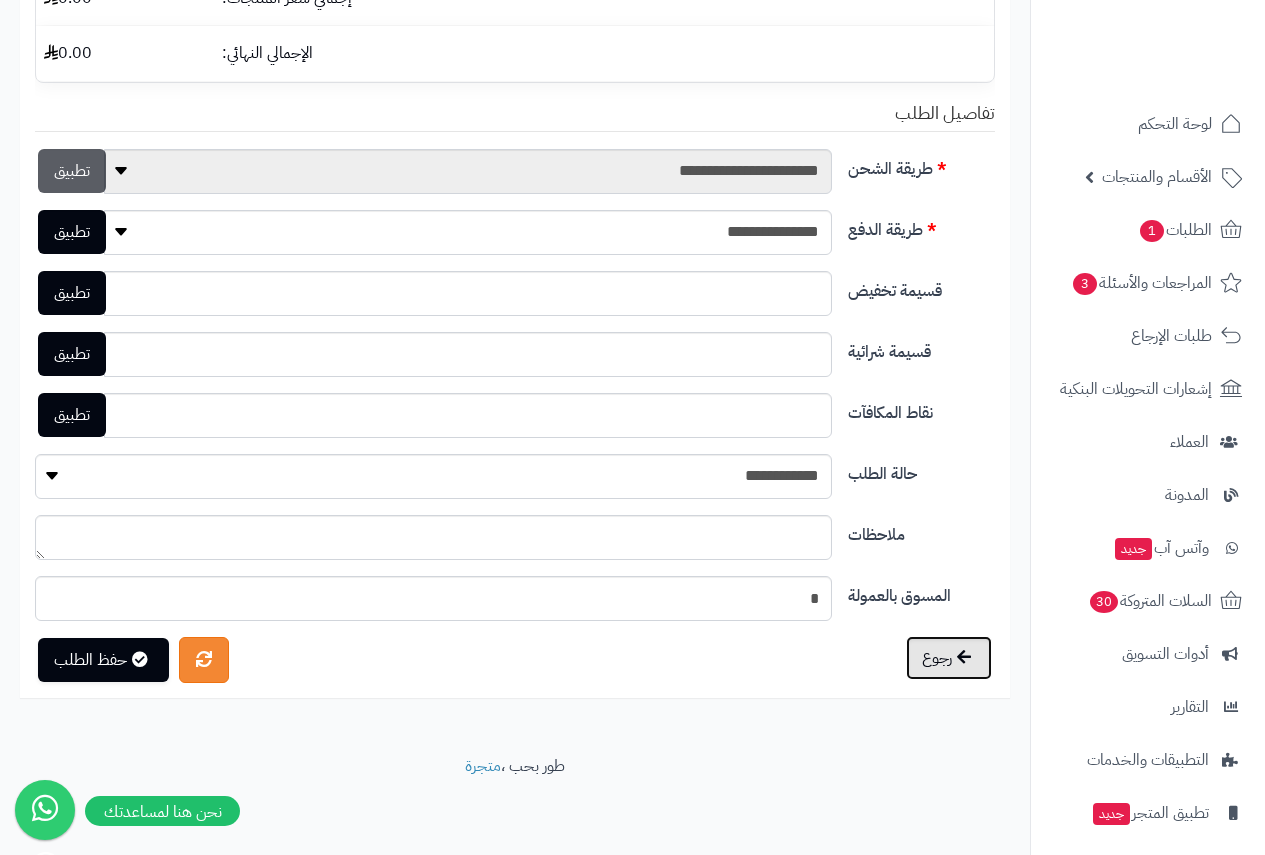 click on "رجوع" at bounding box center (949, 658) 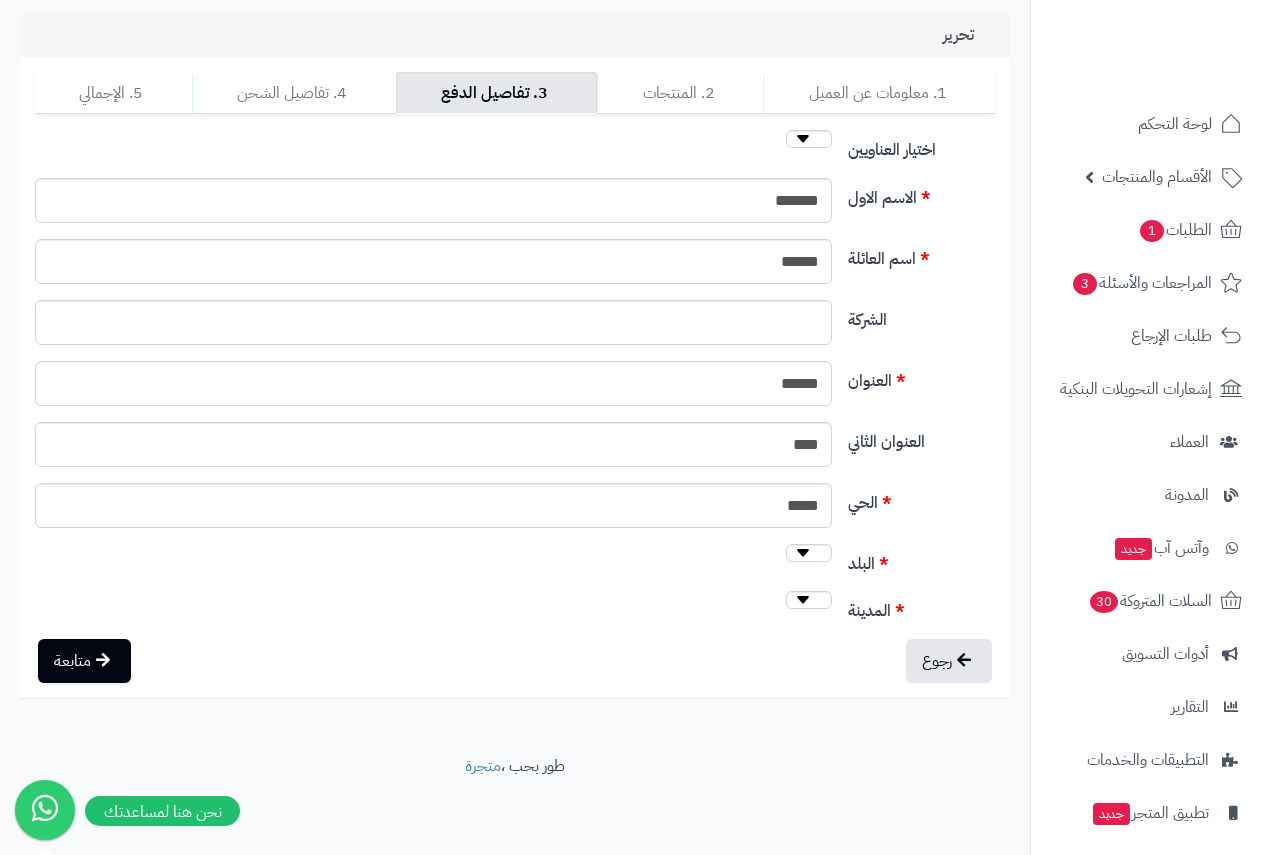 scroll, scrollTop: 245, scrollLeft: 0, axis: vertical 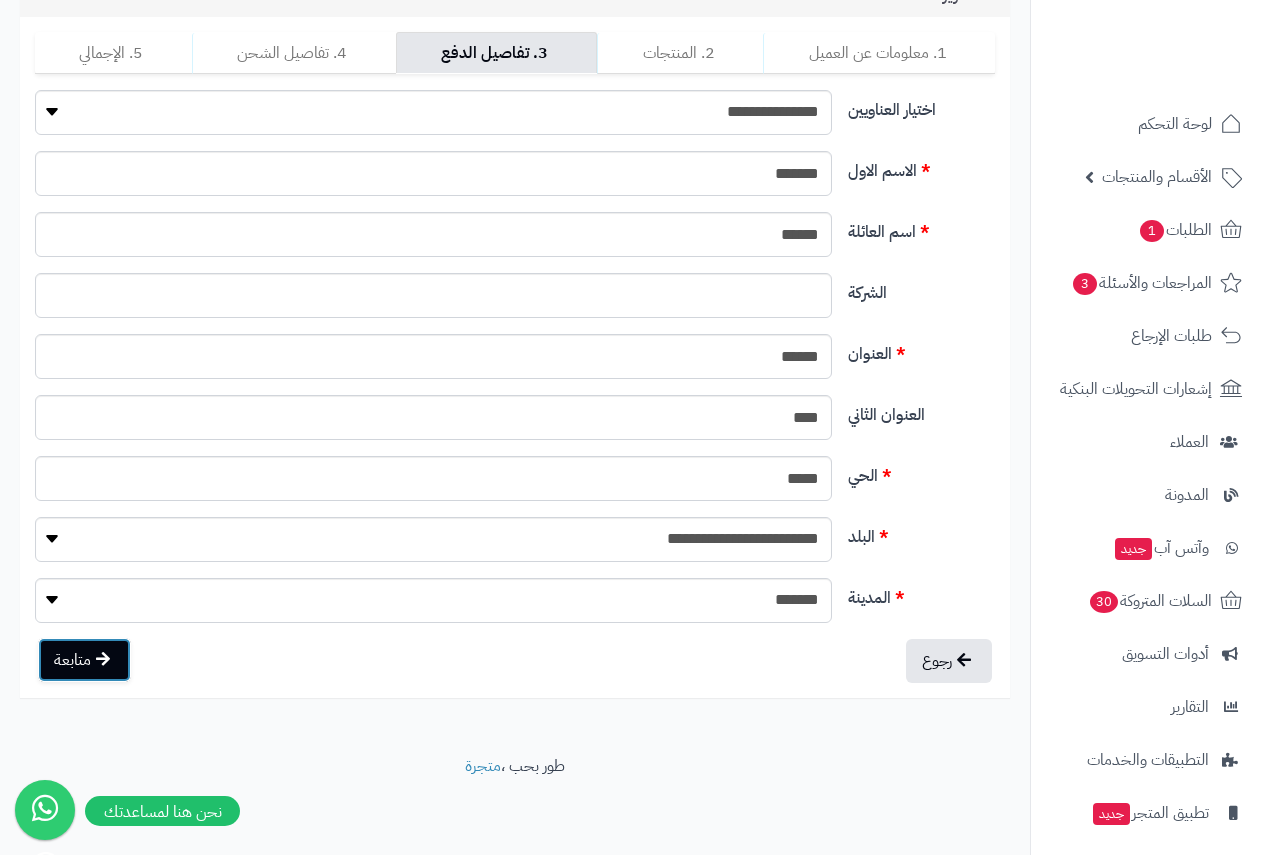 click on "متابعة" at bounding box center (84, 660) 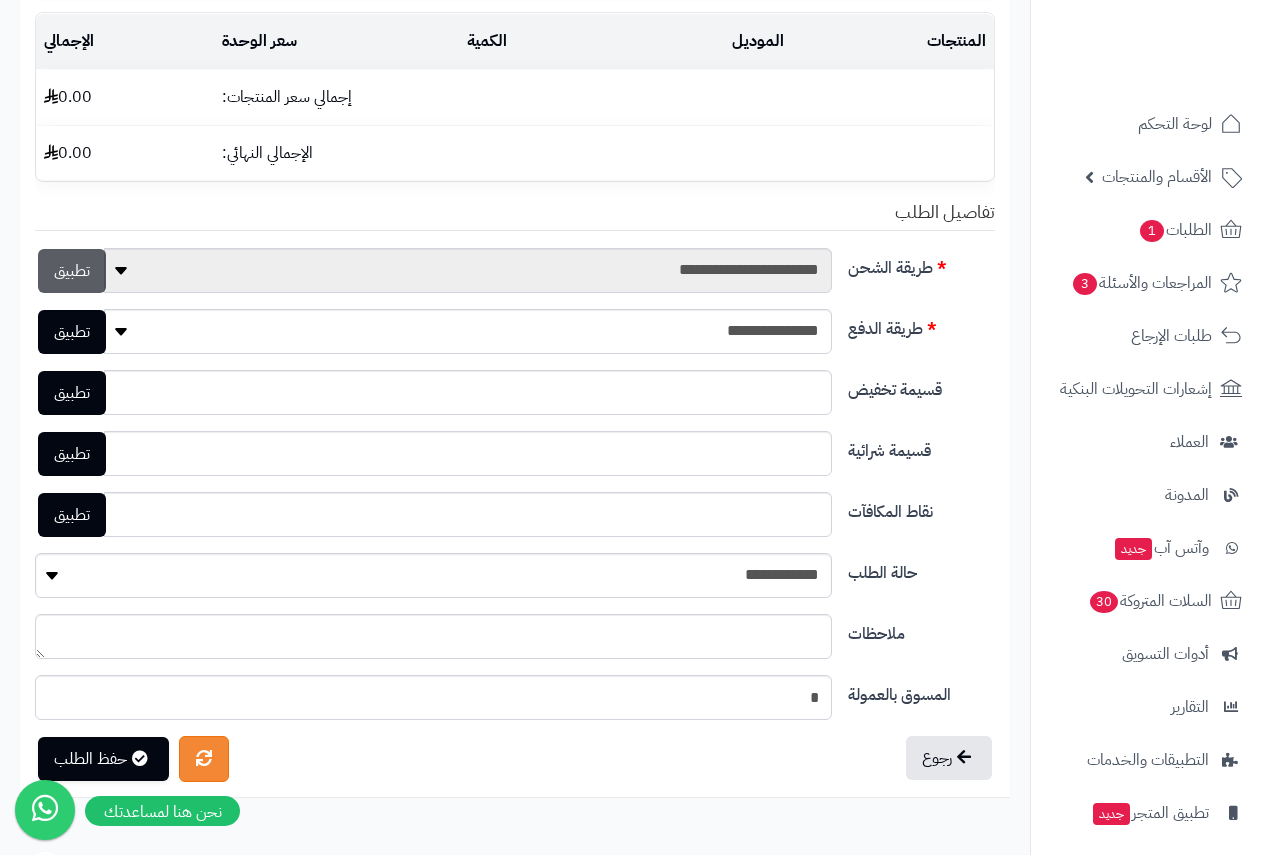 scroll, scrollTop: 360, scrollLeft: 0, axis: vertical 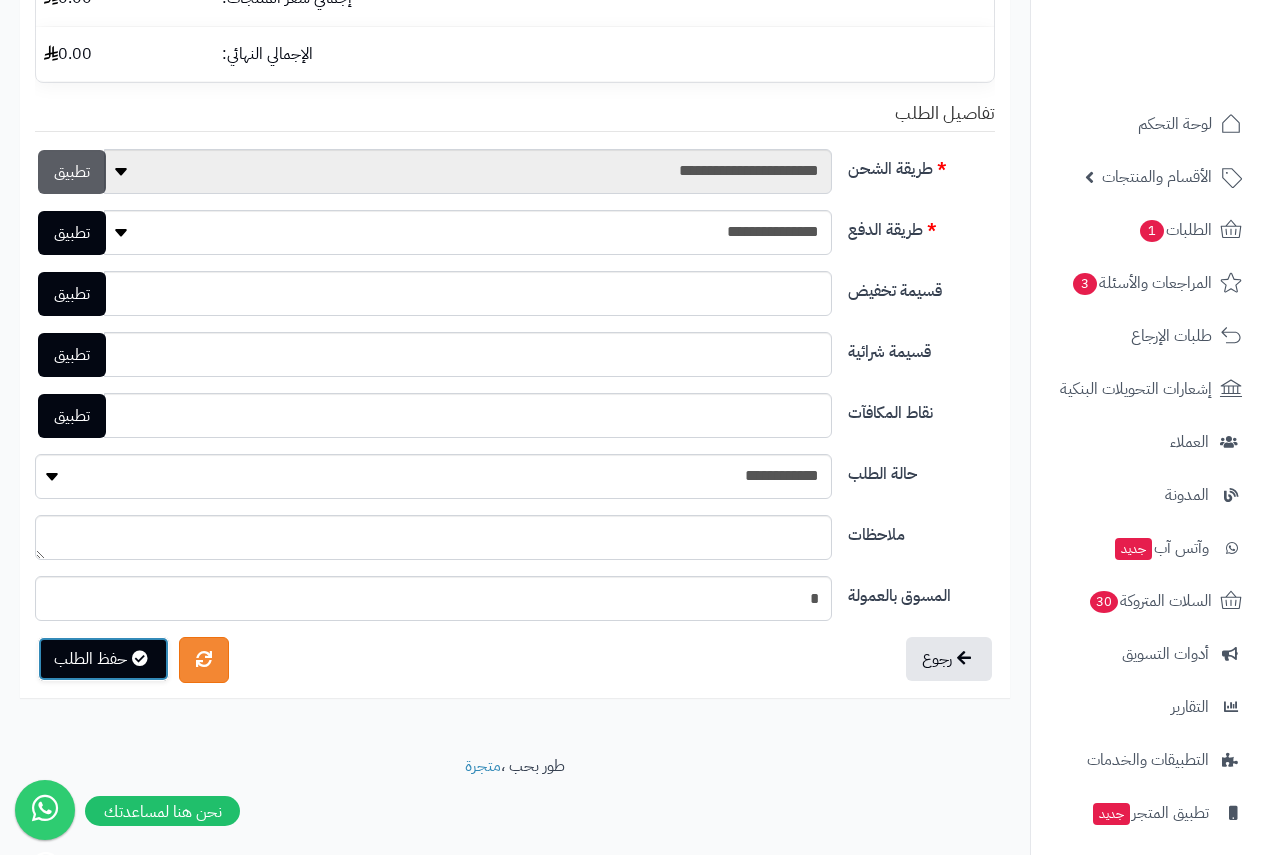 click on "حفظ الطلب" at bounding box center [103, 659] 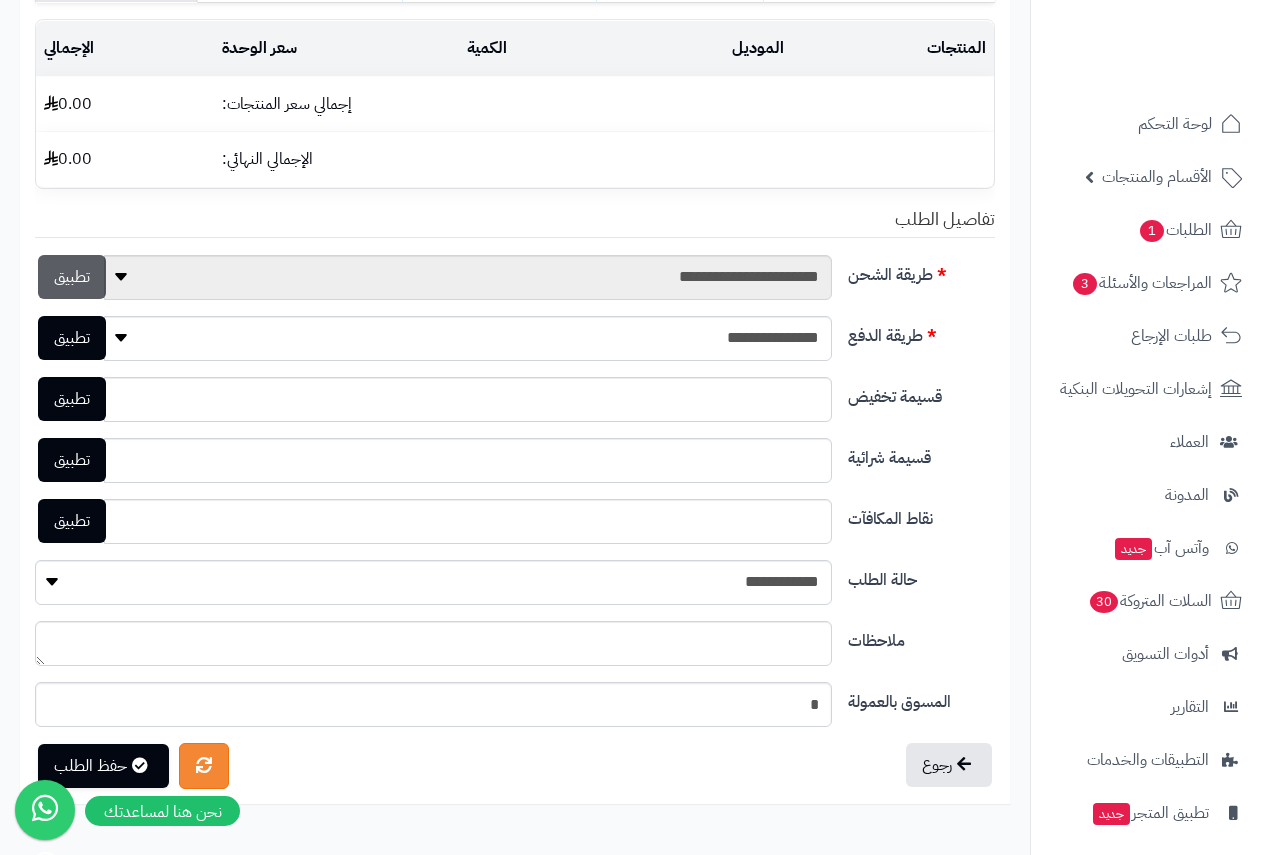 scroll, scrollTop: 122, scrollLeft: 0, axis: vertical 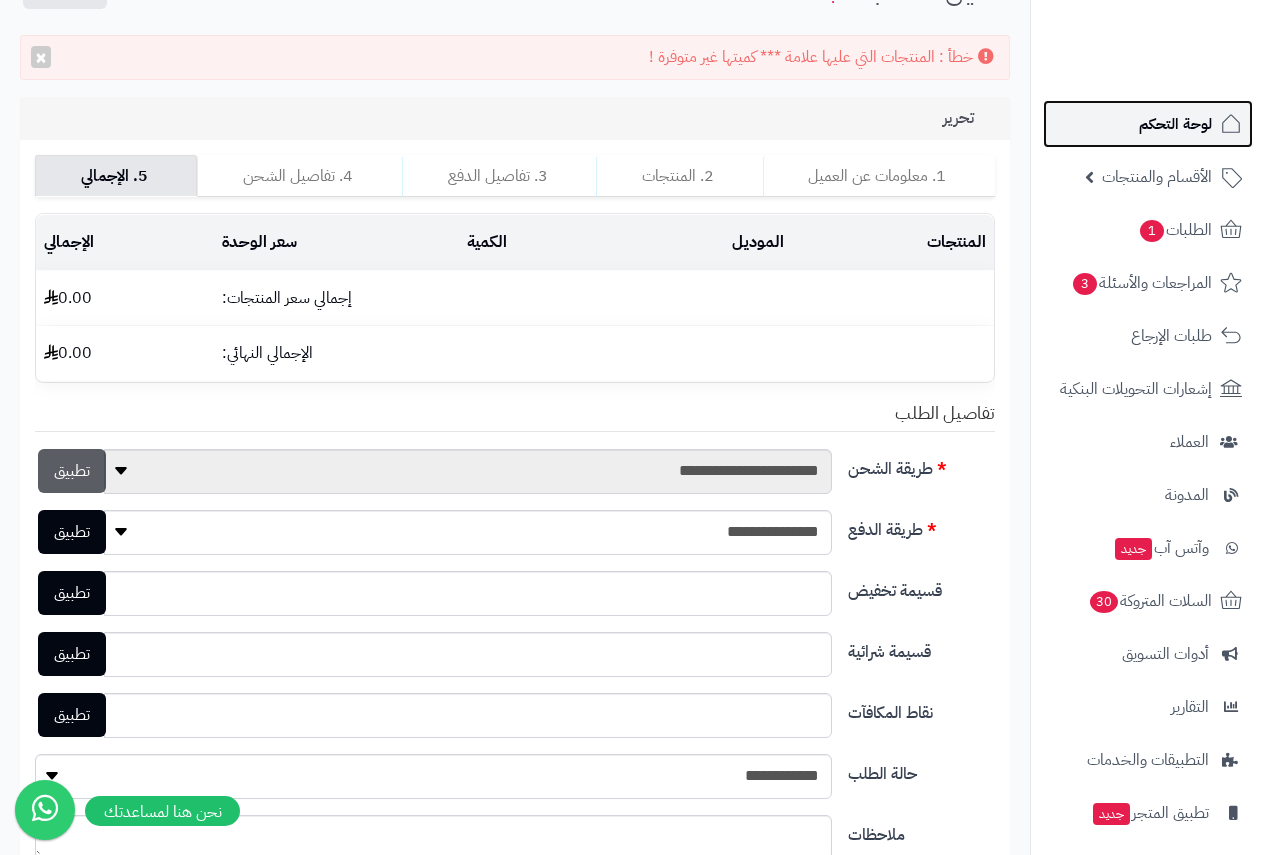 click on "لوحة التحكم" at bounding box center (1175, 124) 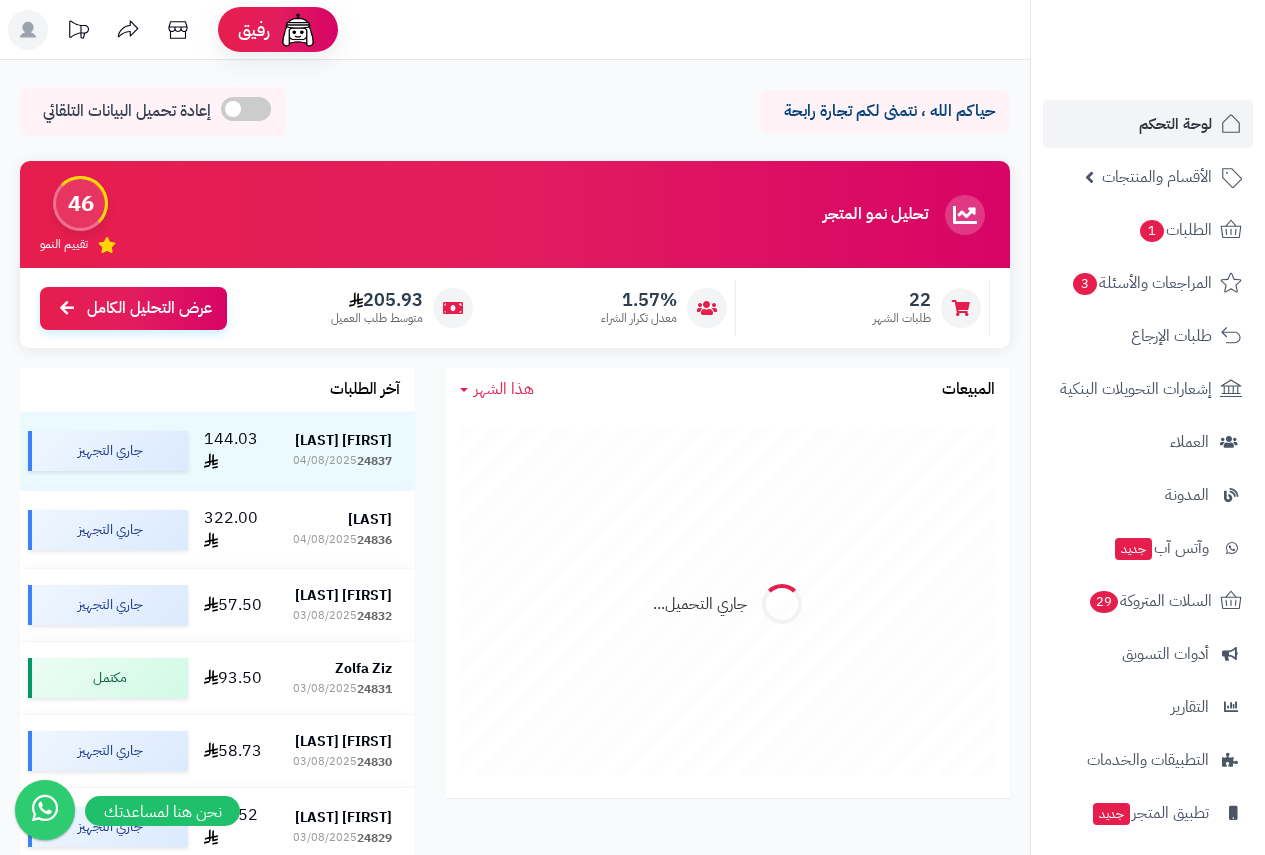 scroll, scrollTop: 0, scrollLeft: 0, axis: both 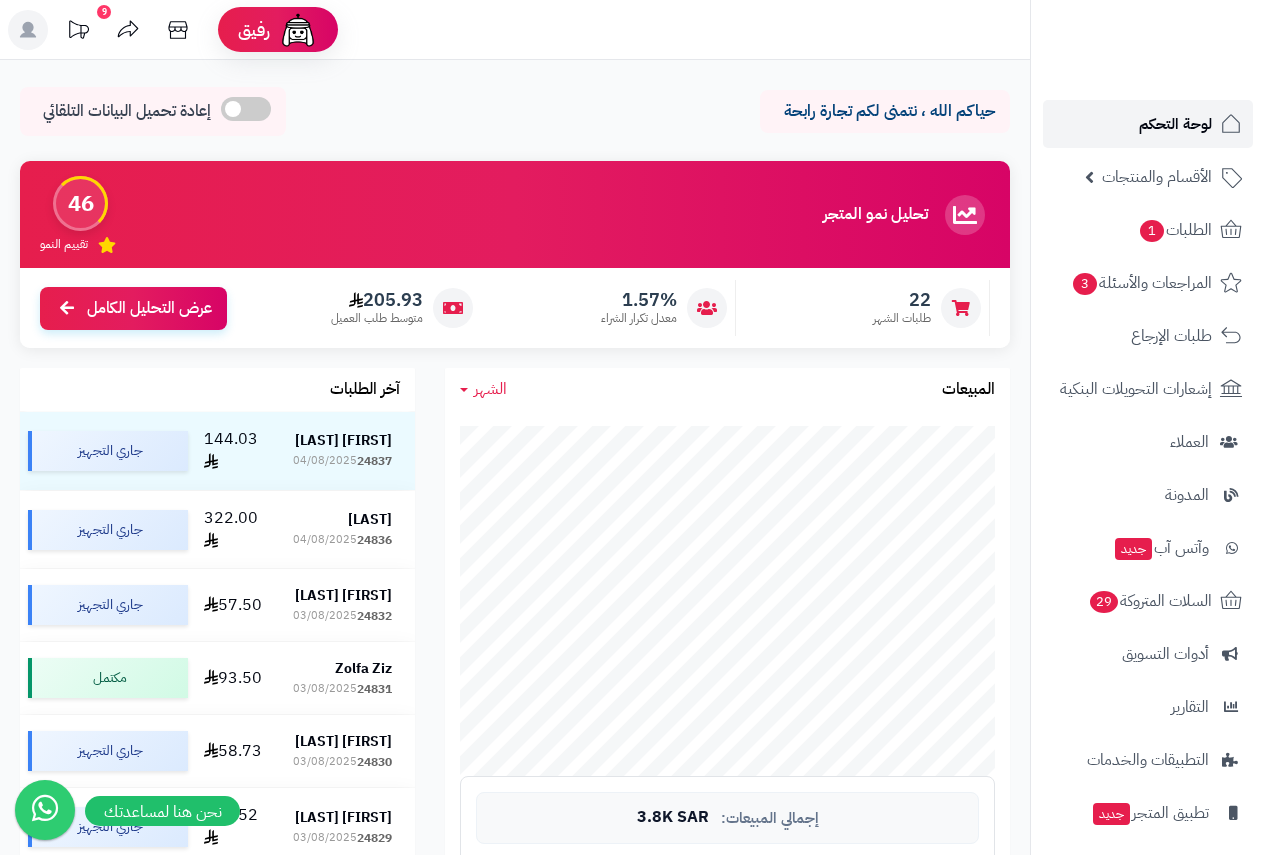 click on "لوحة التحكم" at bounding box center [1175, 124] 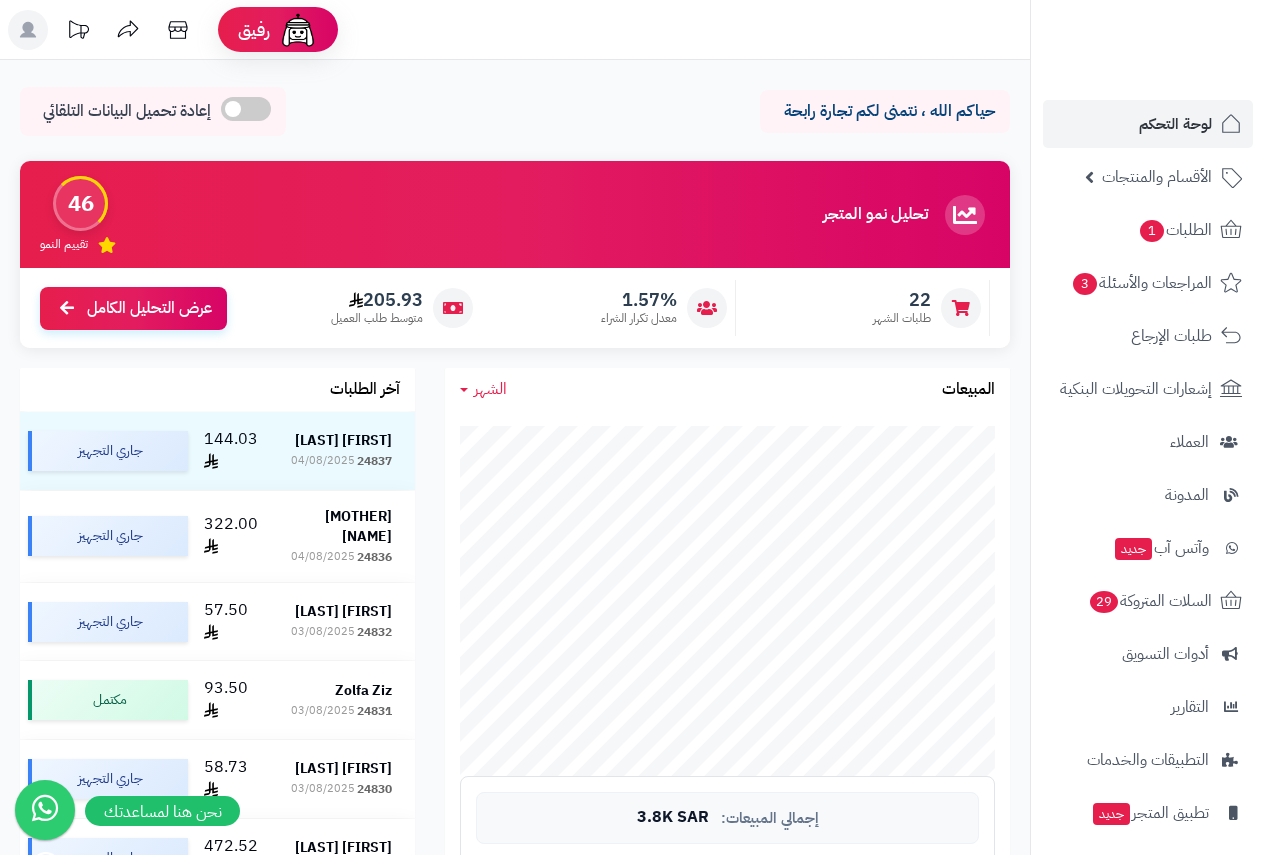 scroll, scrollTop: 0, scrollLeft: 0, axis: both 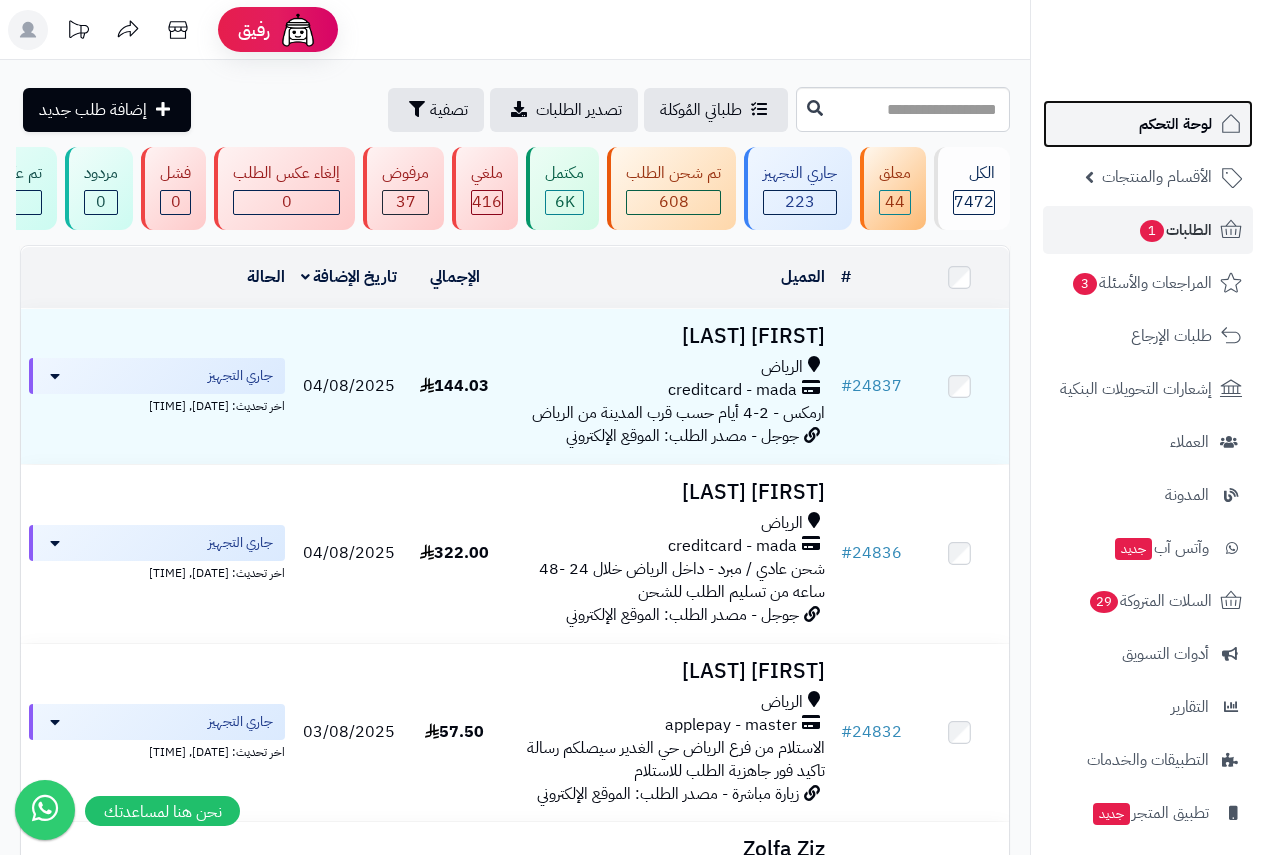 click on "لوحة التحكم" at bounding box center [1175, 124] 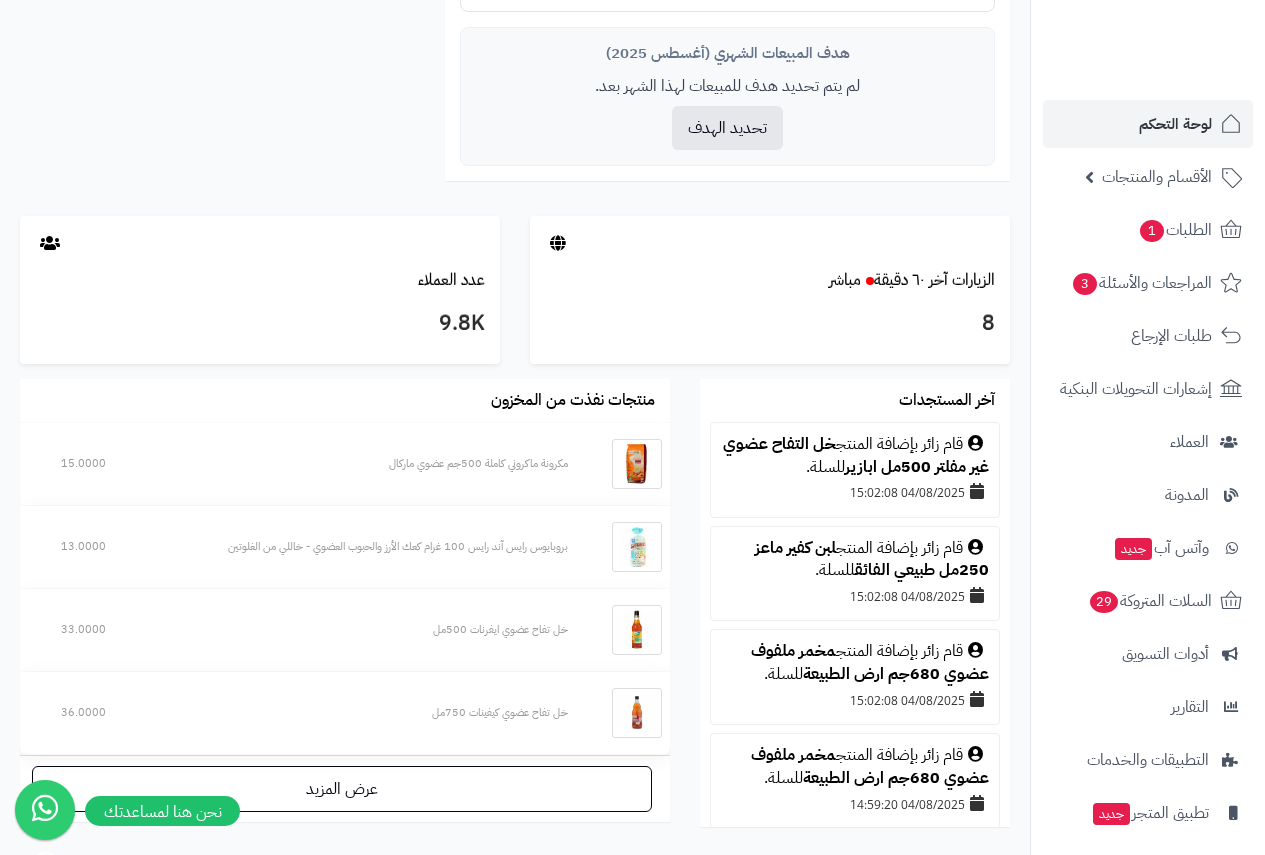 scroll, scrollTop: 943, scrollLeft: 0, axis: vertical 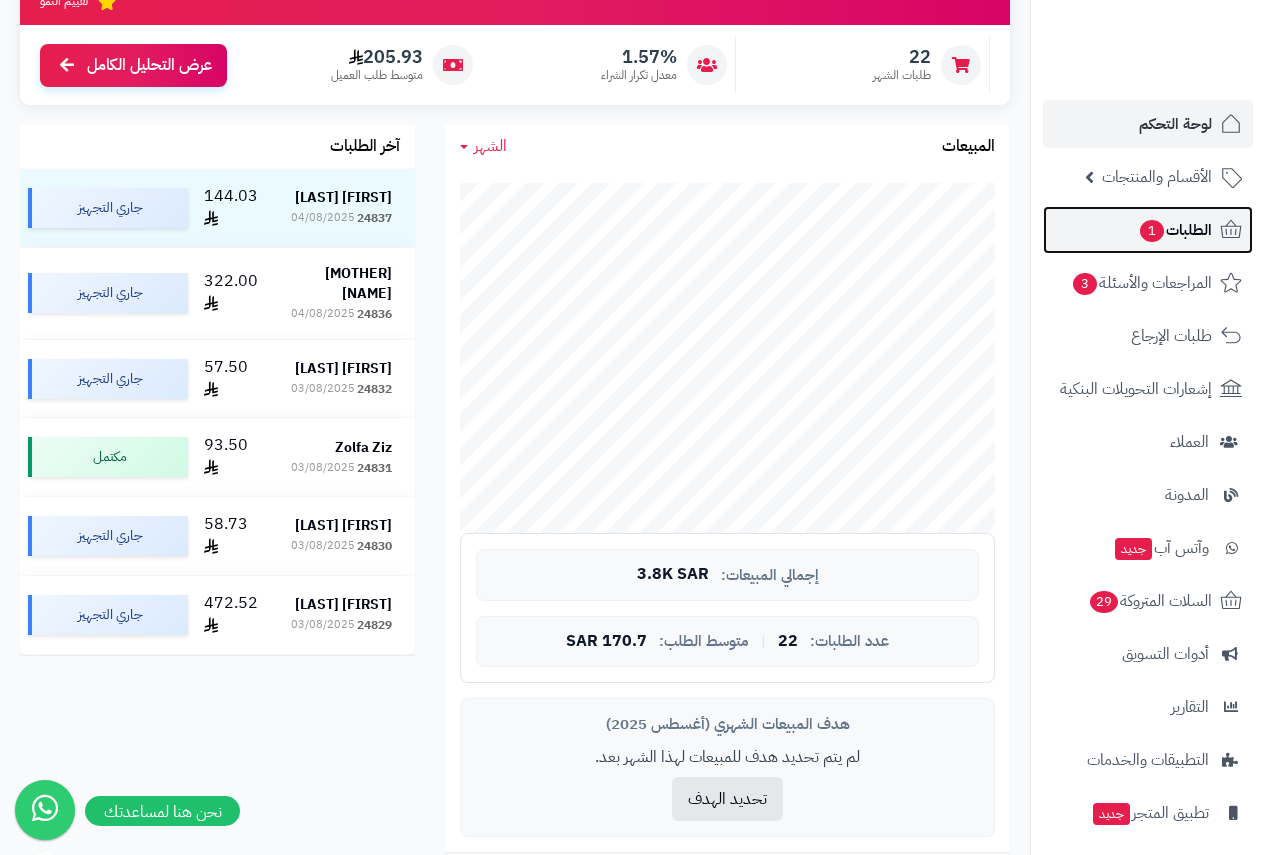 click on "1" at bounding box center [1152, 231] 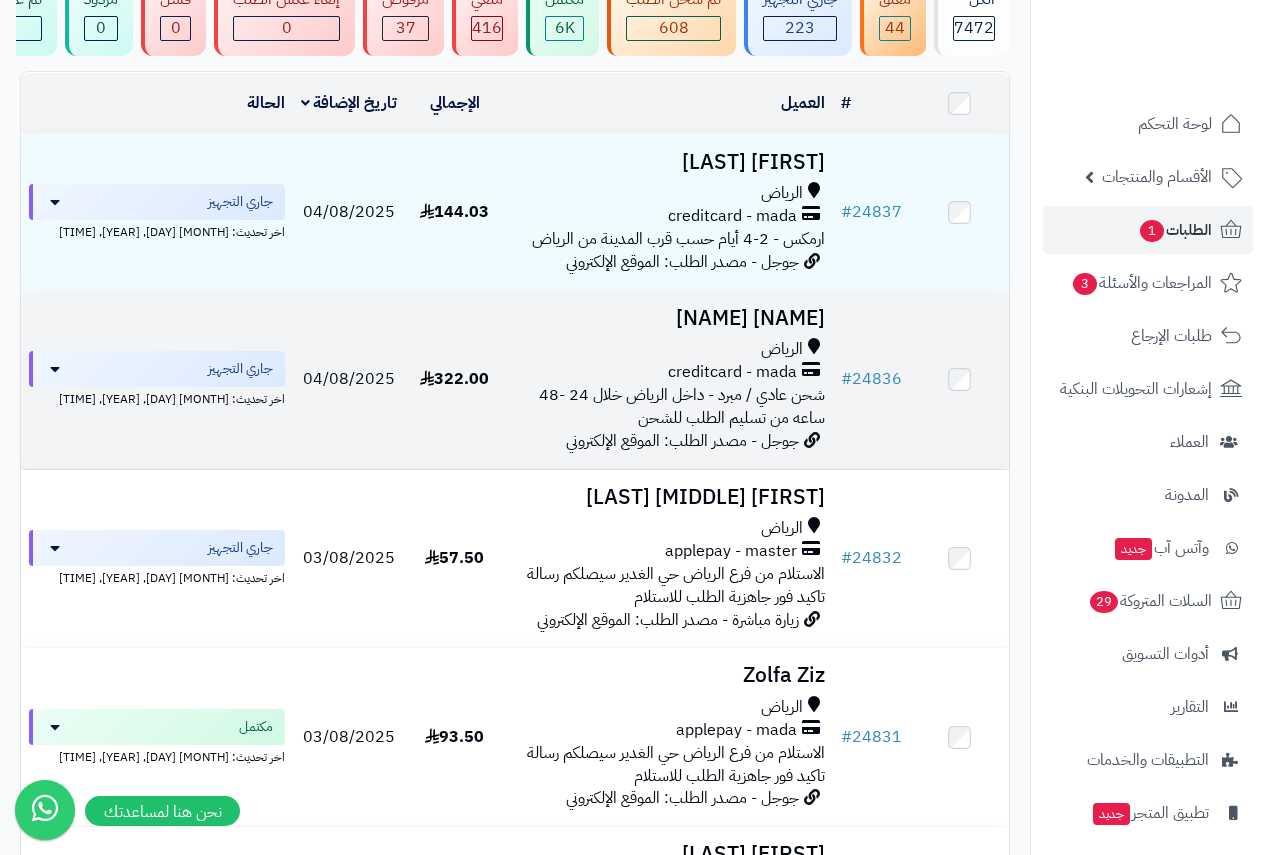 scroll, scrollTop: 0, scrollLeft: 0, axis: both 